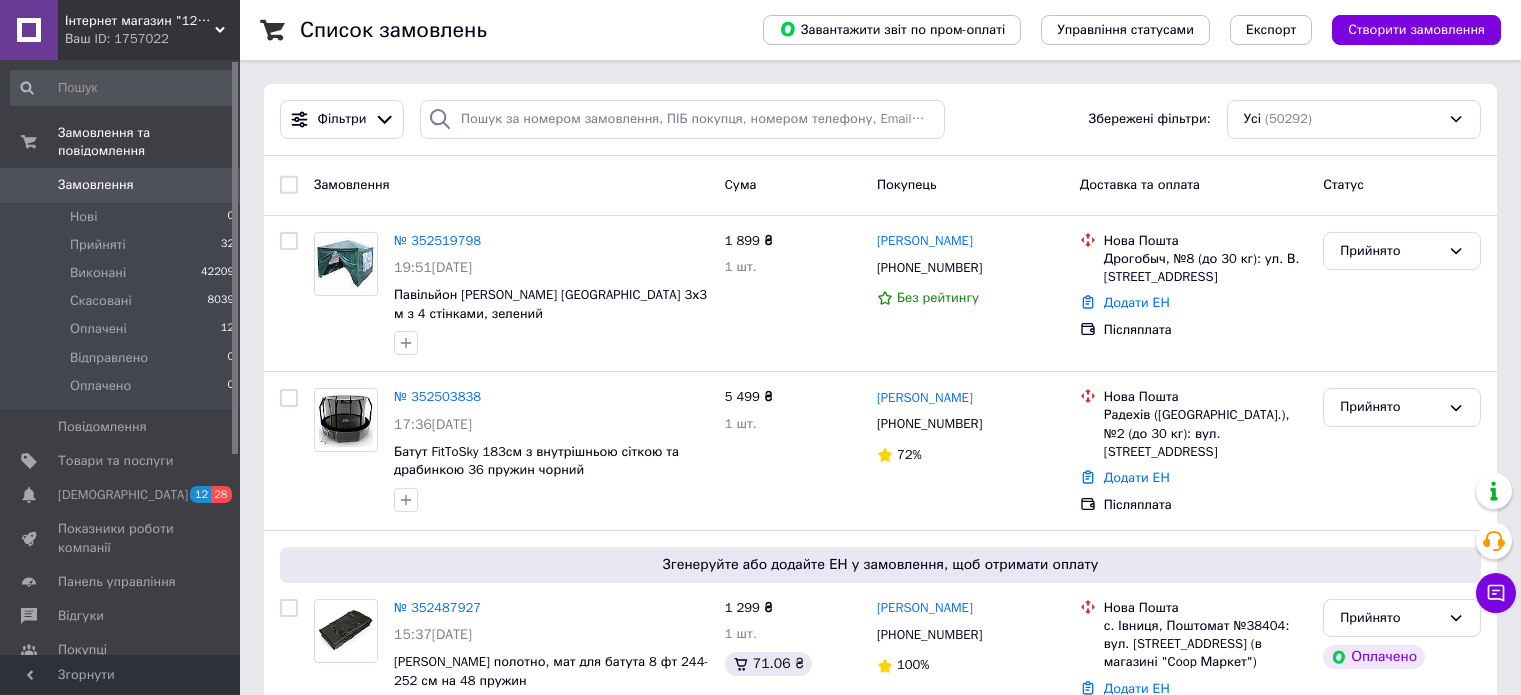 scroll, scrollTop: 0, scrollLeft: 0, axis: both 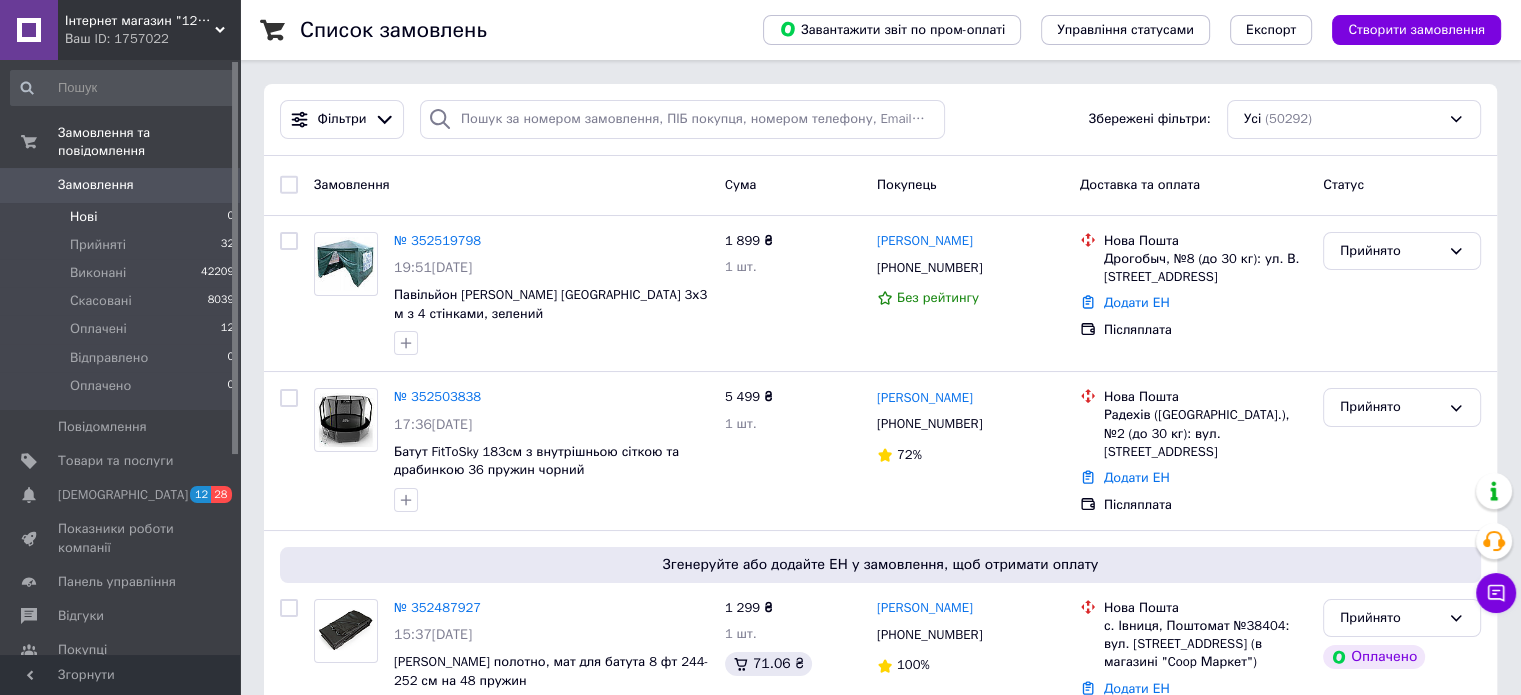 click on "Нові 0" at bounding box center [123, 217] 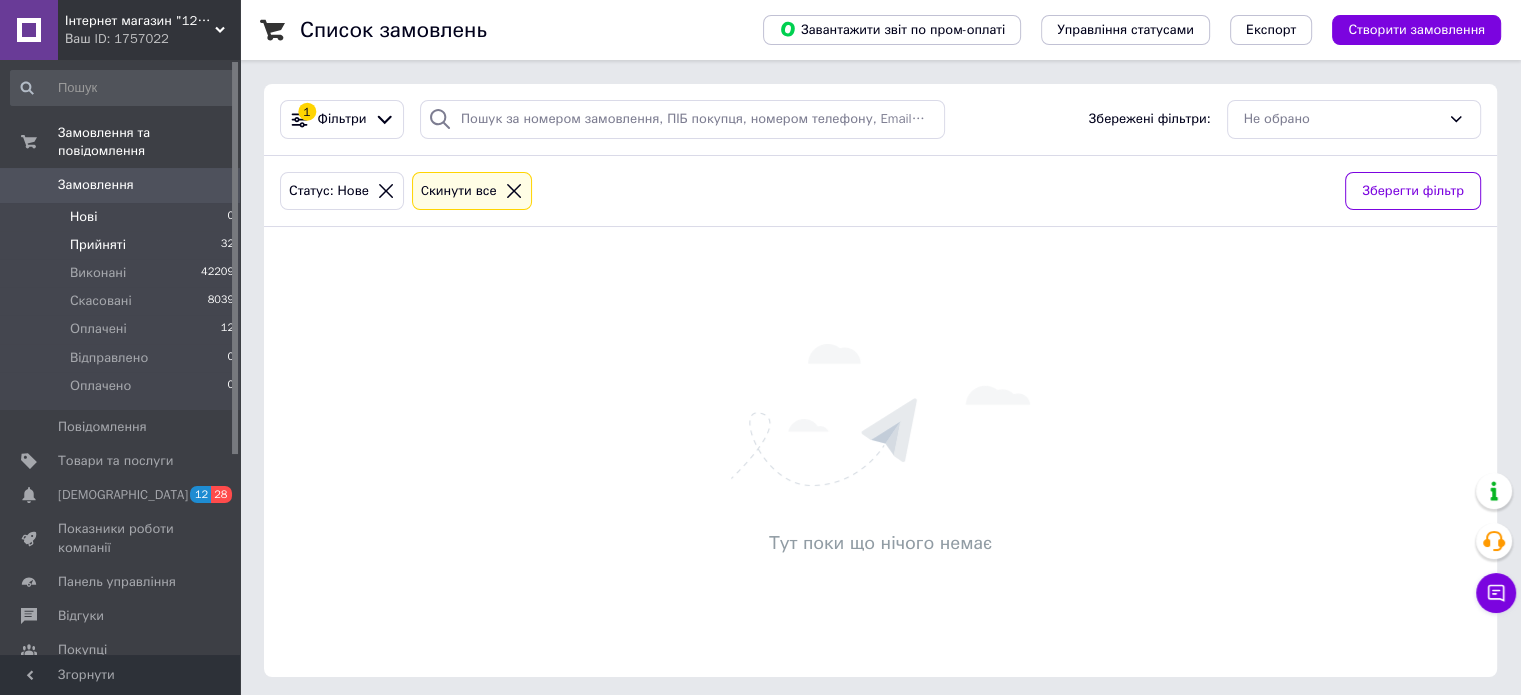 click on "Прийняті" at bounding box center (98, 245) 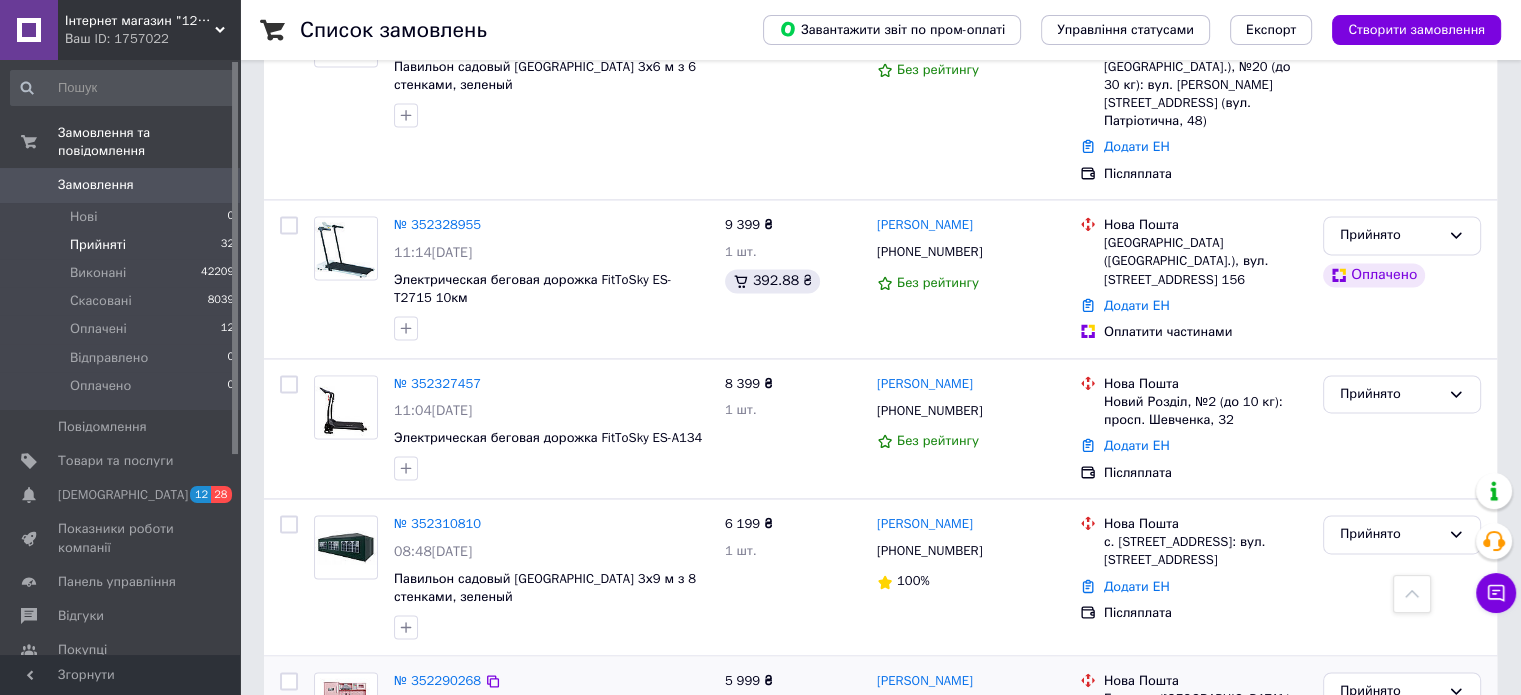 scroll, scrollTop: 2964, scrollLeft: 0, axis: vertical 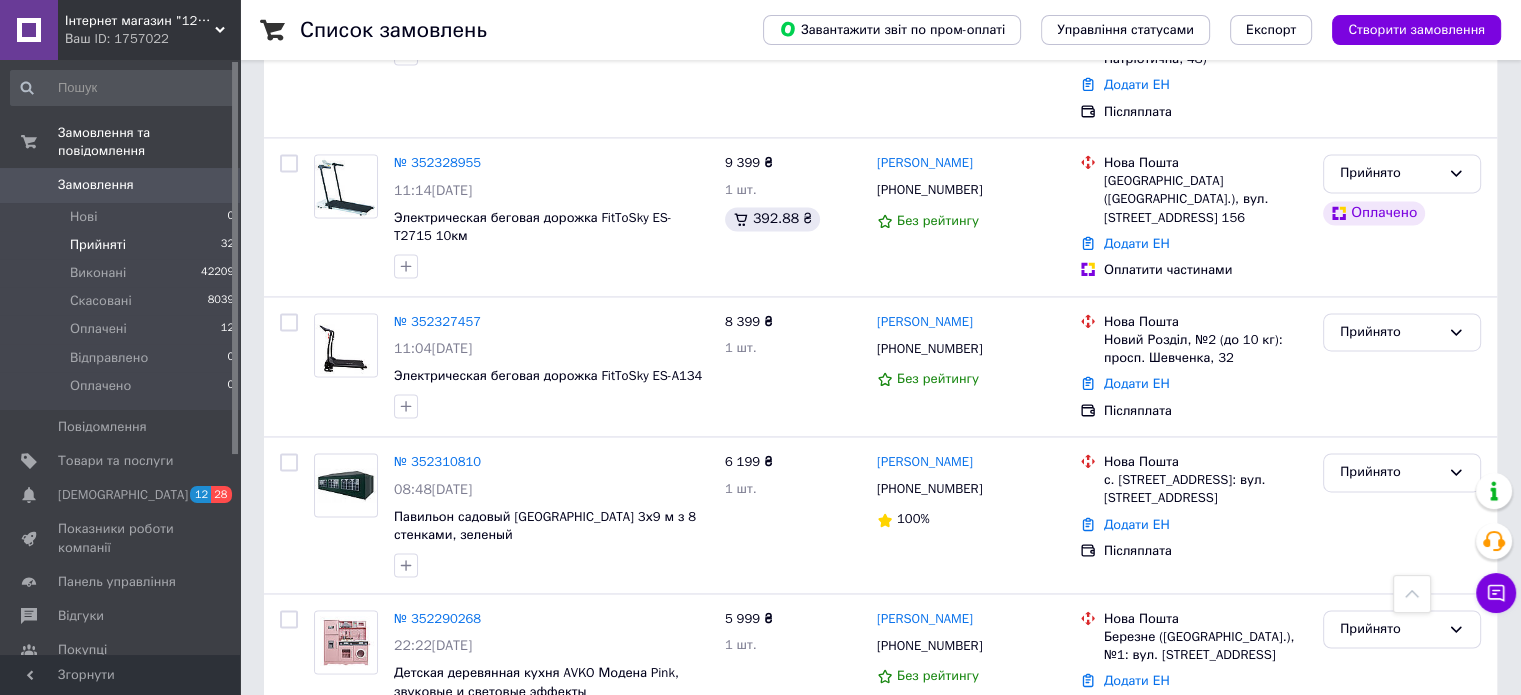 click on "2" at bounding box center [327, 794] 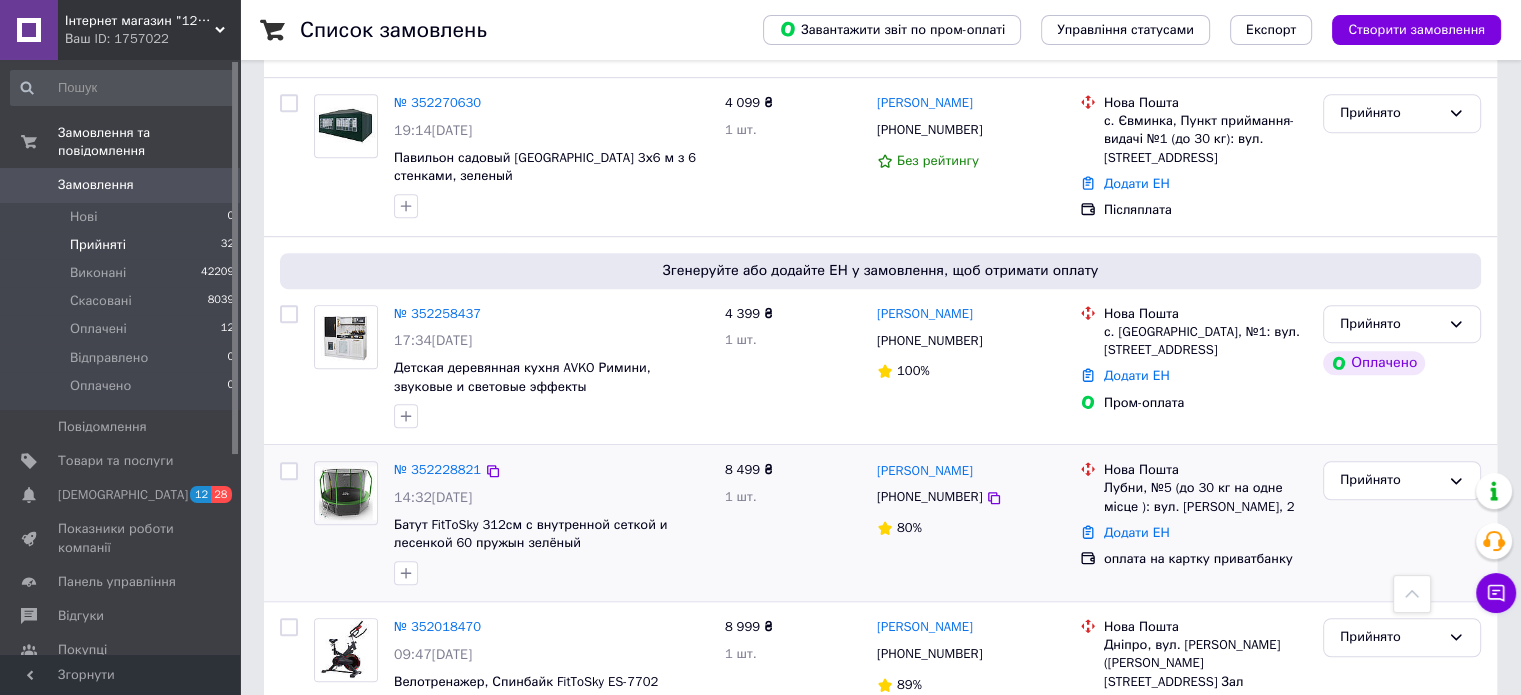 scroll, scrollTop: 1168, scrollLeft: 0, axis: vertical 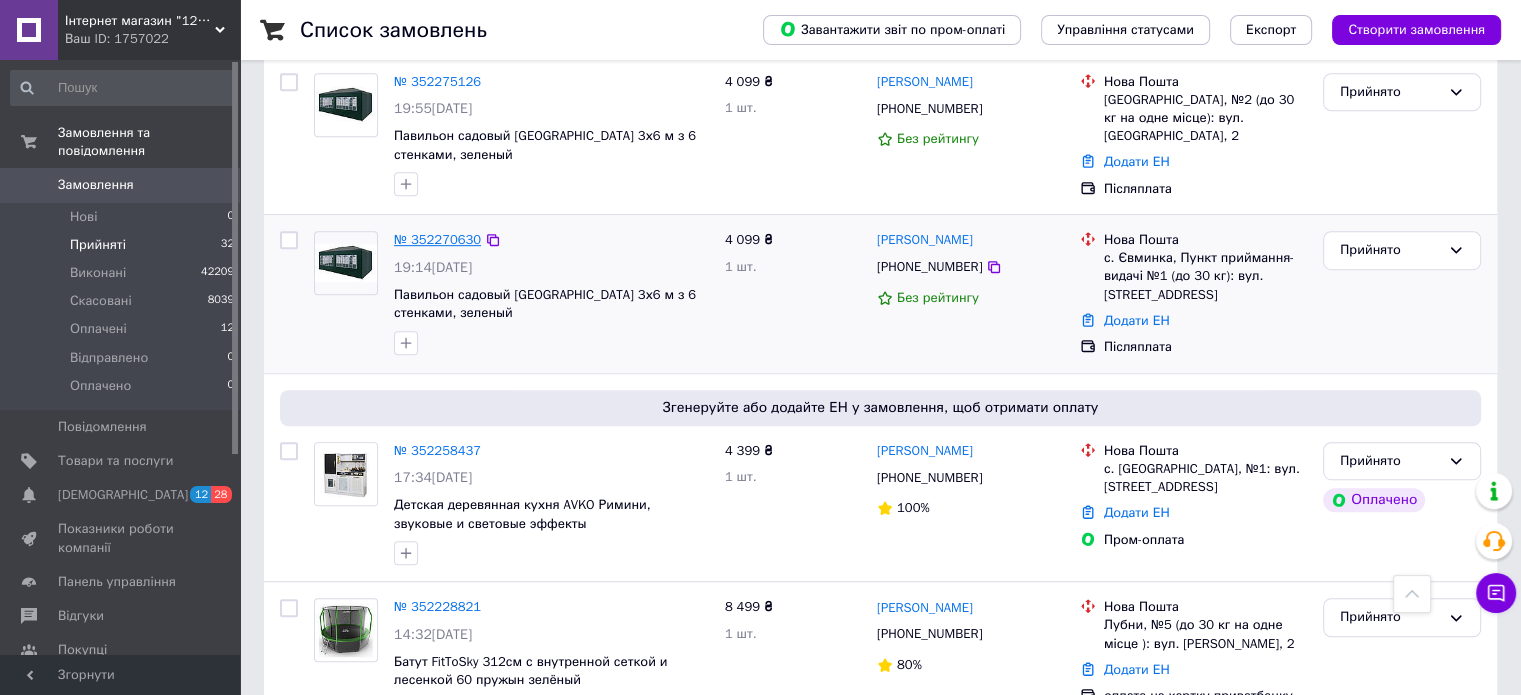 click on "№ 352270630" at bounding box center [437, 239] 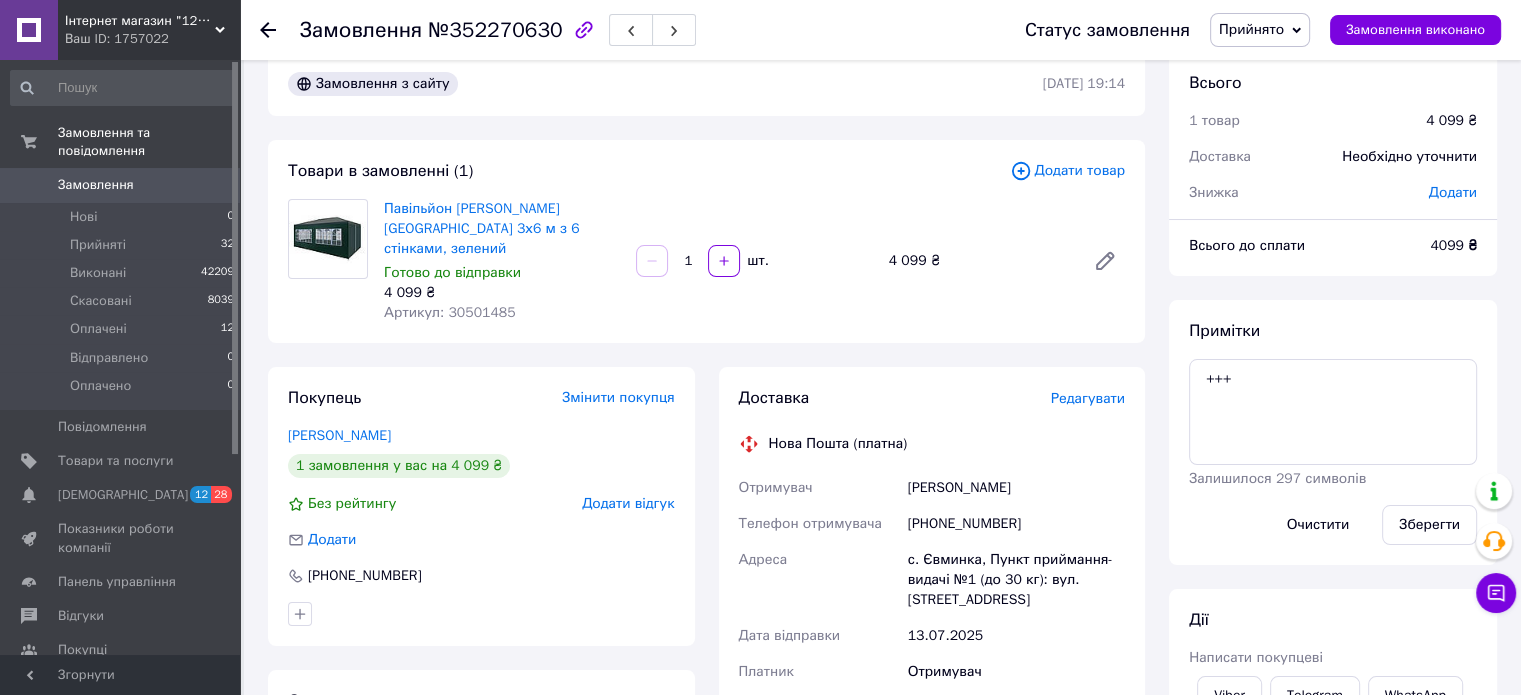 scroll, scrollTop: 31, scrollLeft: 0, axis: vertical 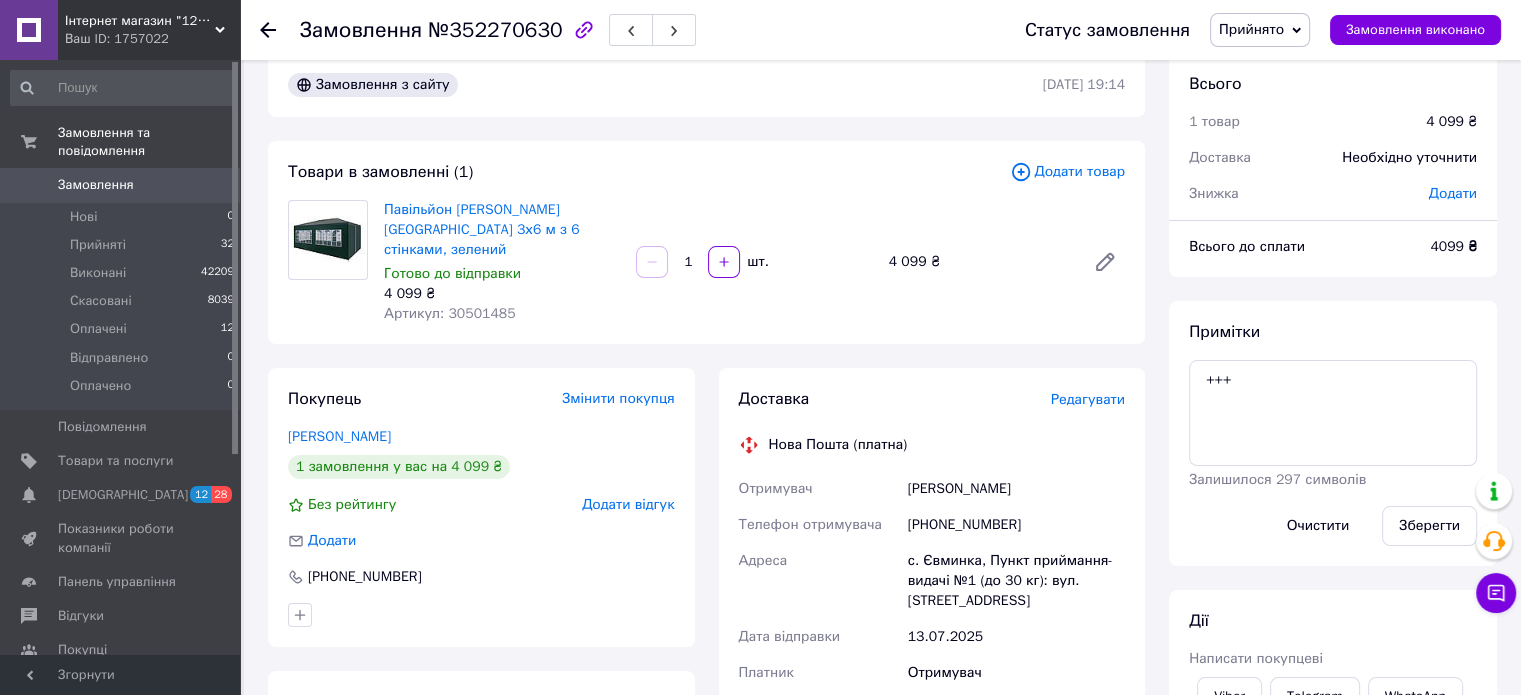 click 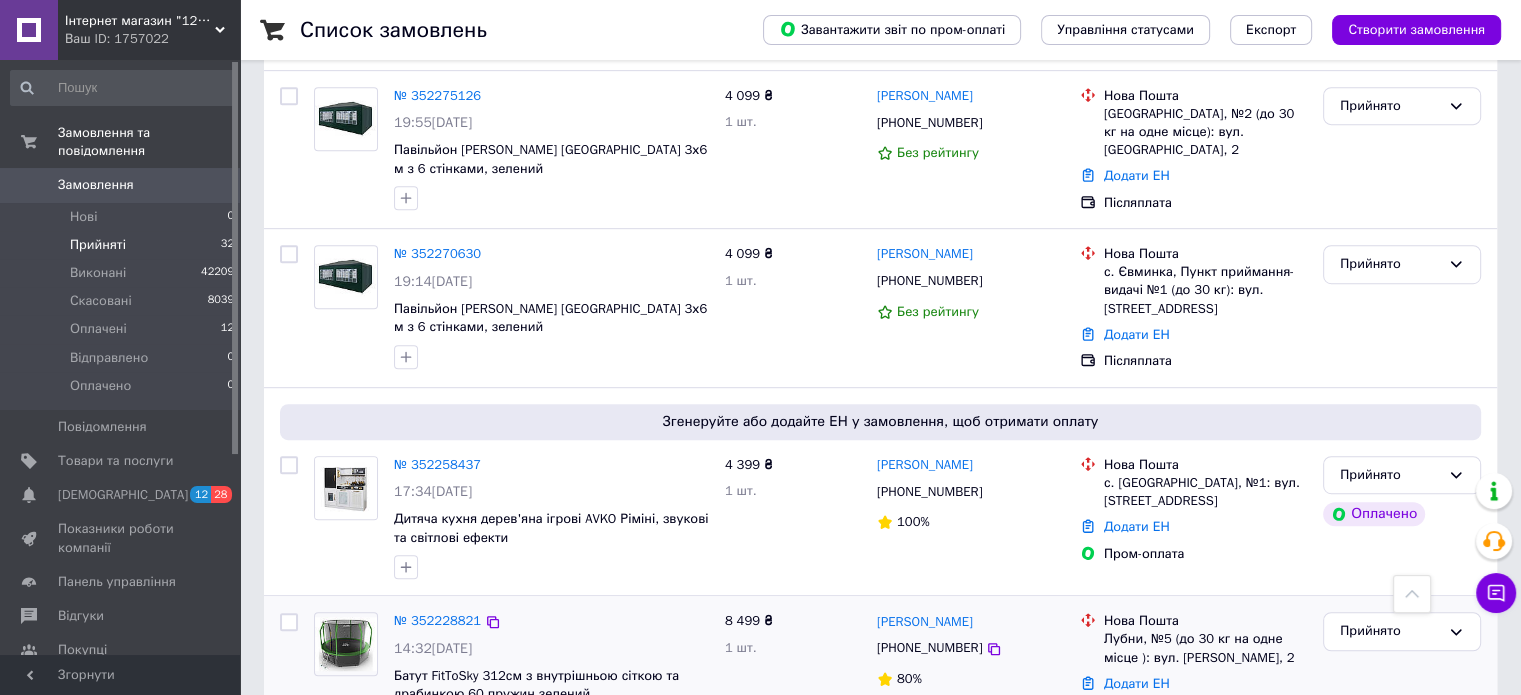 scroll, scrollTop: 868, scrollLeft: 0, axis: vertical 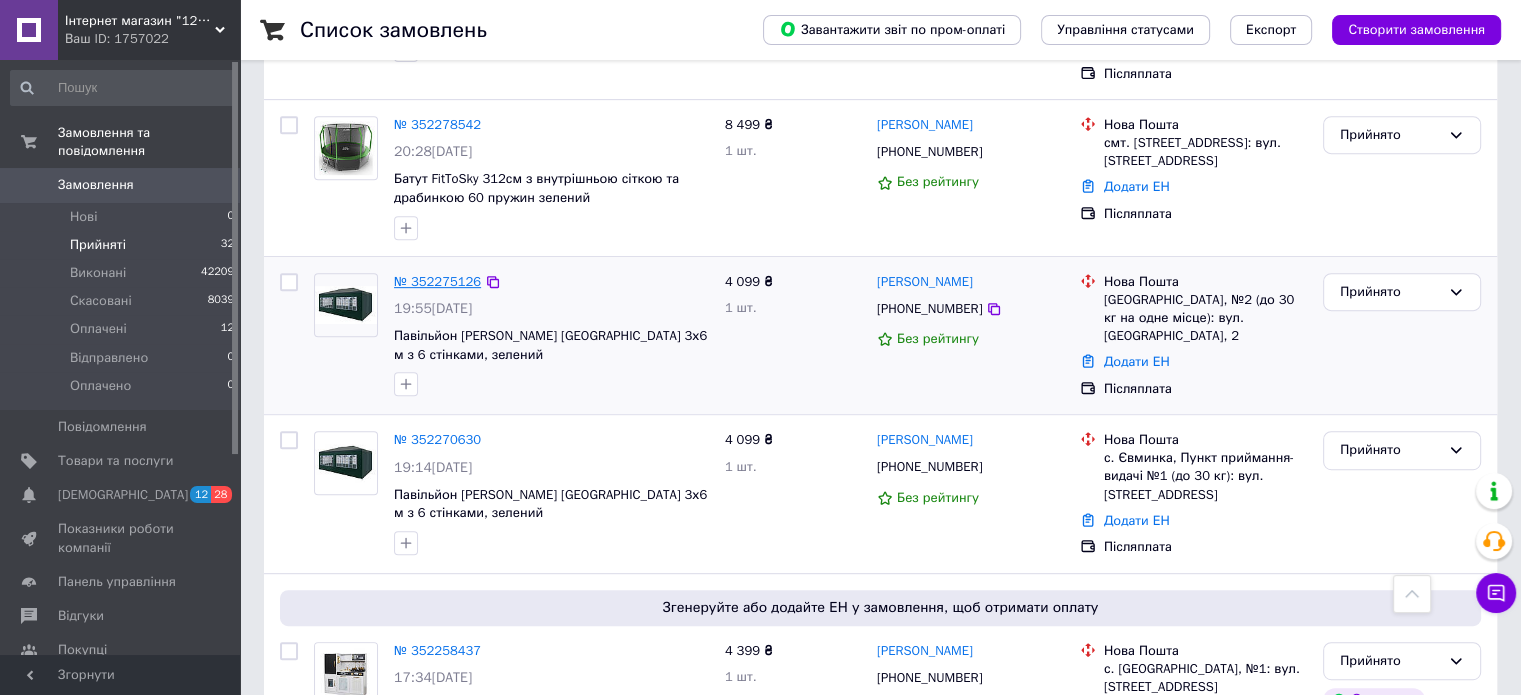 click on "№ 352275126" at bounding box center (437, 281) 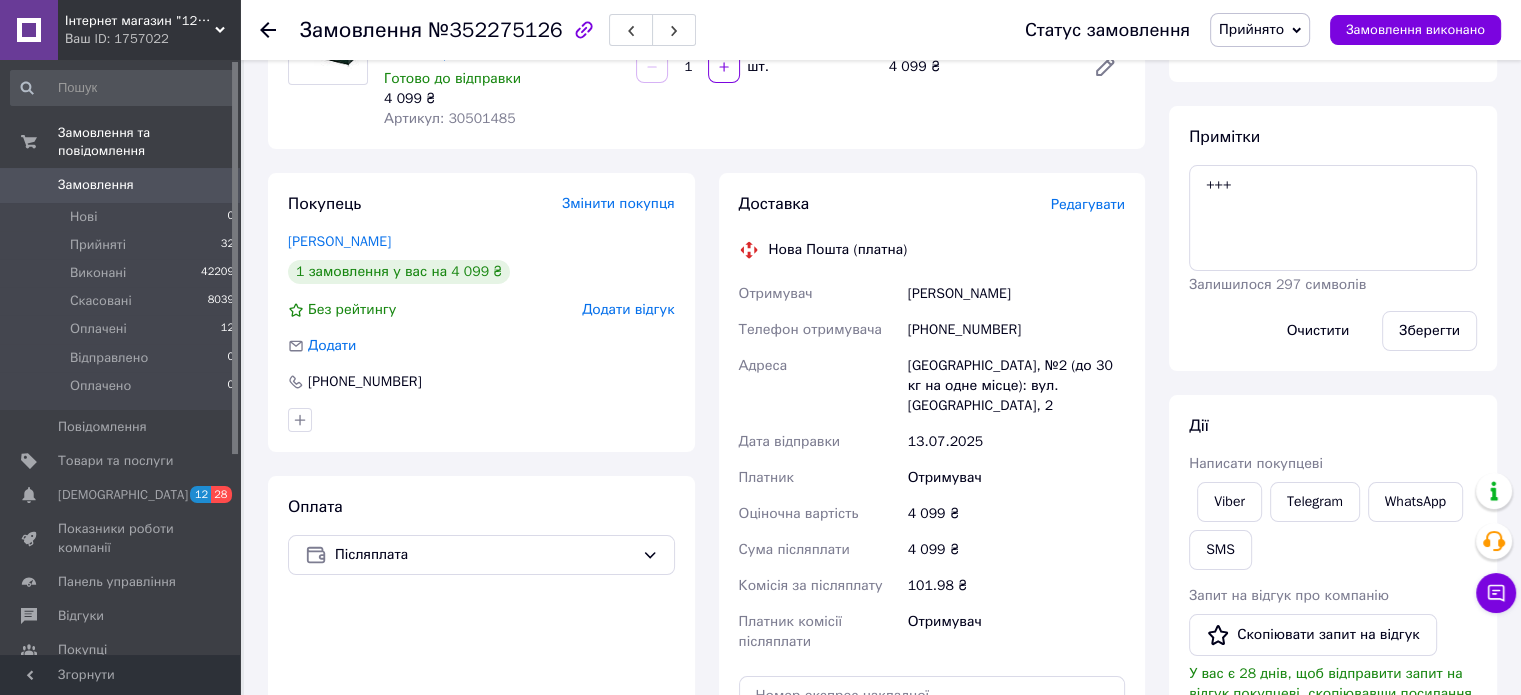scroll, scrollTop: 167, scrollLeft: 0, axis: vertical 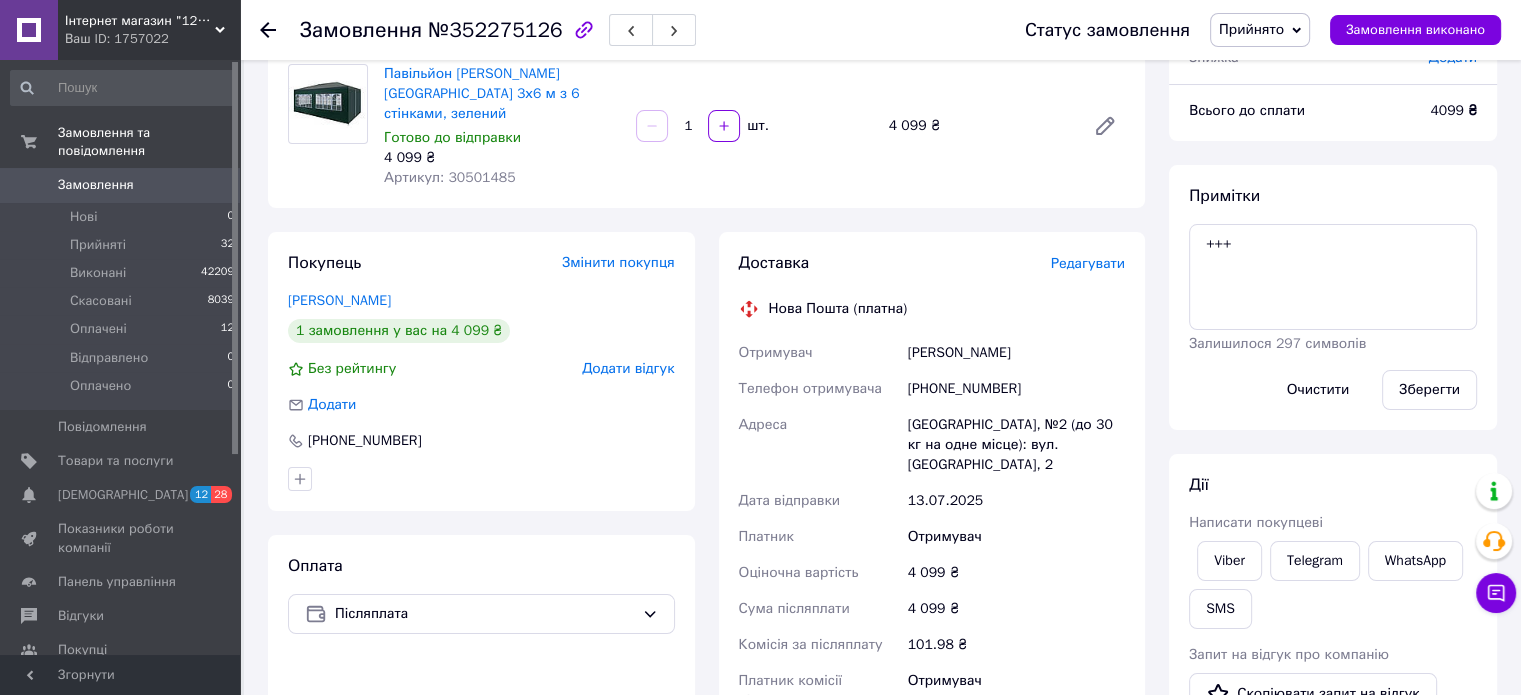click on "Замовлення №352275126 Статус замовлення Прийнято Виконано Скасовано Оплачено Відправлено Оплачено Замовлення виконано" at bounding box center (880, 30) 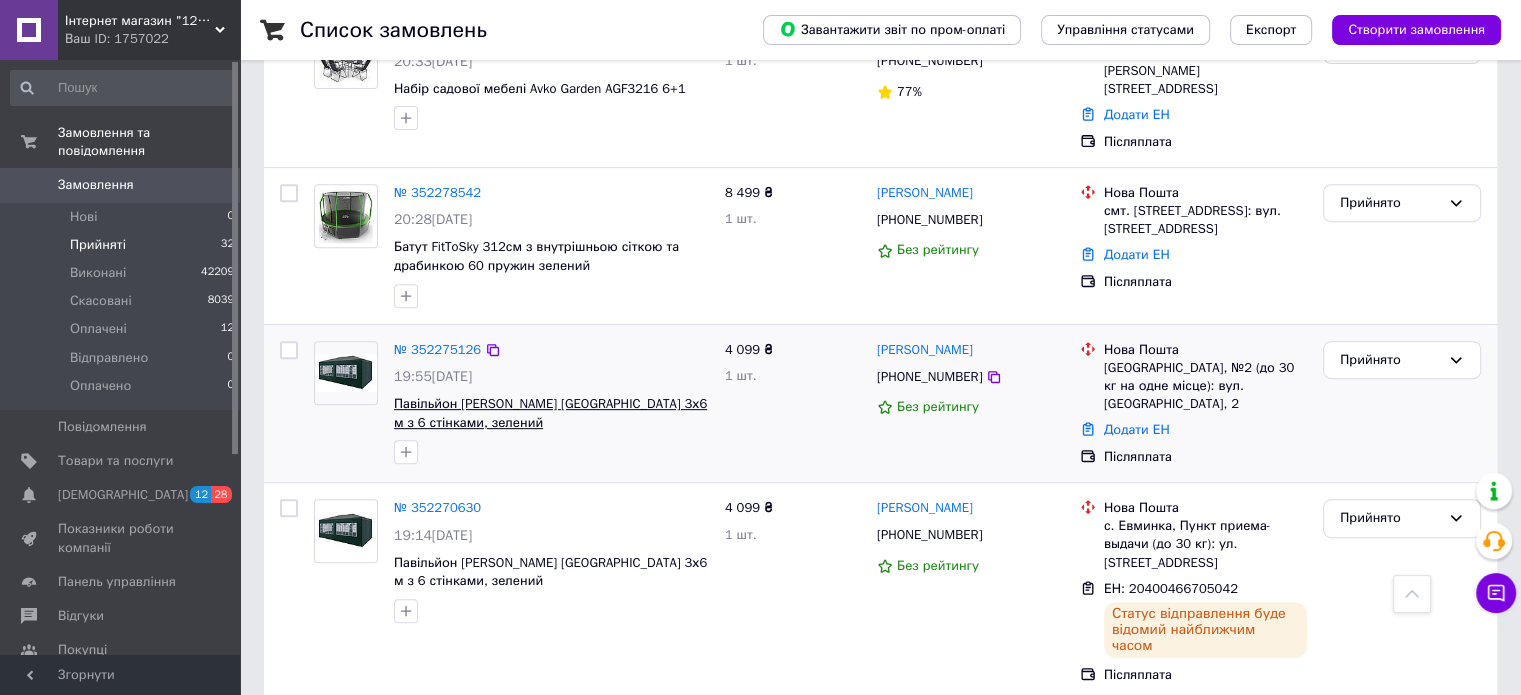 scroll, scrollTop: 700, scrollLeft: 0, axis: vertical 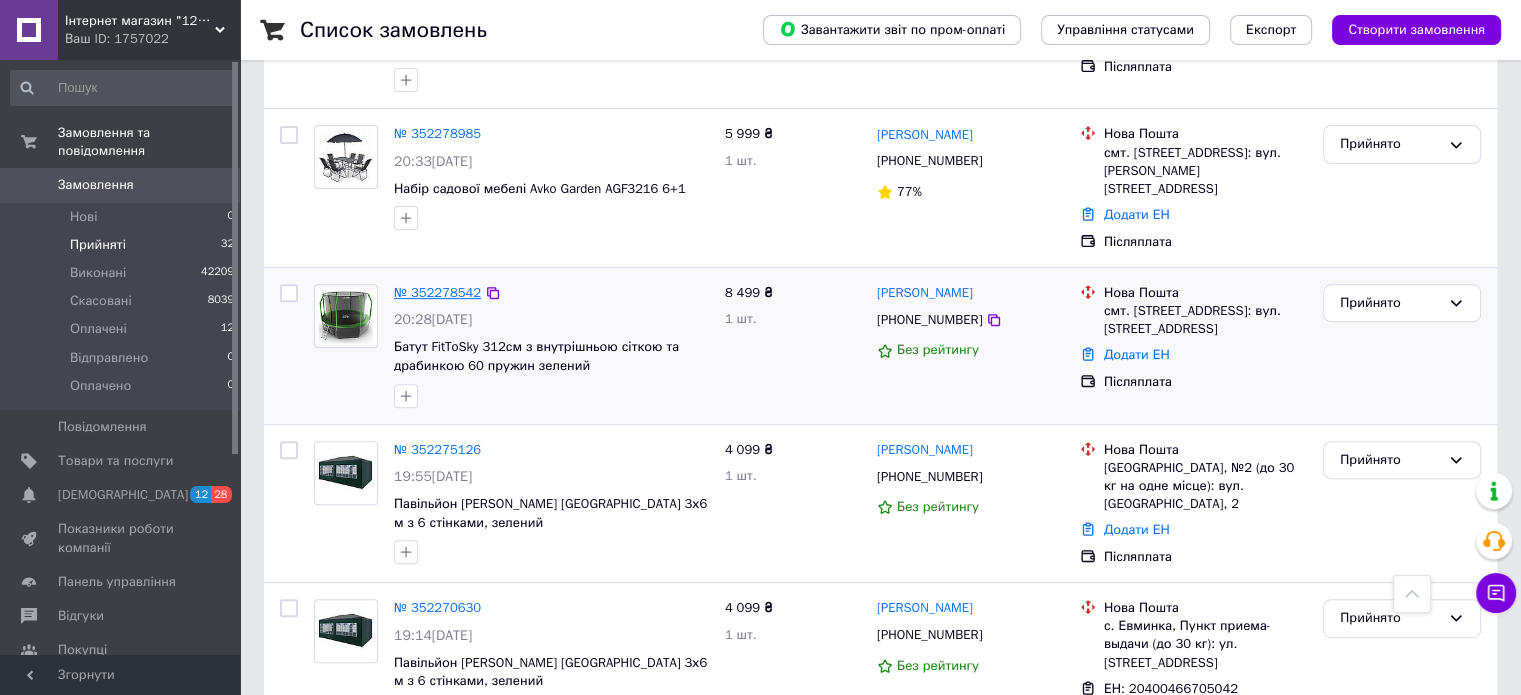 click on "№ 352278542" at bounding box center (437, 292) 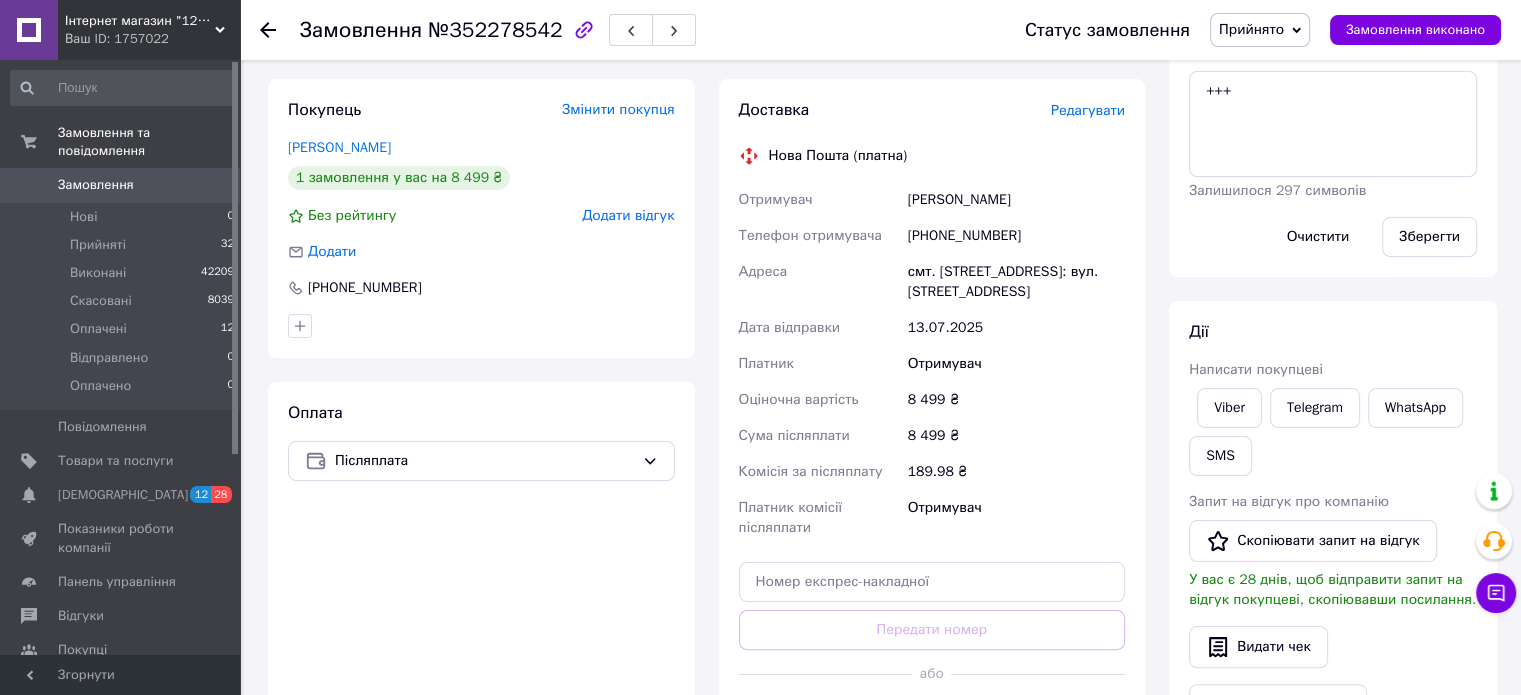 scroll, scrollTop: 267, scrollLeft: 0, axis: vertical 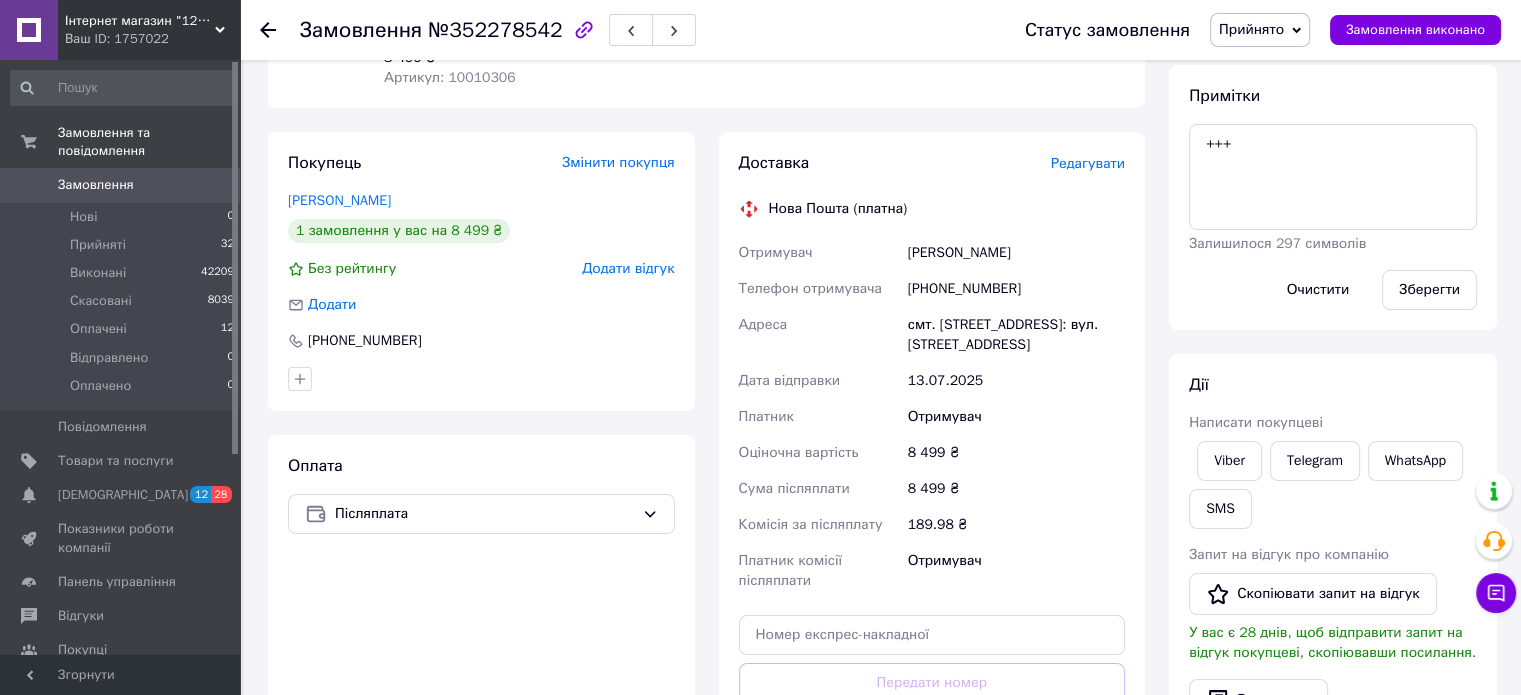 click 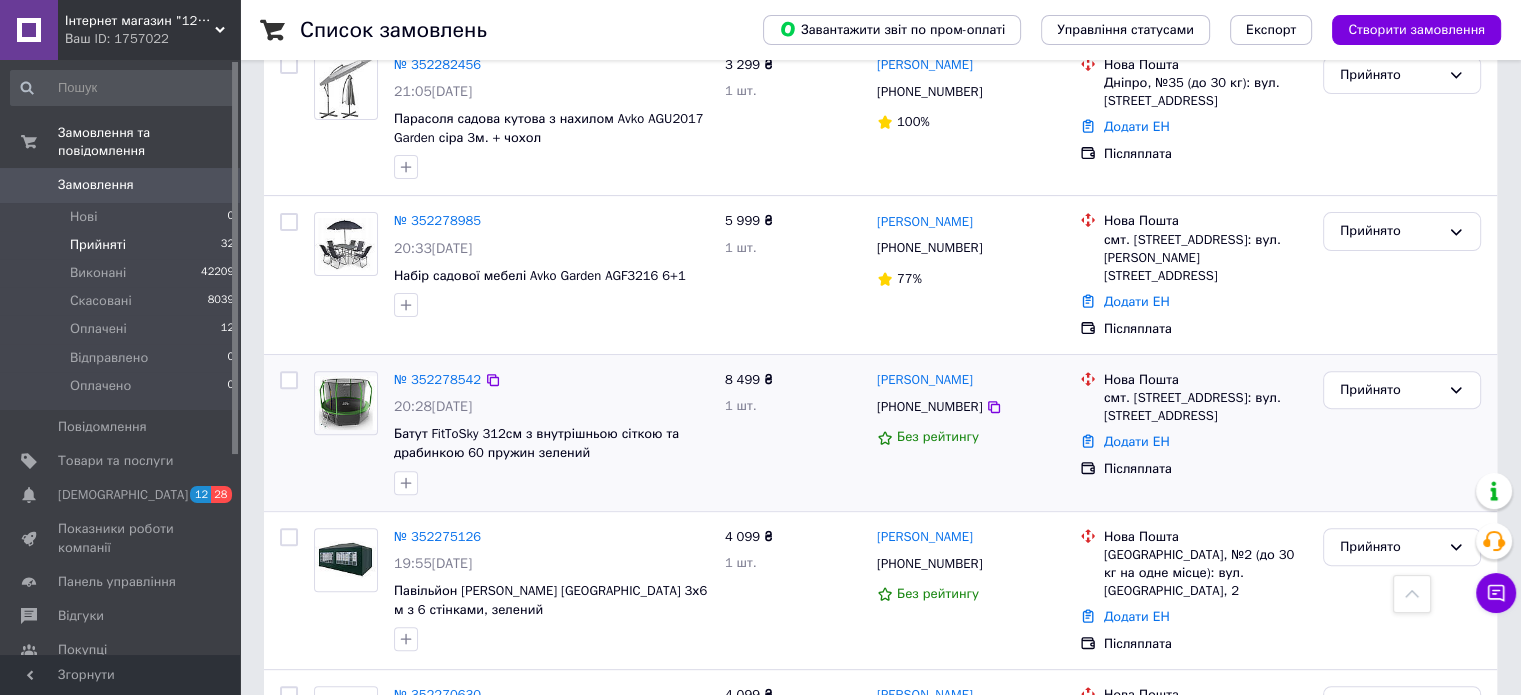 scroll, scrollTop: 600, scrollLeft: 0, axis: vertical 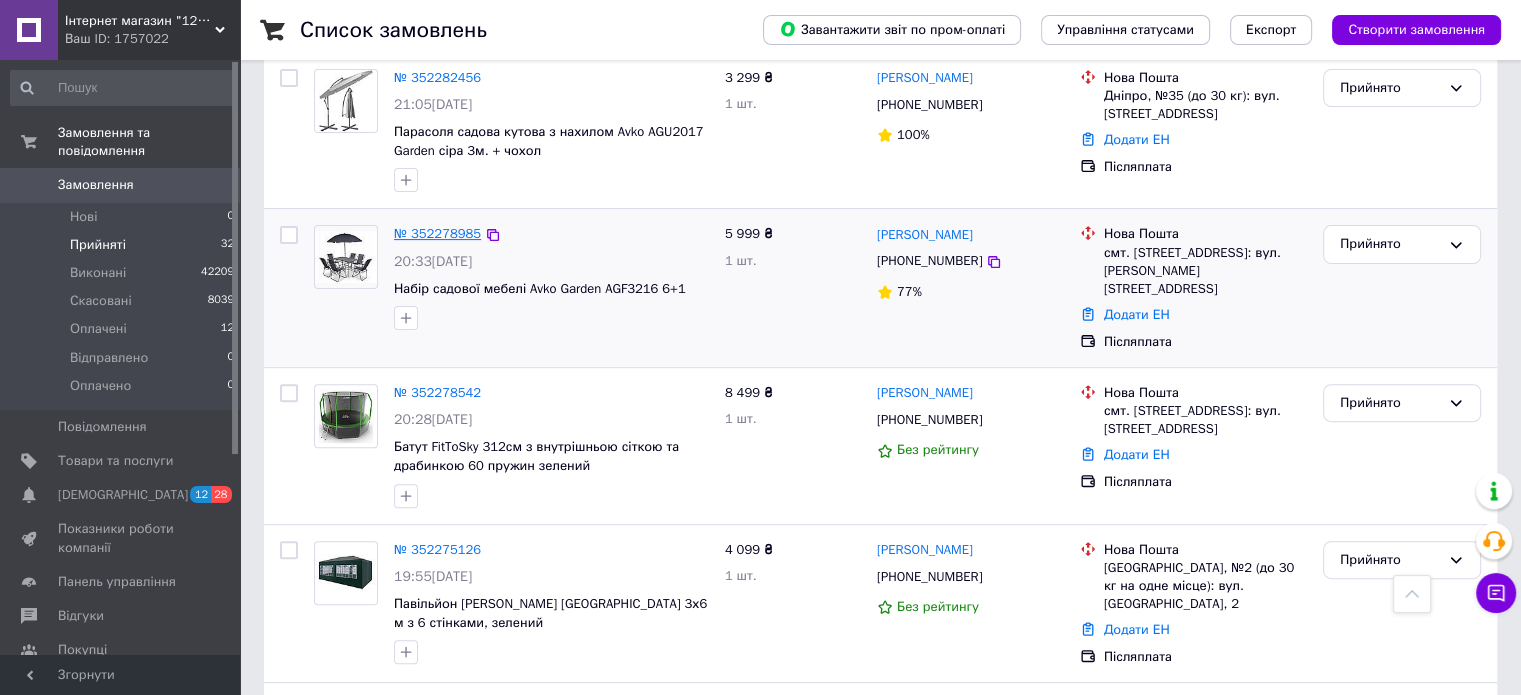 click on "№ 352278985" at bounding box center [437, 233] 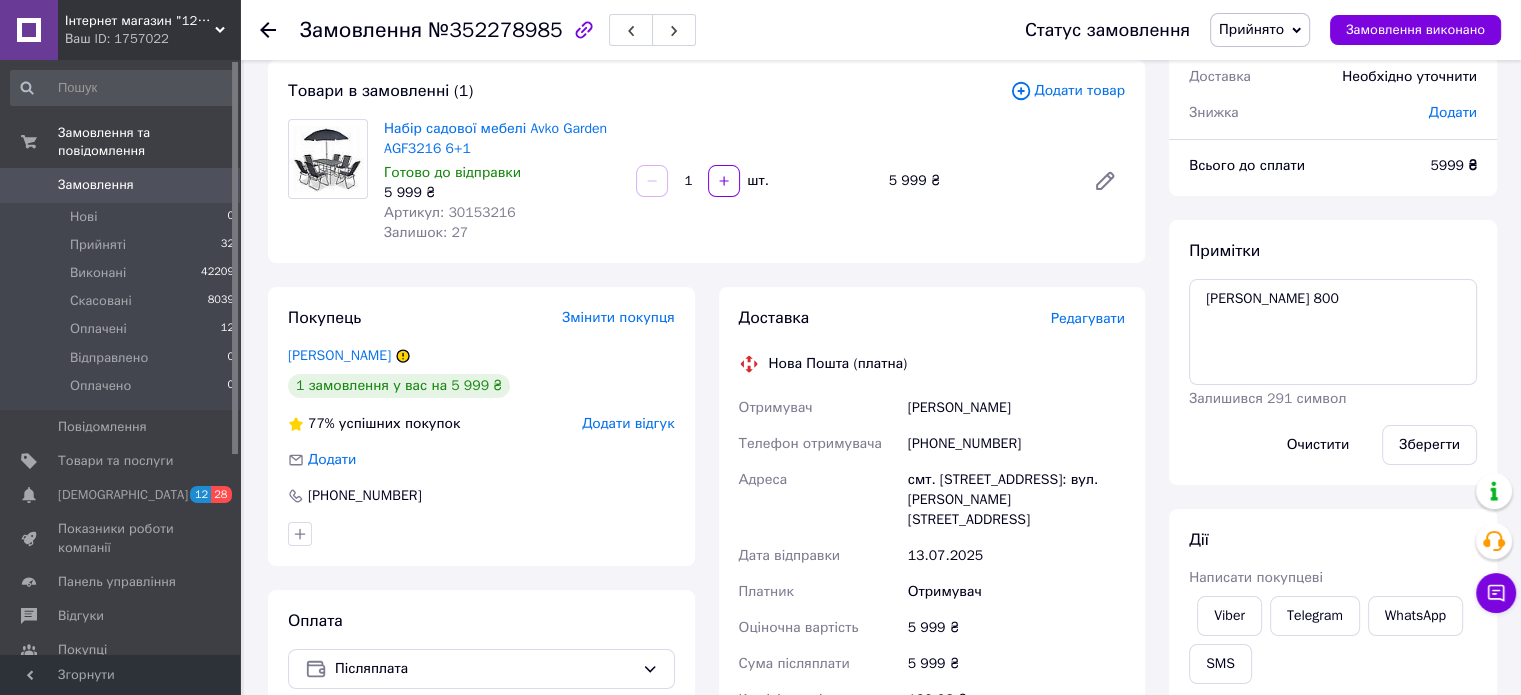 scroll, scrollTop: 0, scrollLeft: 0, axis: both 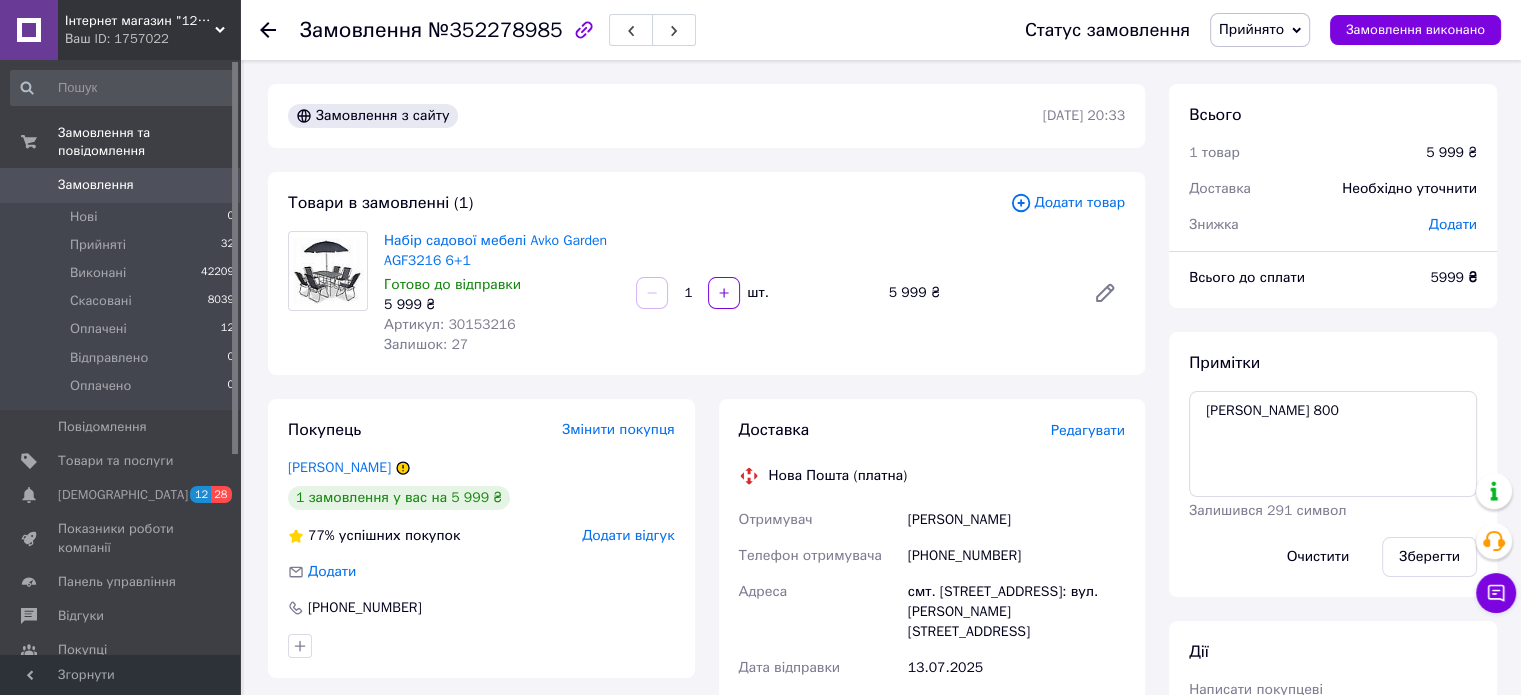 click 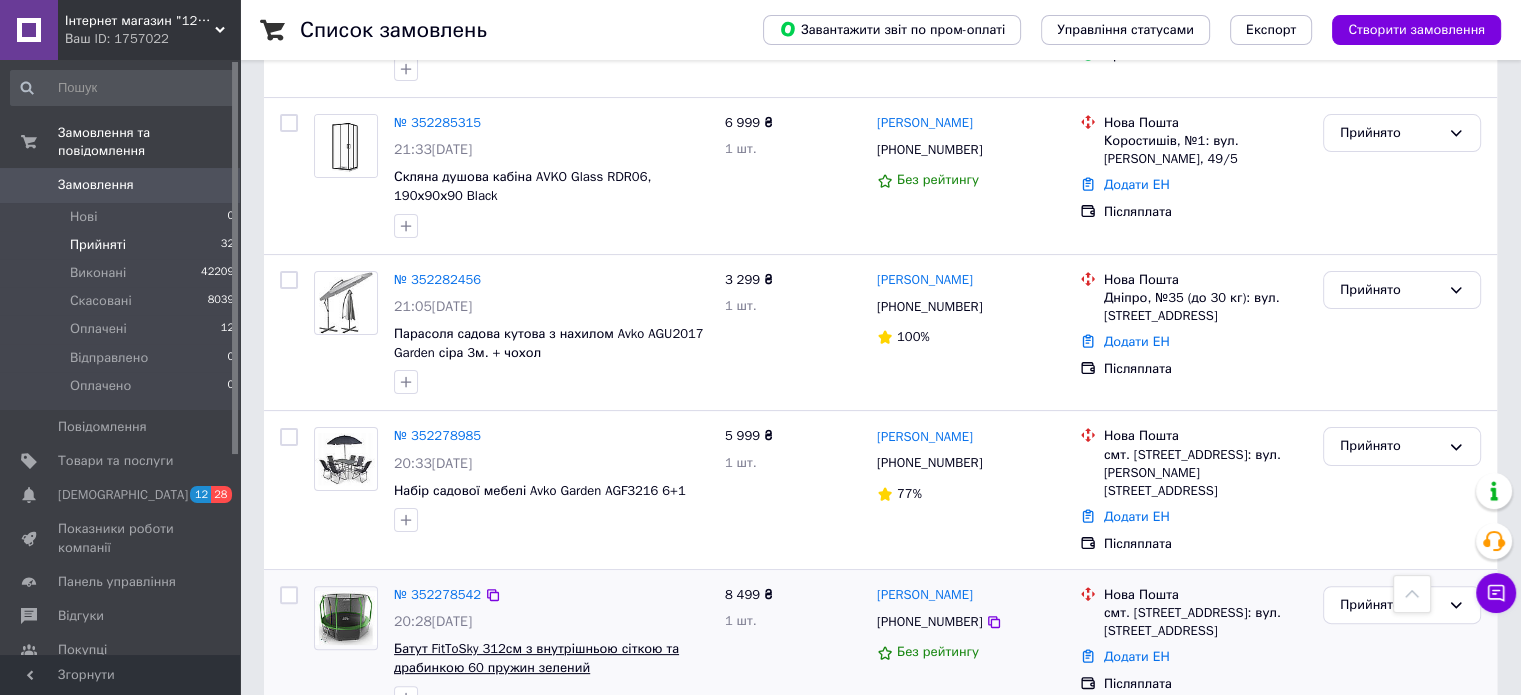 scroll, scrollTop: 500, scrollLeft: 0, axis: vertical 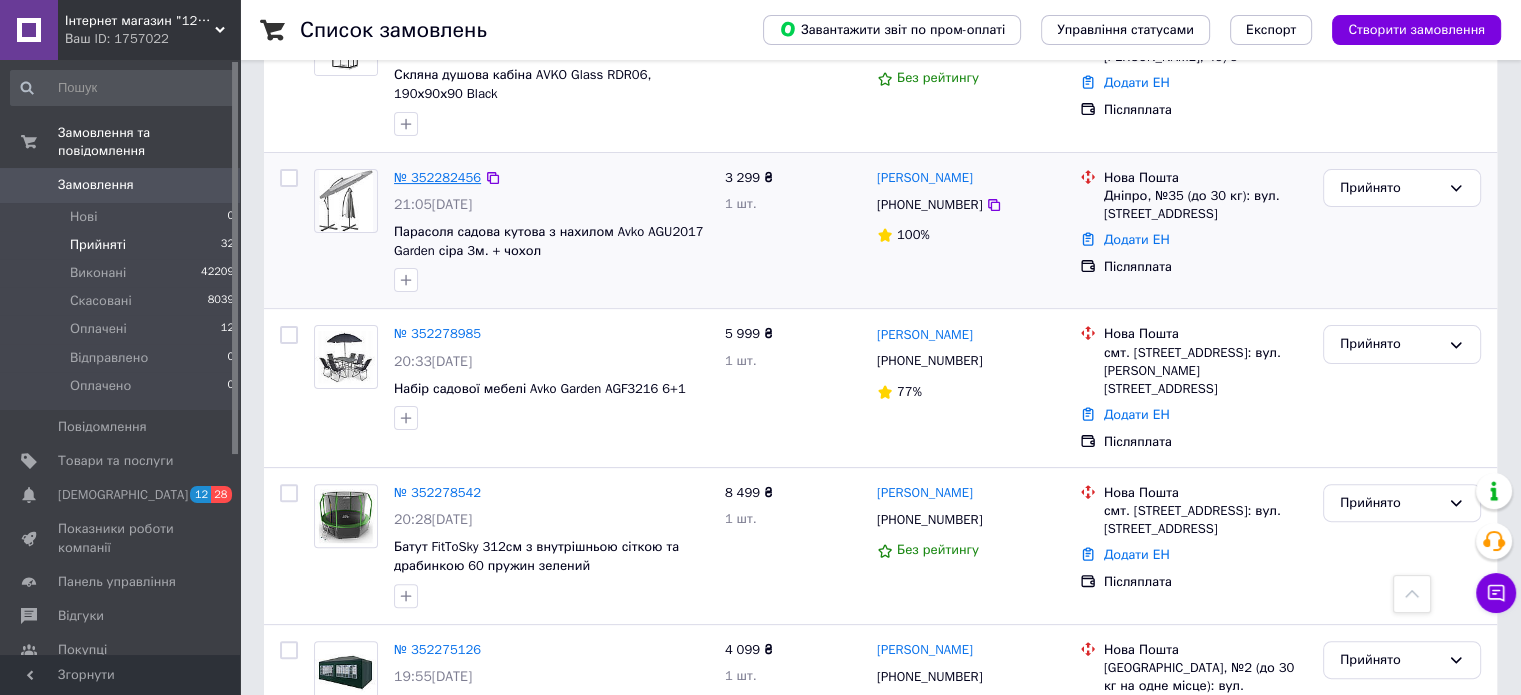 click on "№ 352282456" at bounding box center (437, 177) 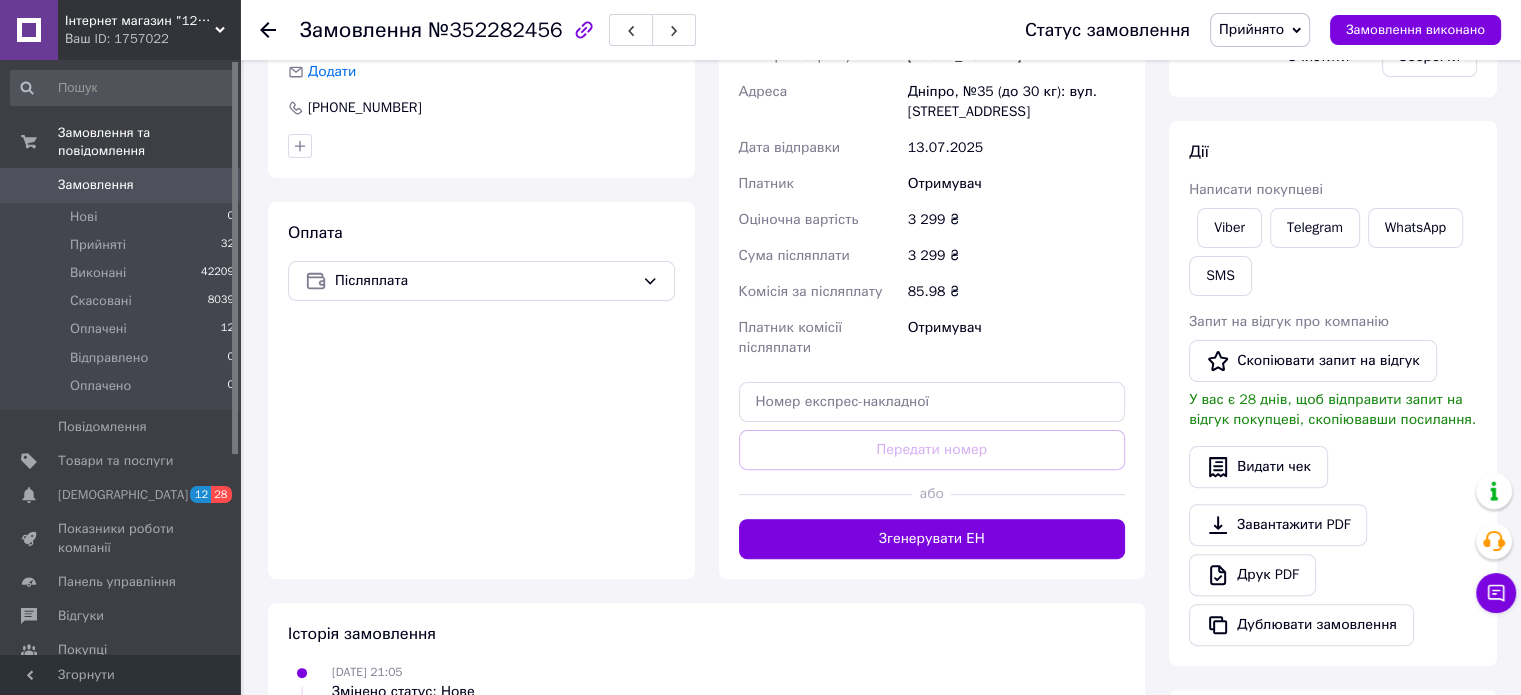 scroll, scrollTop: 300, scrollLeft: 0, axis: vertical 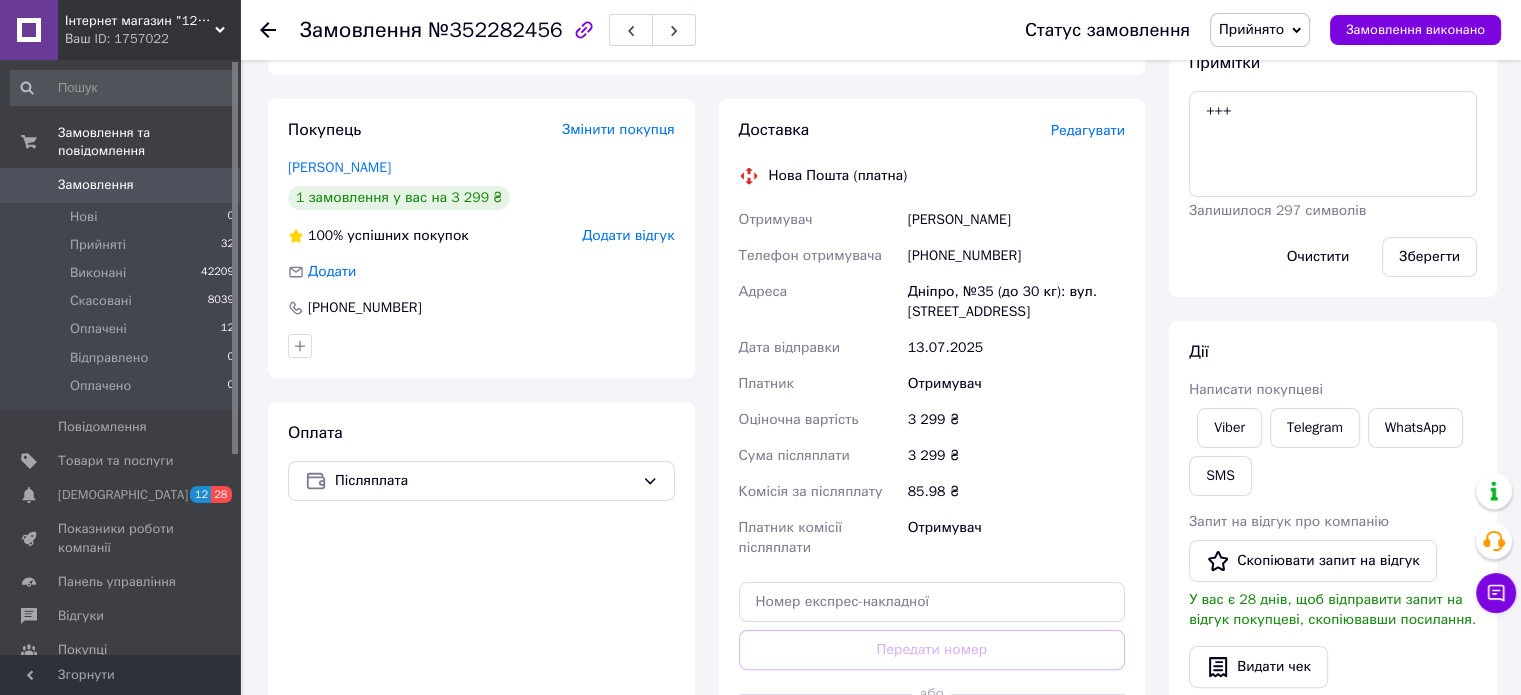 click 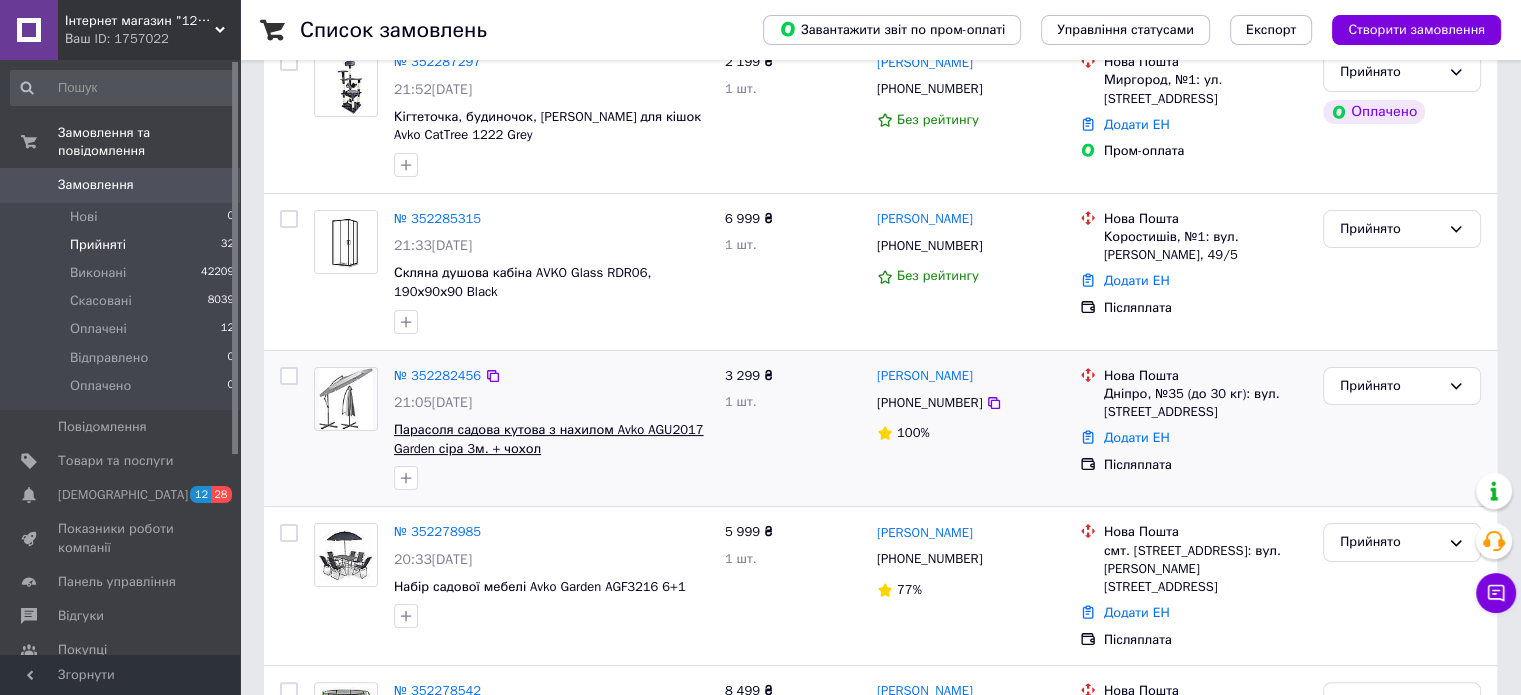 scroll, scrollTop: 300, scrollLeft: 0, axis: vertical 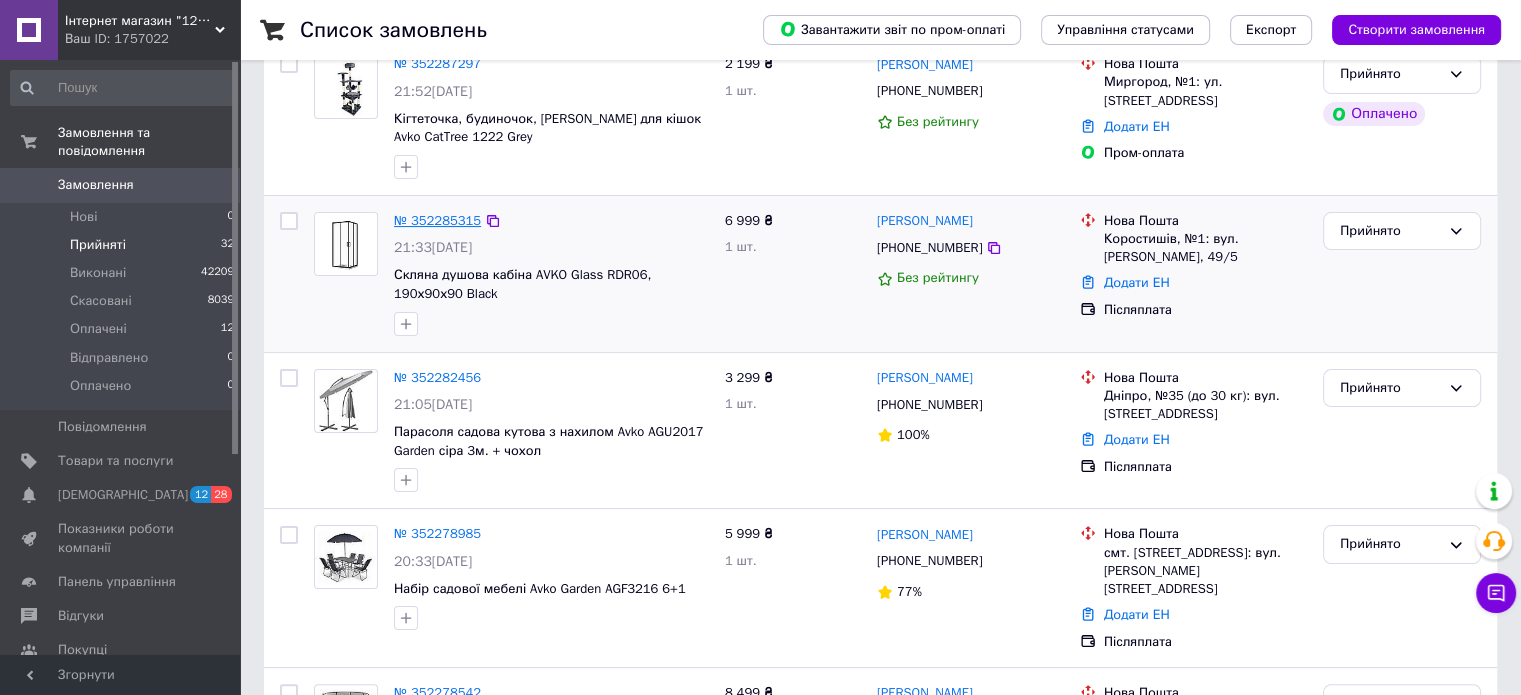 click on "№ 352285315" at bounding box center [437, 220] 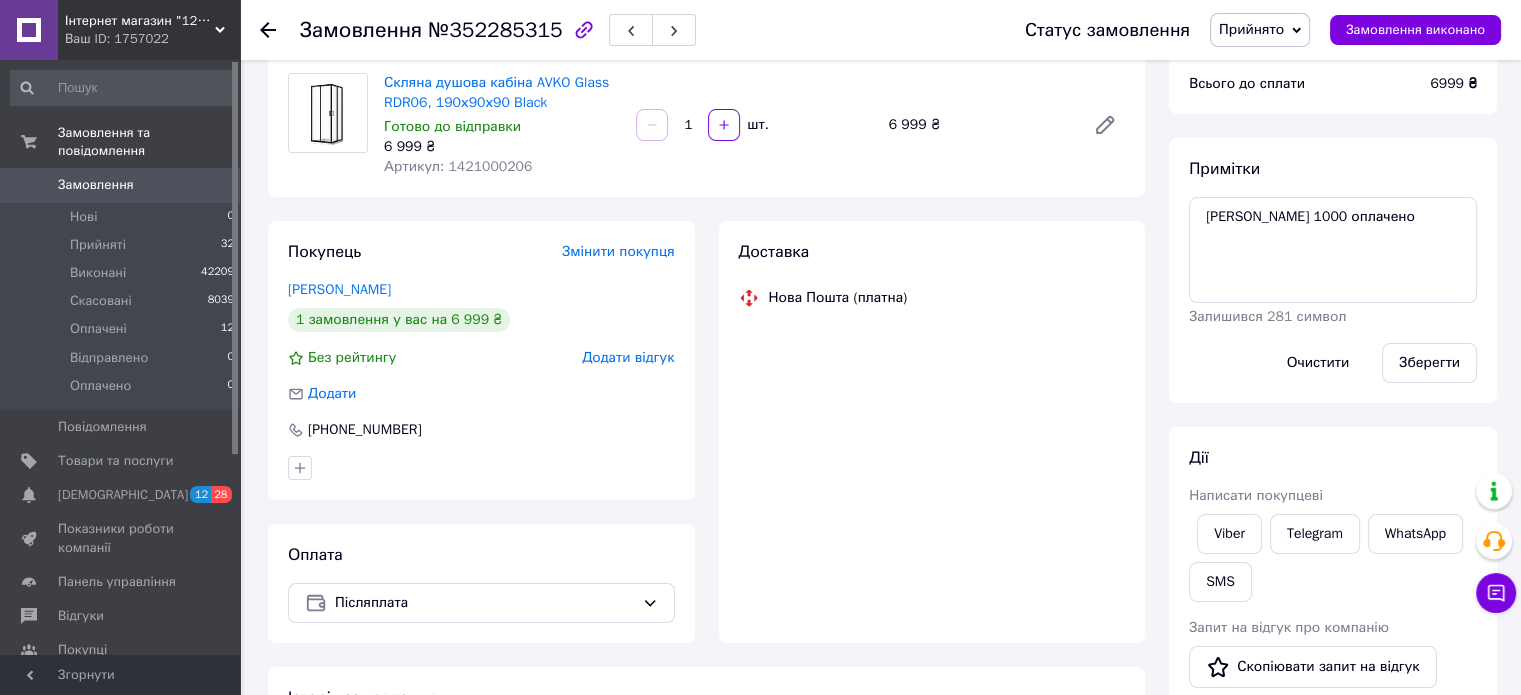 scroll, scrollTop: 300, scrollLeft: 0, axis: vertical 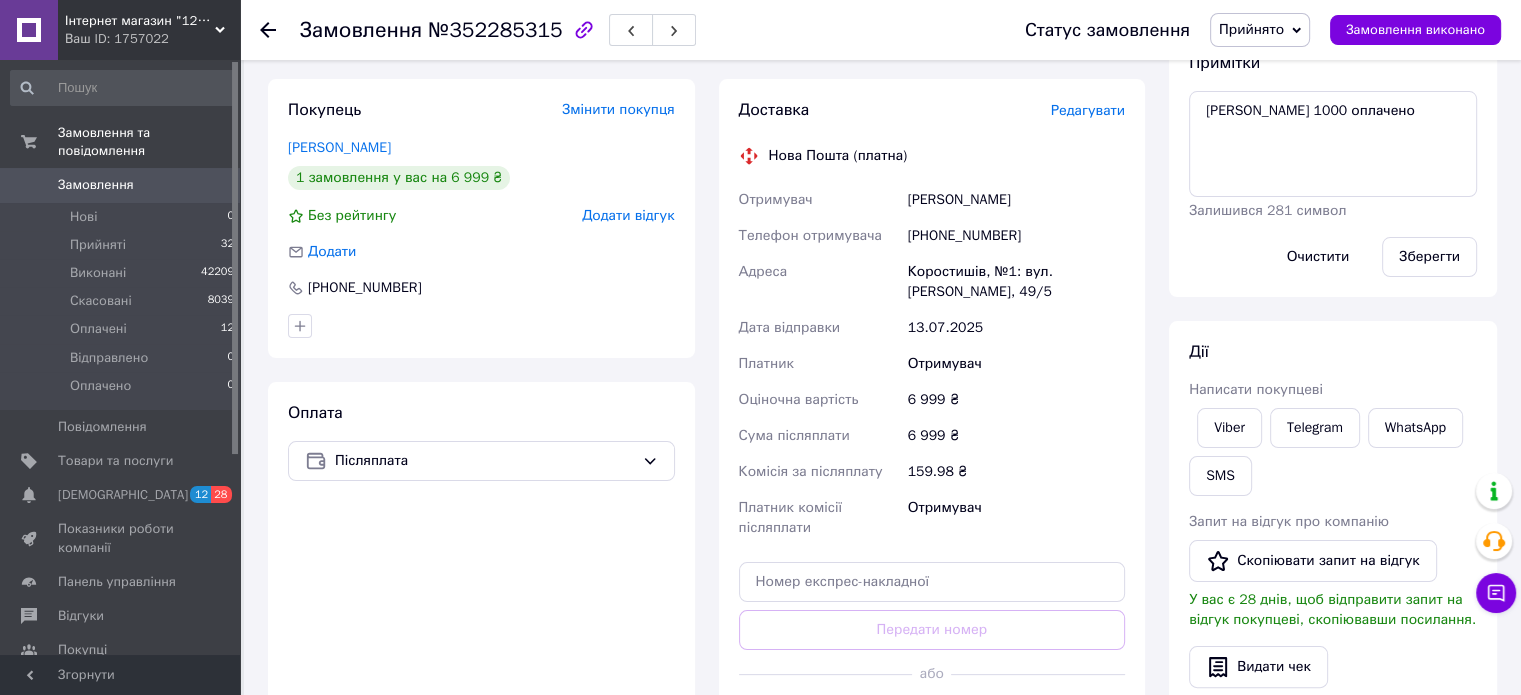 click 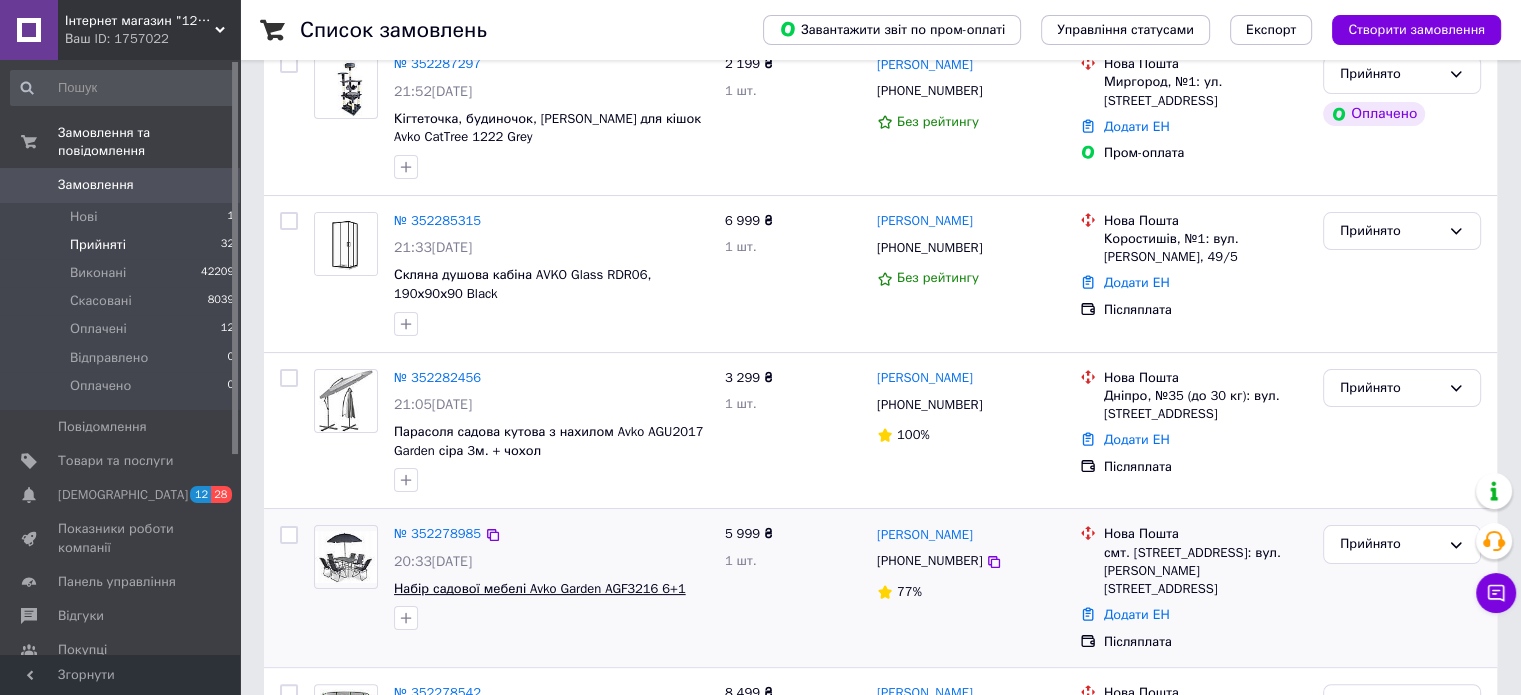 scroll, scrollTop: 100, scrollLeft: 0, axis: vertical 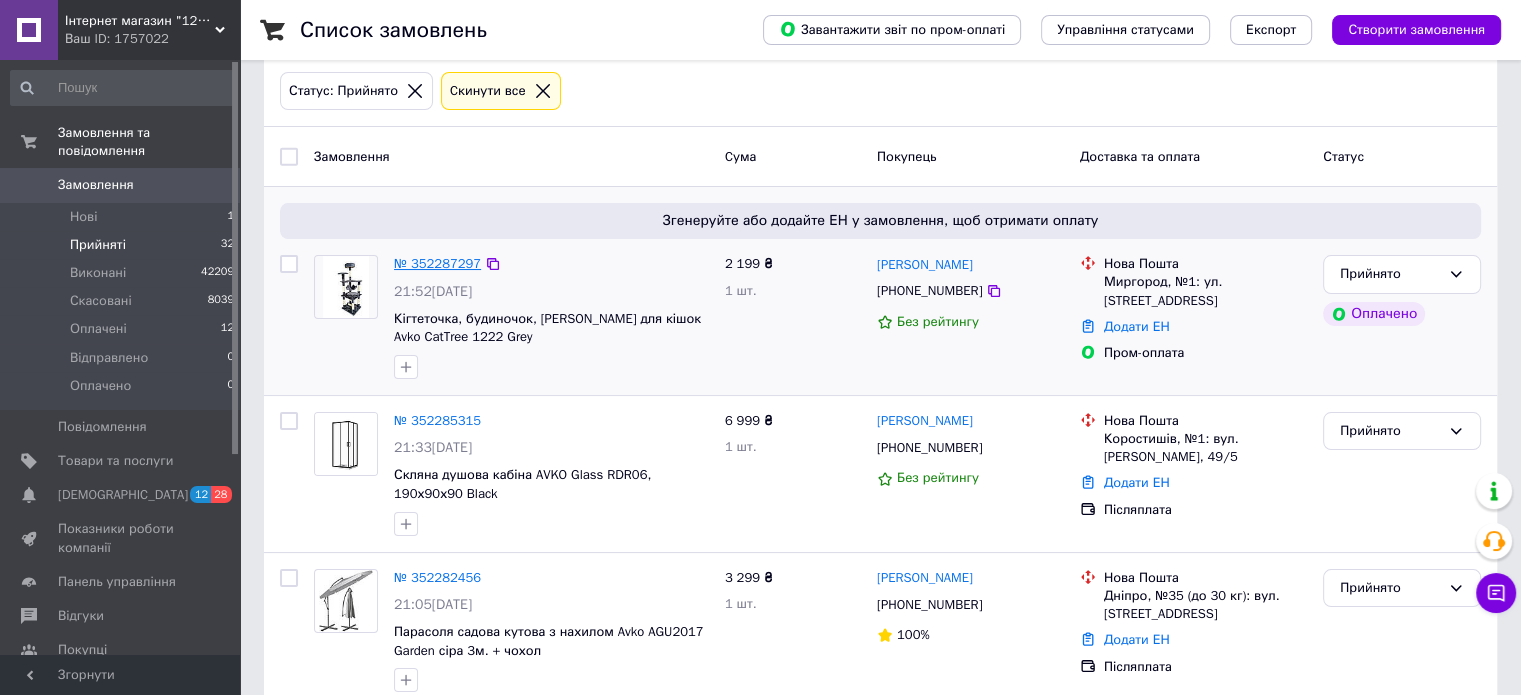 click on "№ 352287297" at bounding box center [437, 263] 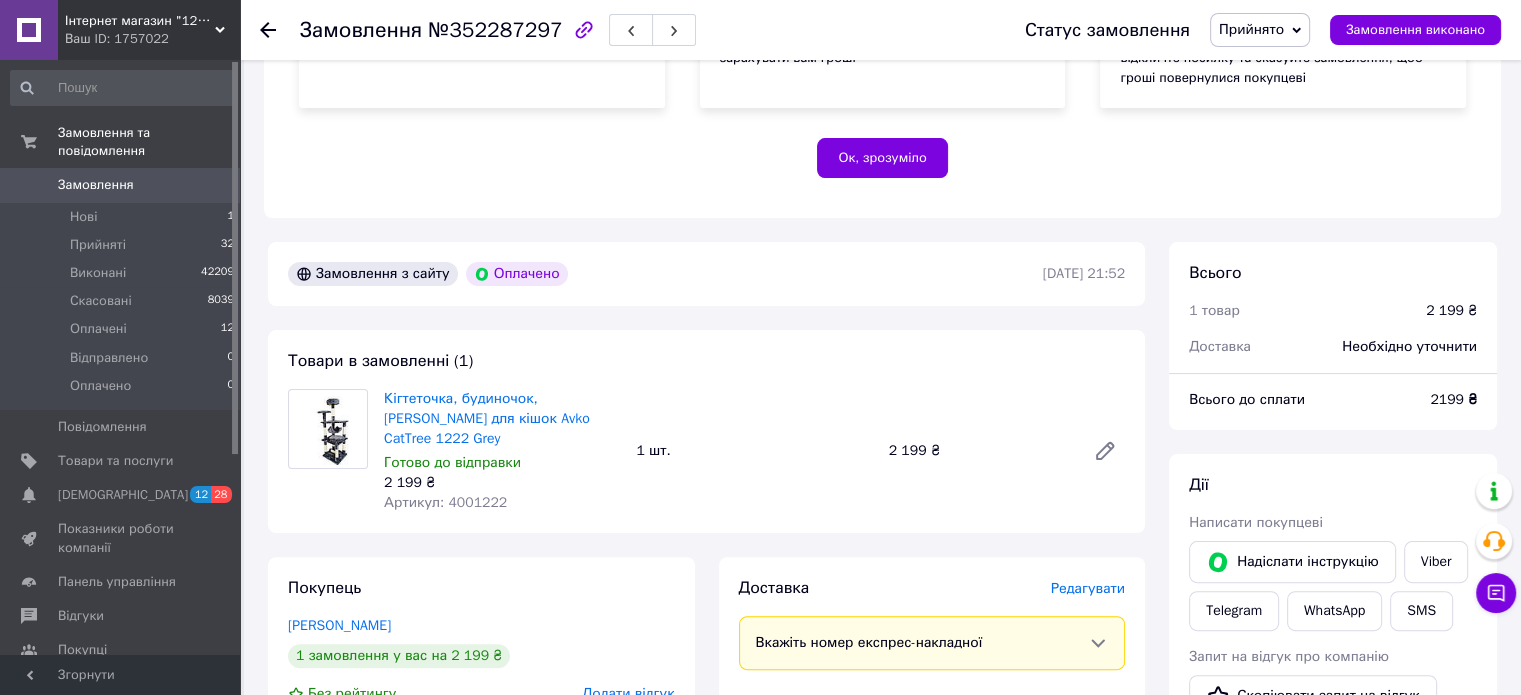 scroll, scrollTop: 0, scrollLeft: 0, axis: both 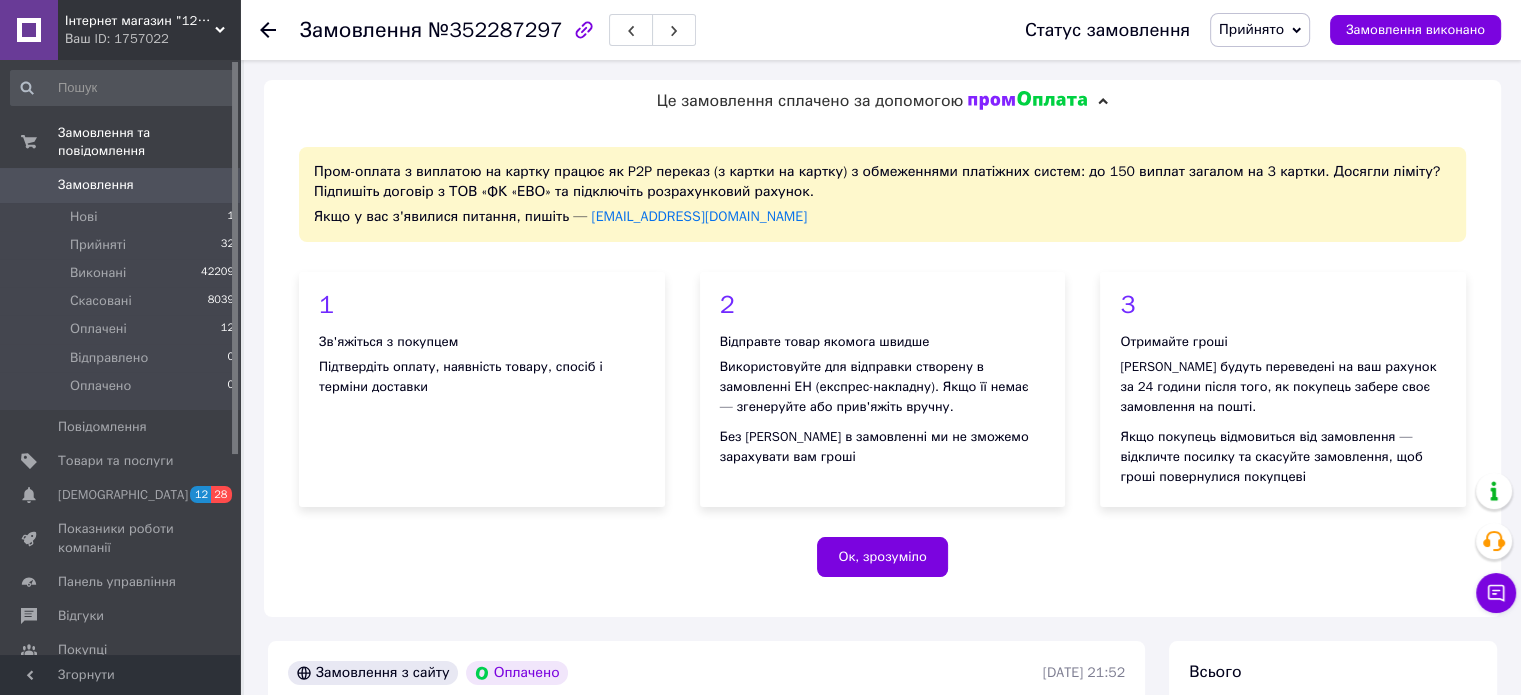 click 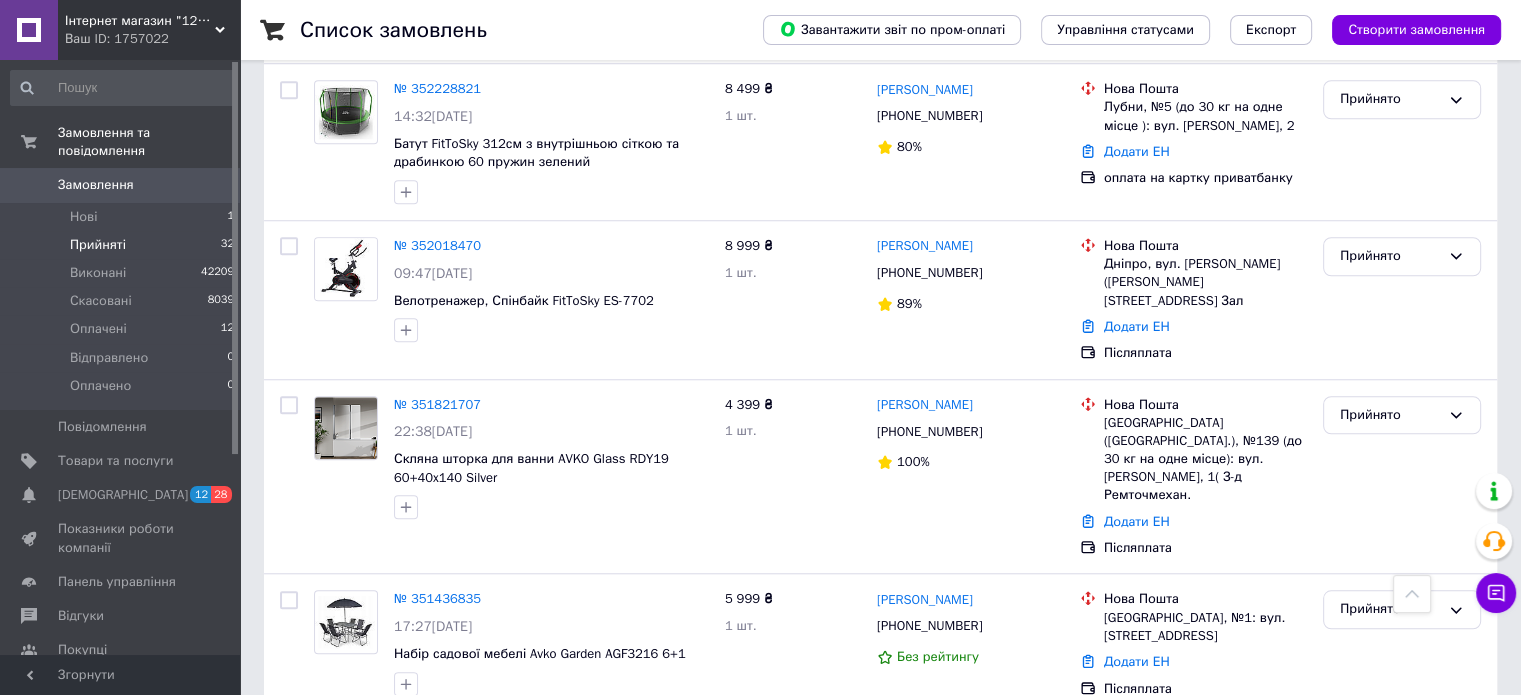 scroll, scrollTop: 1677, scrollLeft: 0, axis: vertical 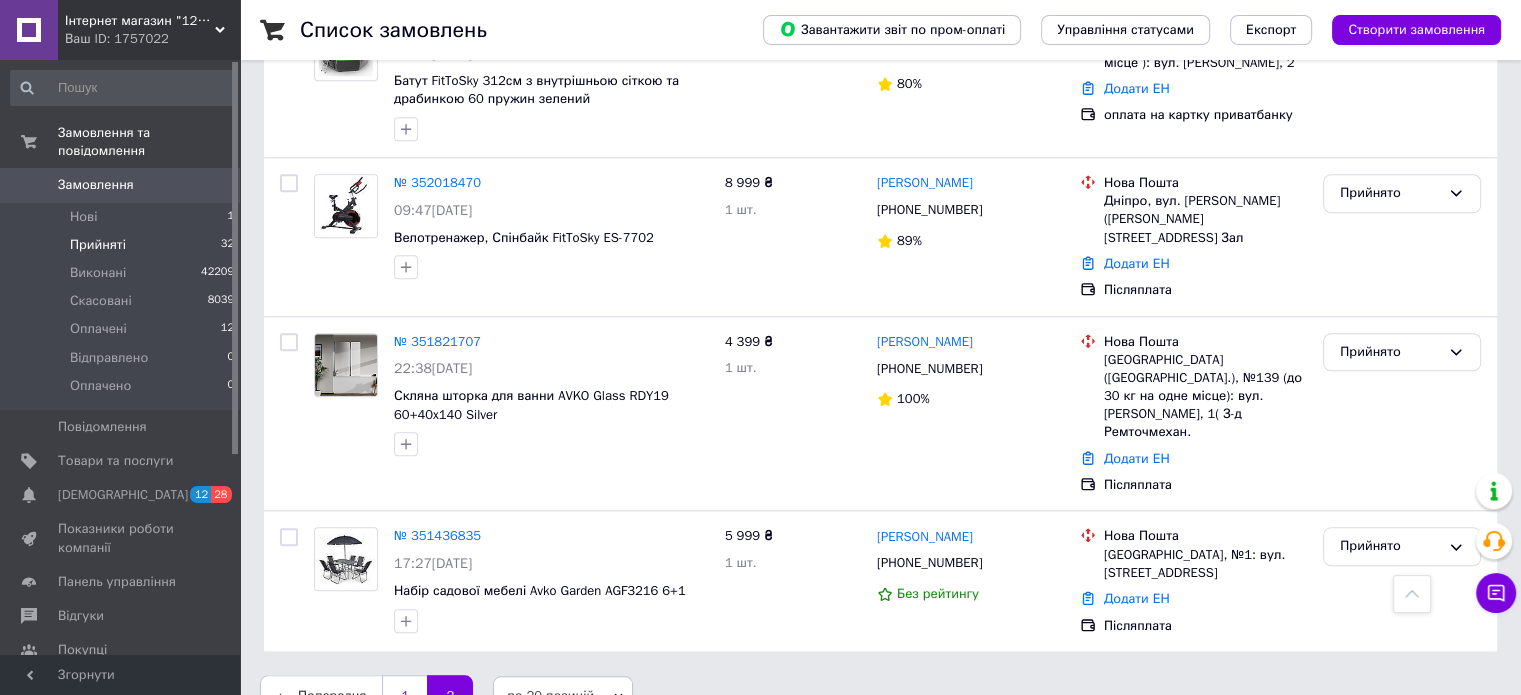 click on "1" at bounding box center (404, 696) 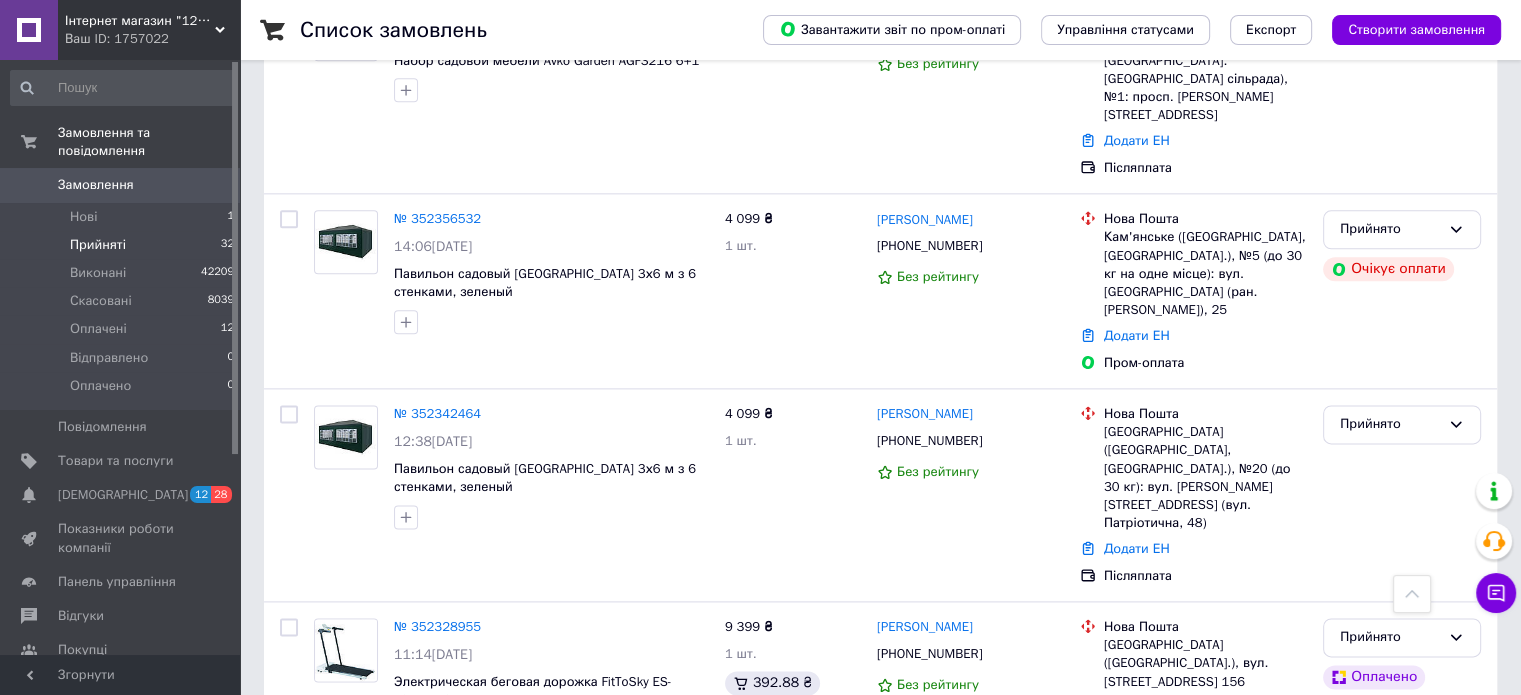 scroll, scrollTop: 2964, scrollLeft: 0, axis: vertical 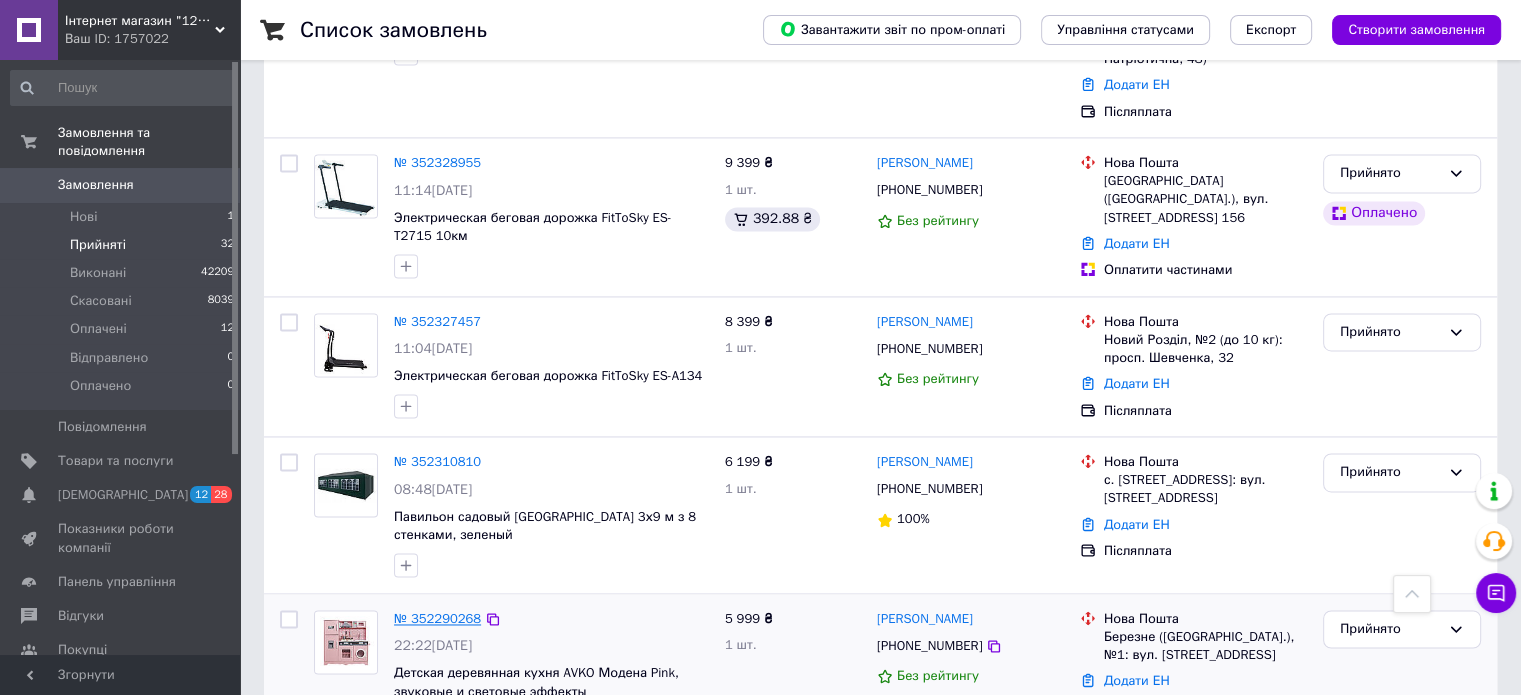 click on "№ 352290268" at bounding box center [437, 618] 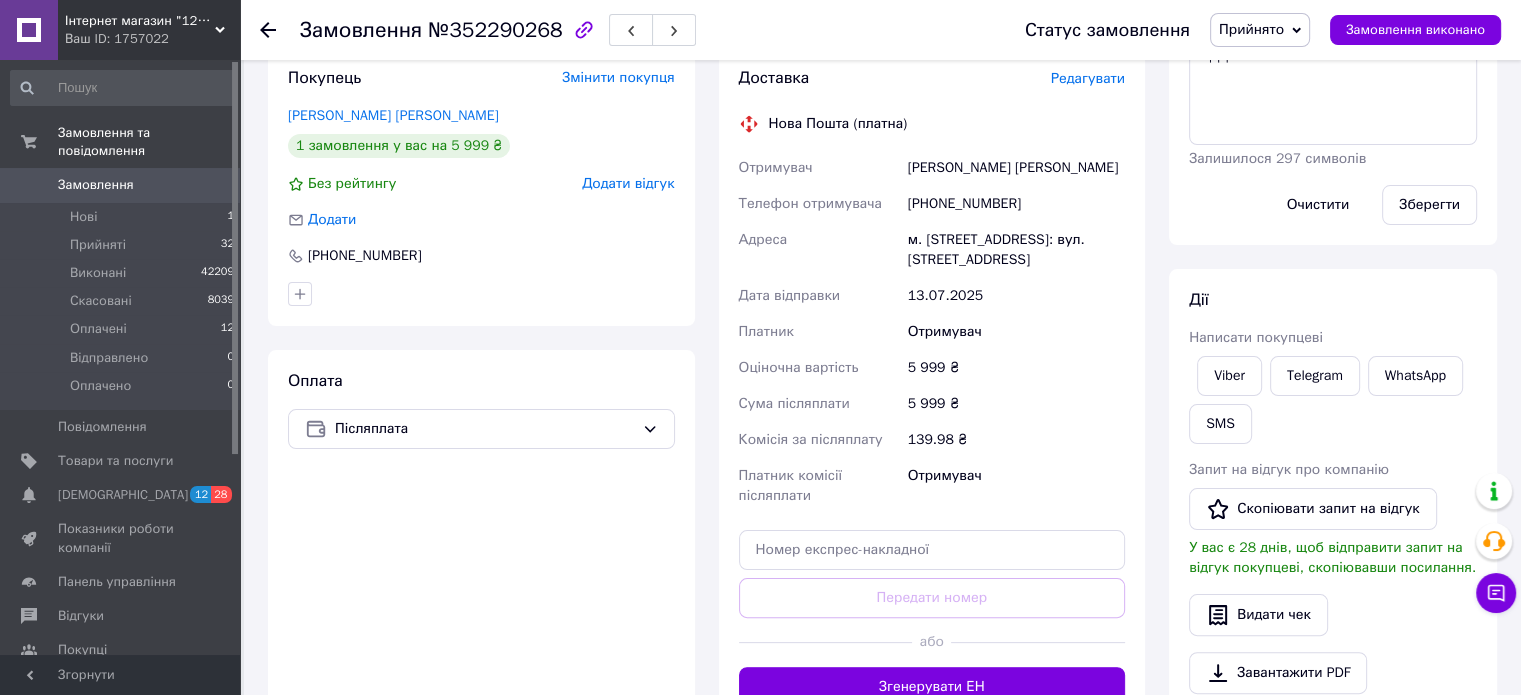 scroll, scrollTop: 531, scrollLeft: 0, axis: vertical 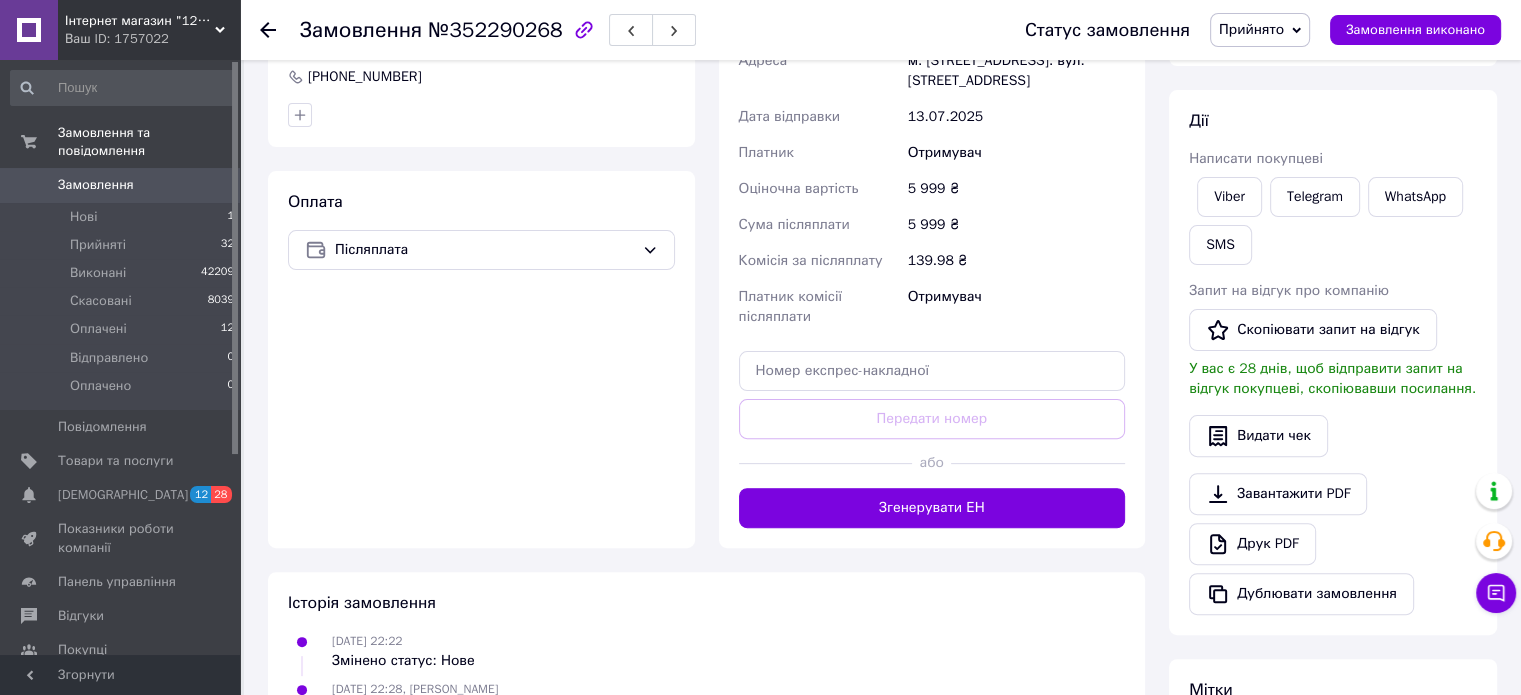 click 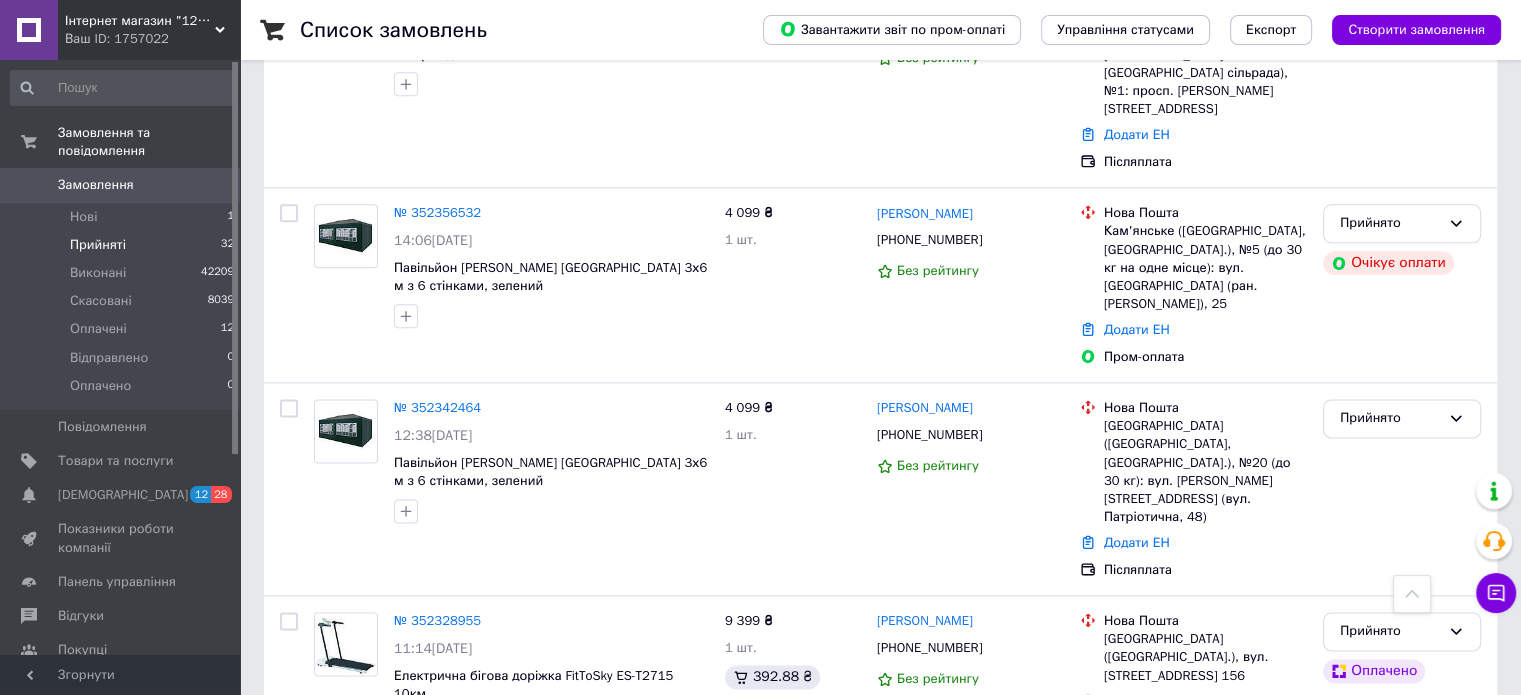 scroll, scrollTop: 2948, scrollLeft: 0, axis: vertical 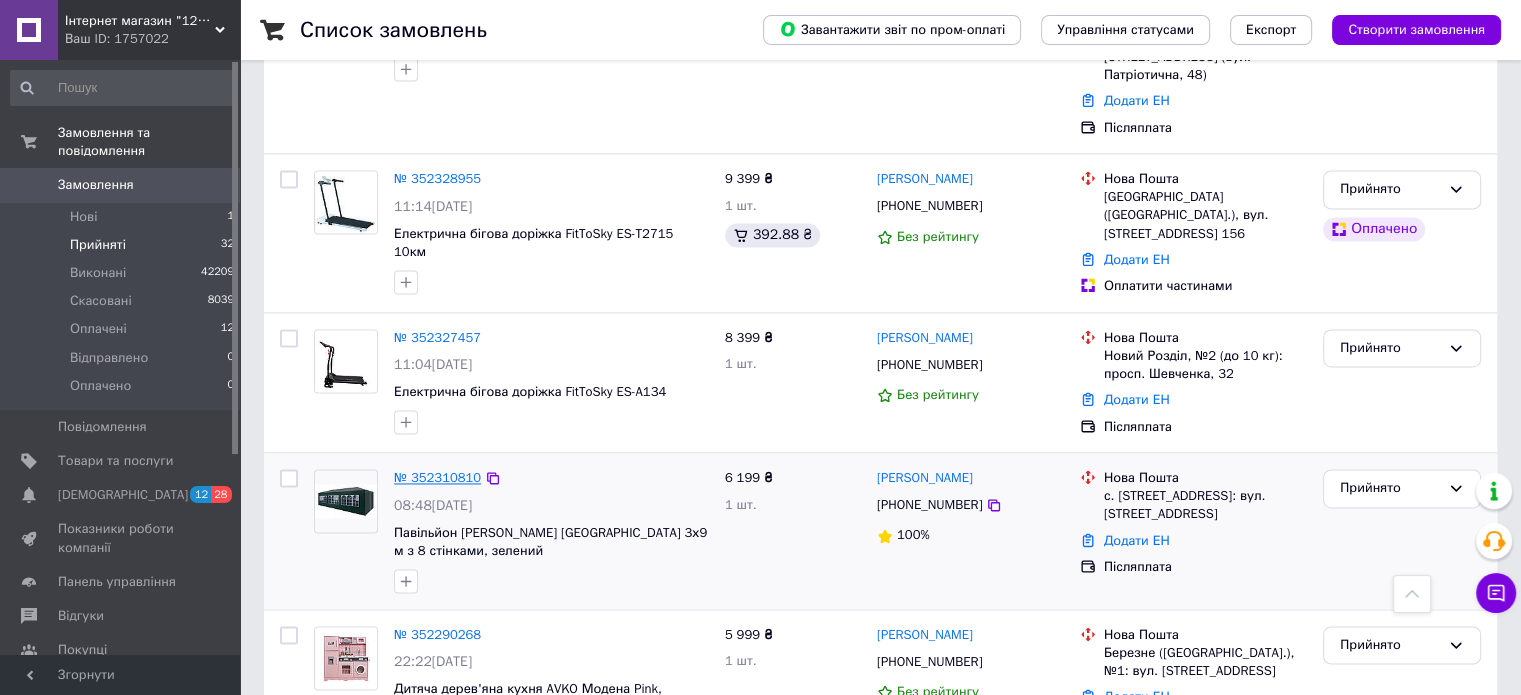 click on "№ 352310810" at bounding box center (437, 477) 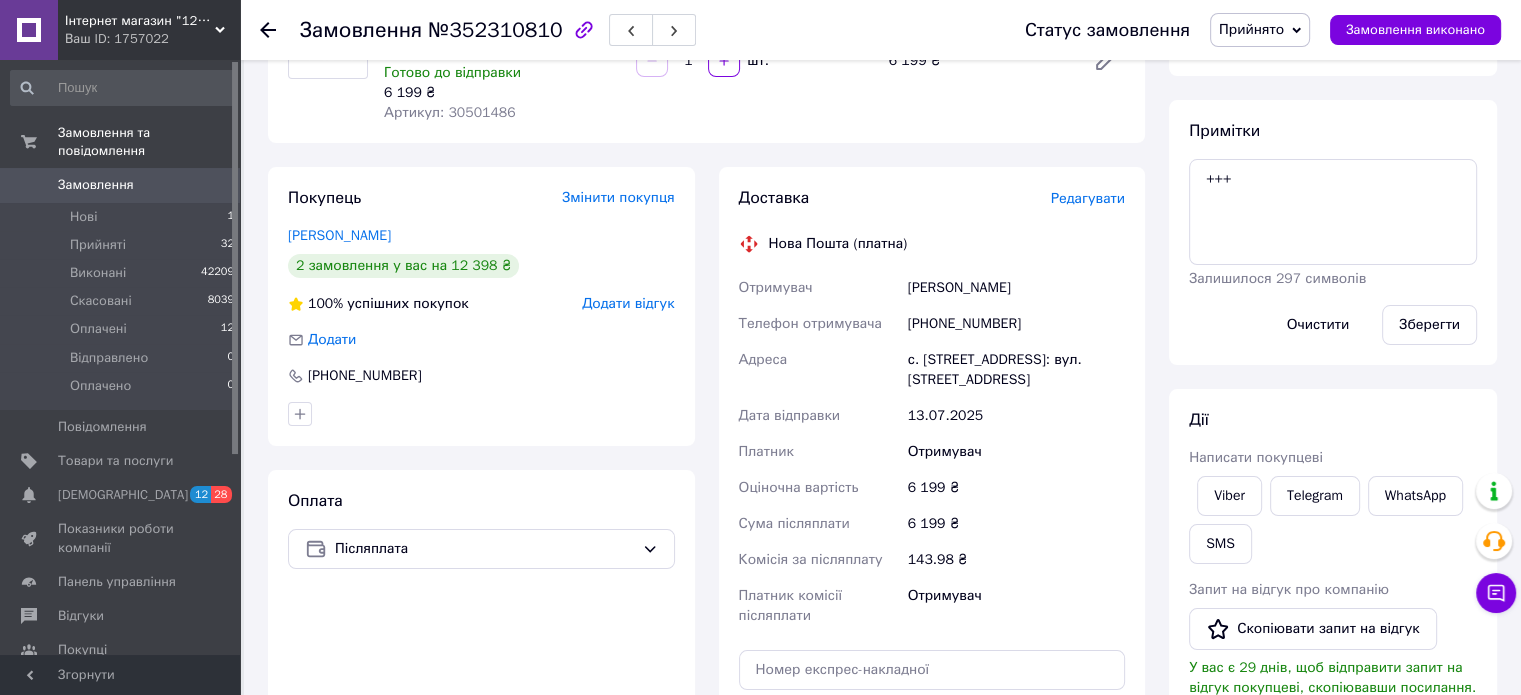 scroll, scrollTop: 231, scrollLeft: 0, axis: vertical 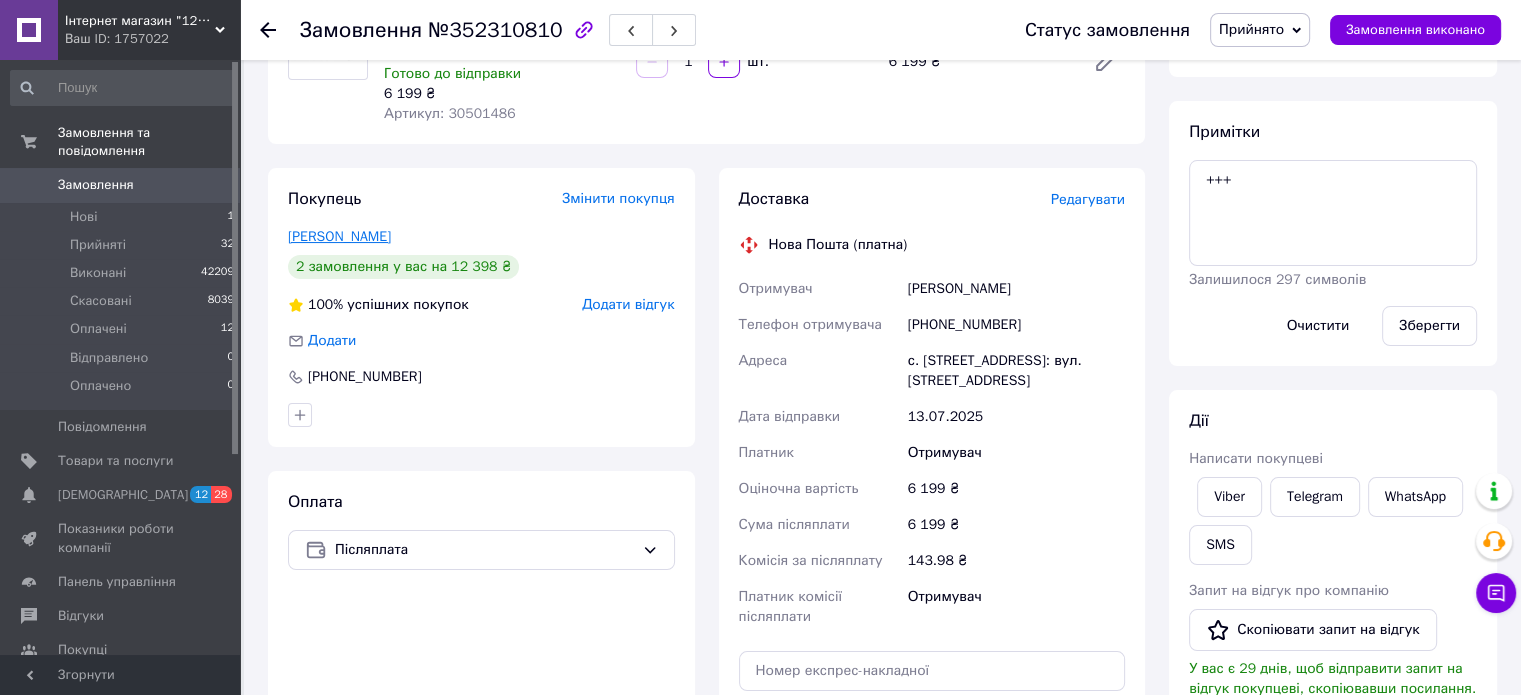 click on "[PERSON_NAME]" at bounding box center [339, 236] 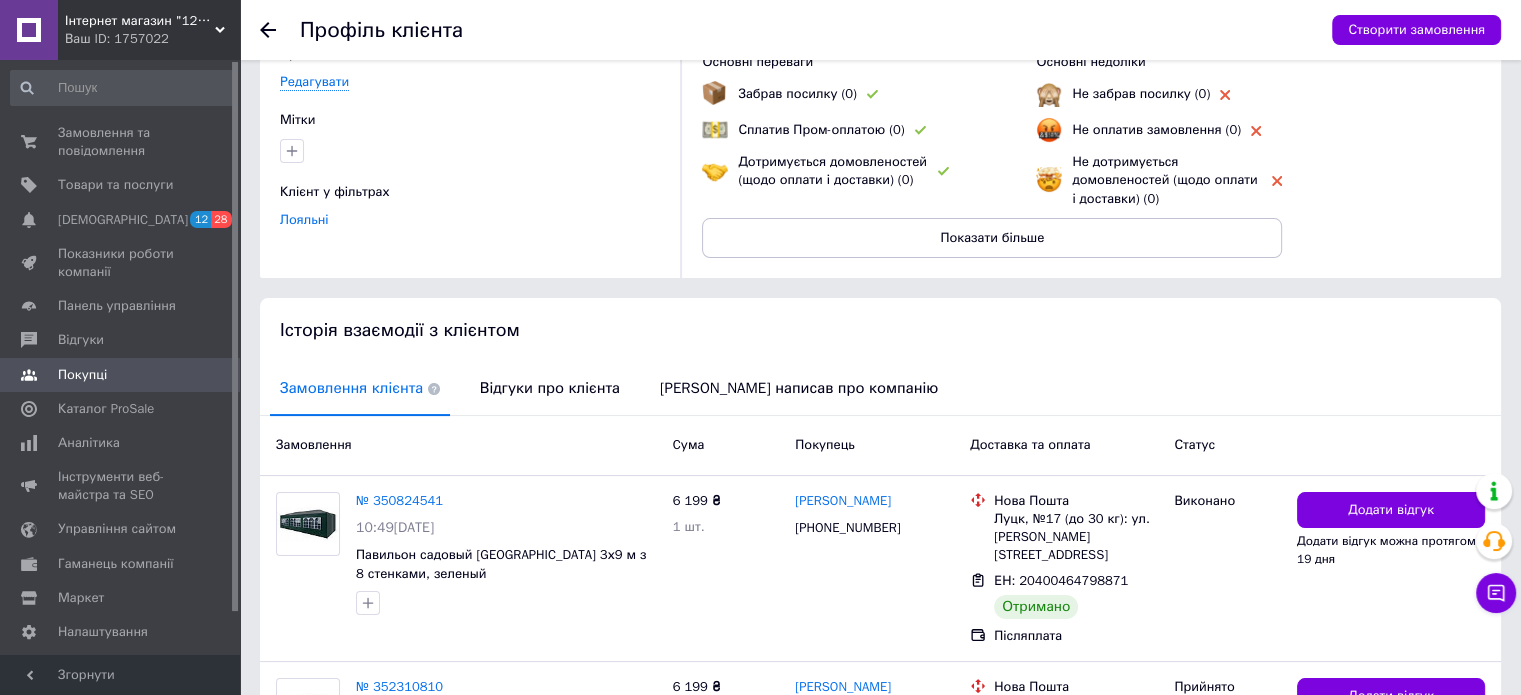 scroll, scrollTop: 0, scrollLeft: 0, axis: both 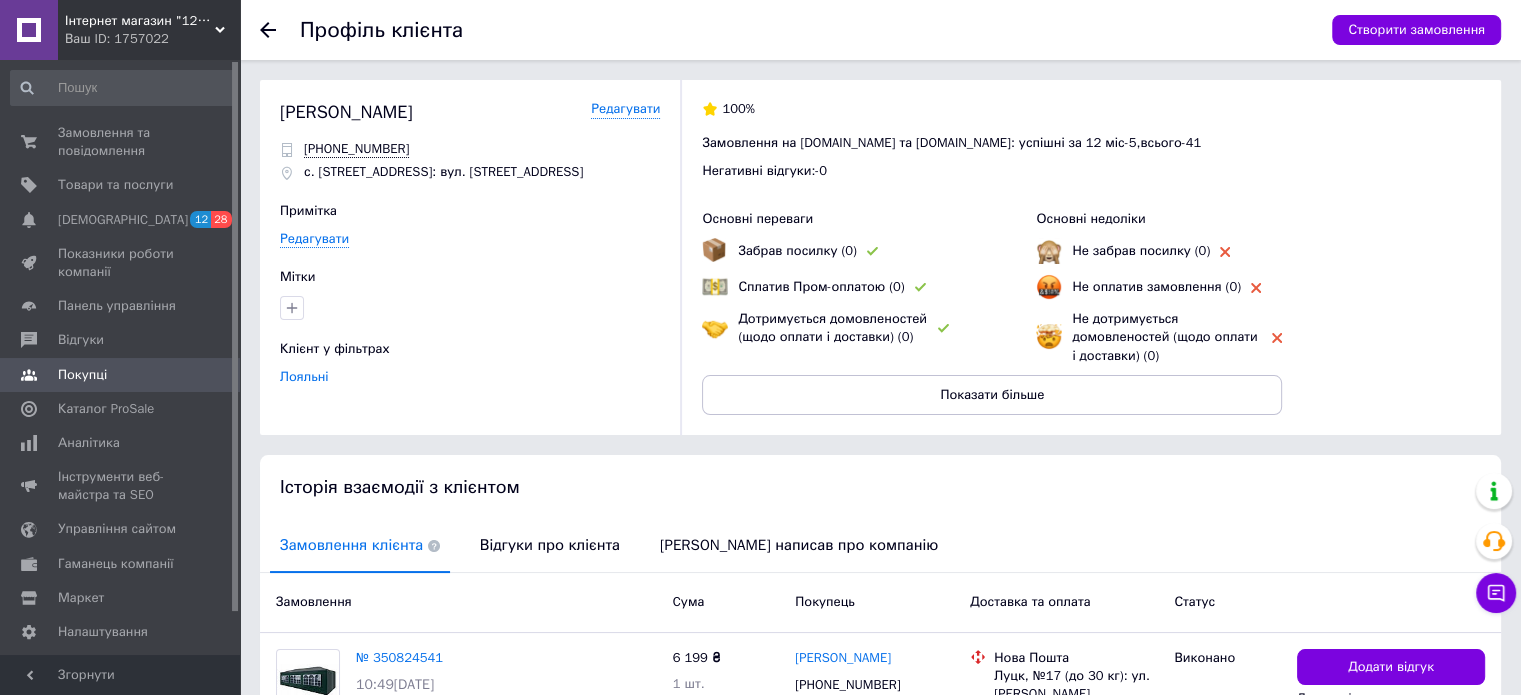 click 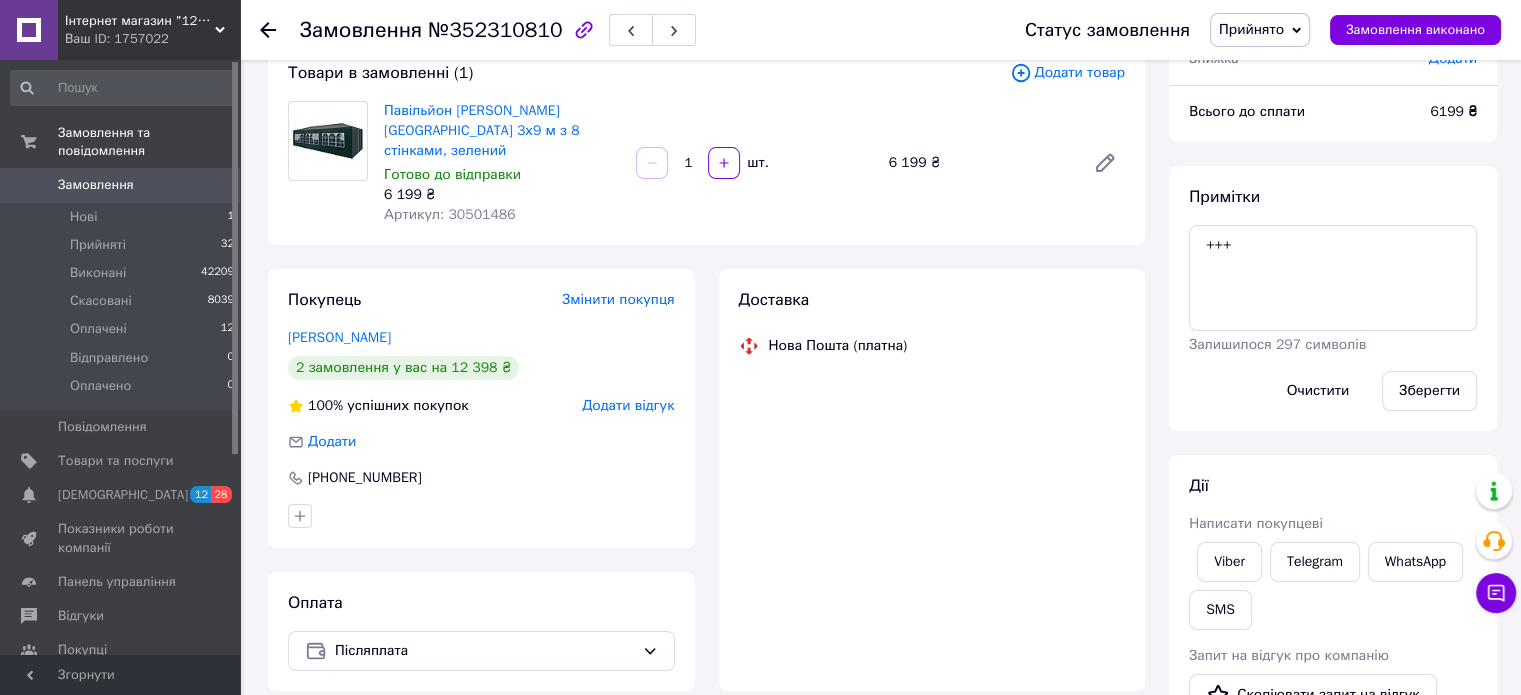 scroll, scrollTop: 0, scrollLeft: 0, axis: both 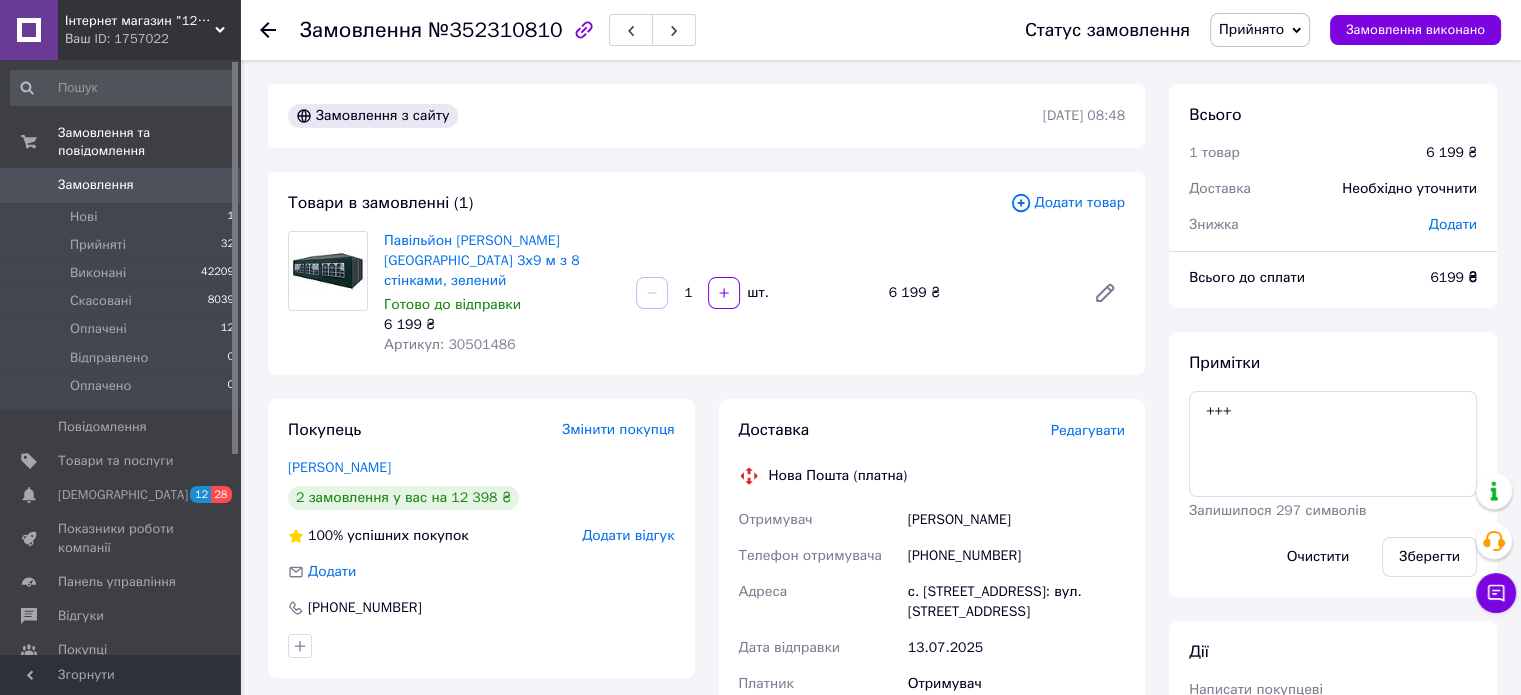 click 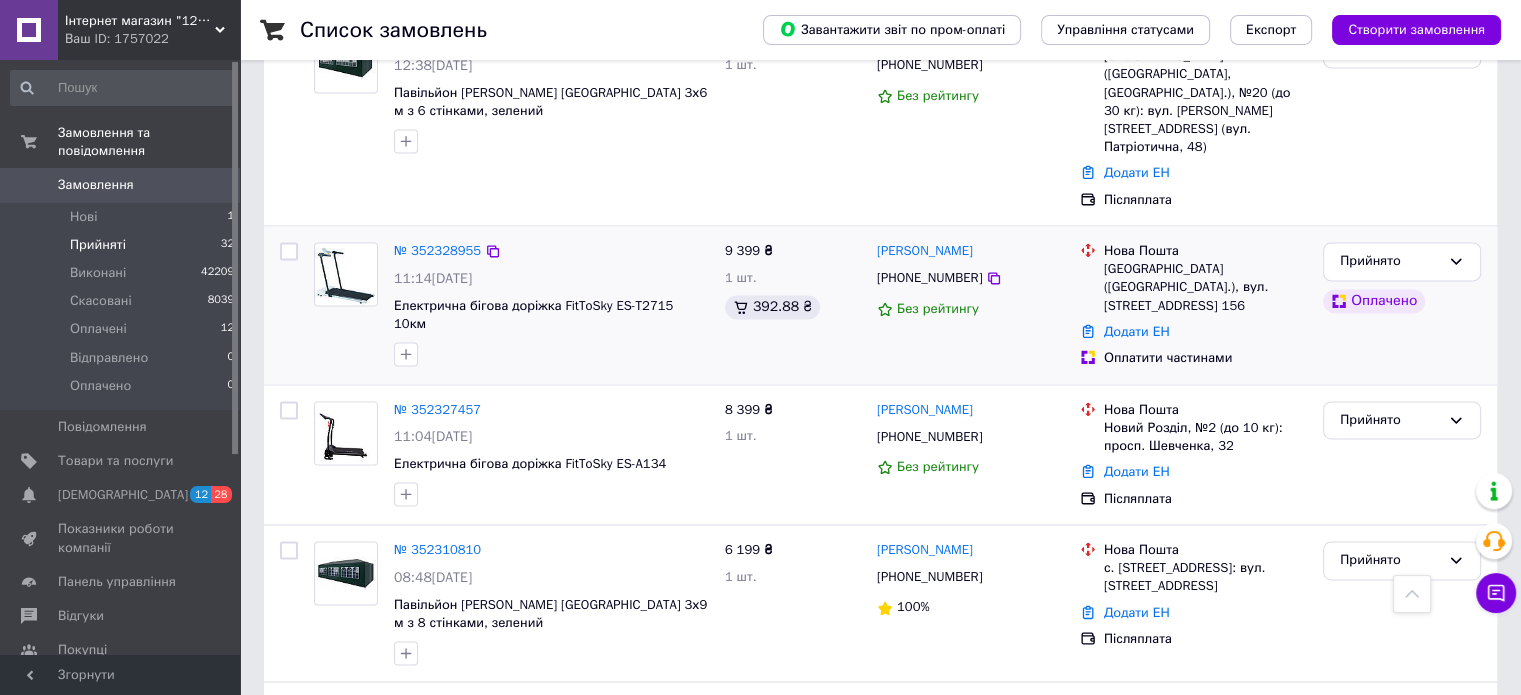 scroll, scrollTop: 2948, scrollLeft: 0, axis: vertical 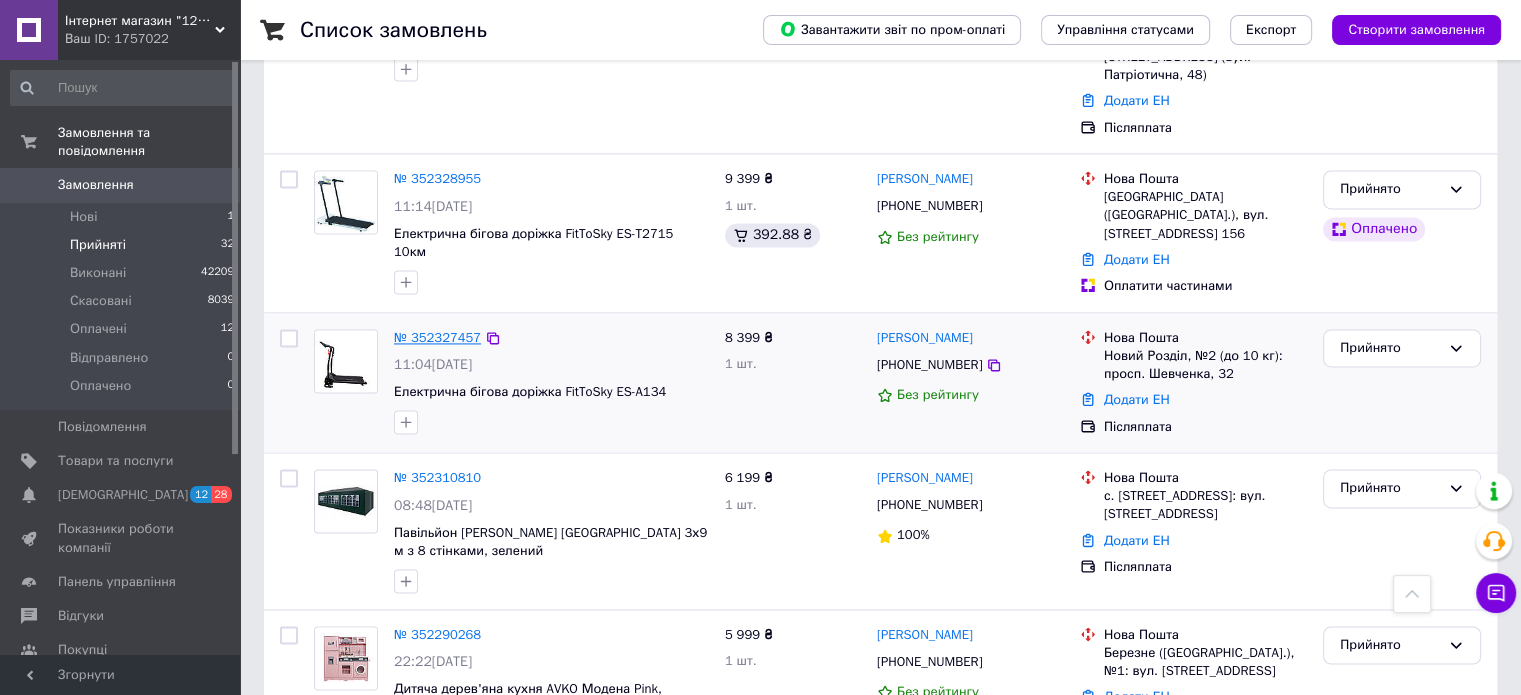 click on "№ 352327457" at bounding box center [437, 337] 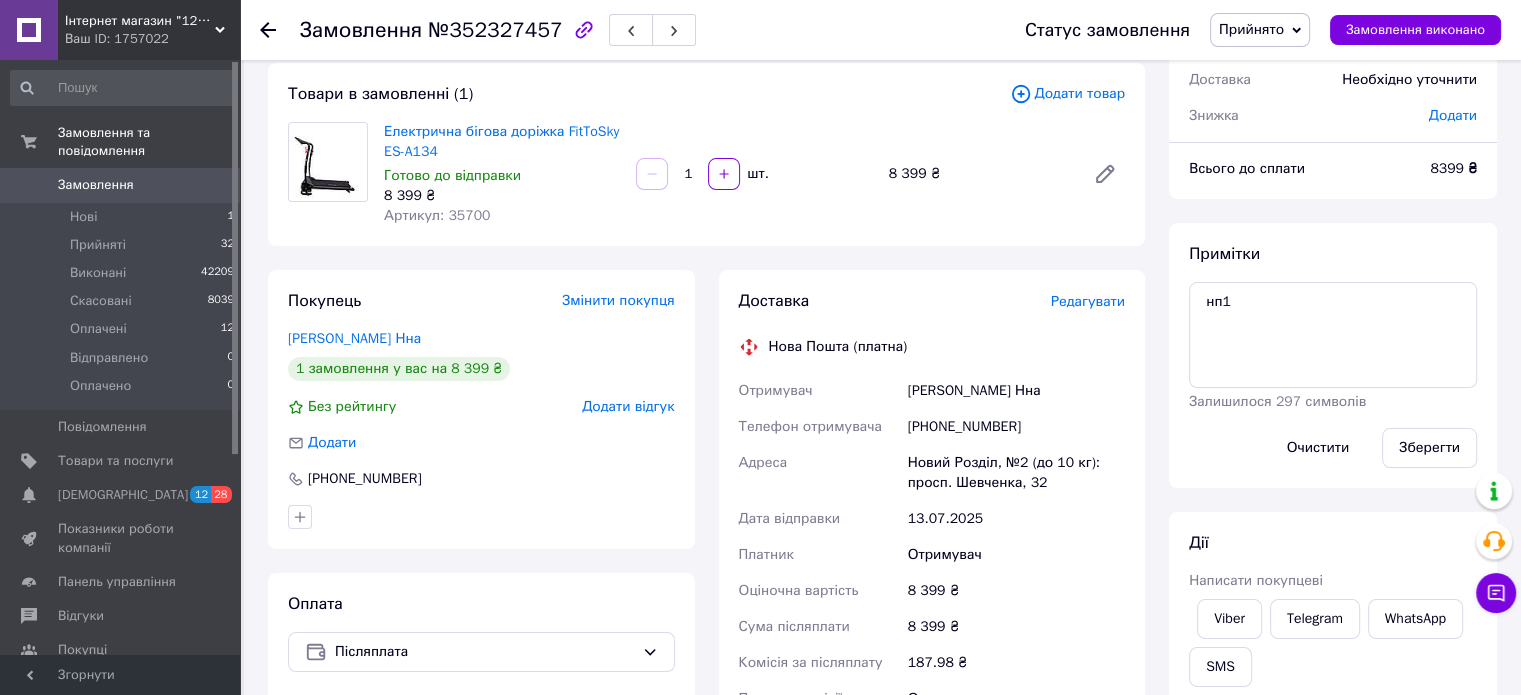 scroll, scrollTop: 67, scrollLeft: 0, axis: vertical 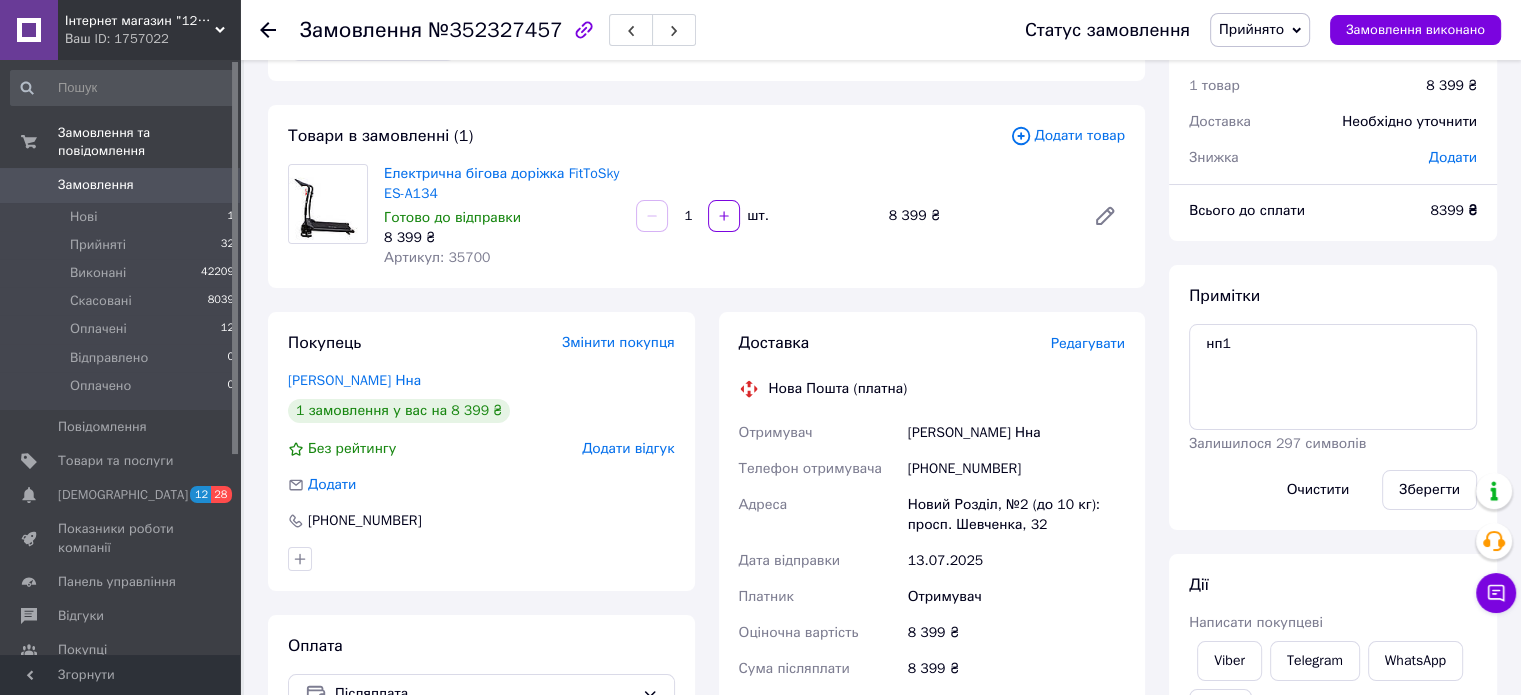 click 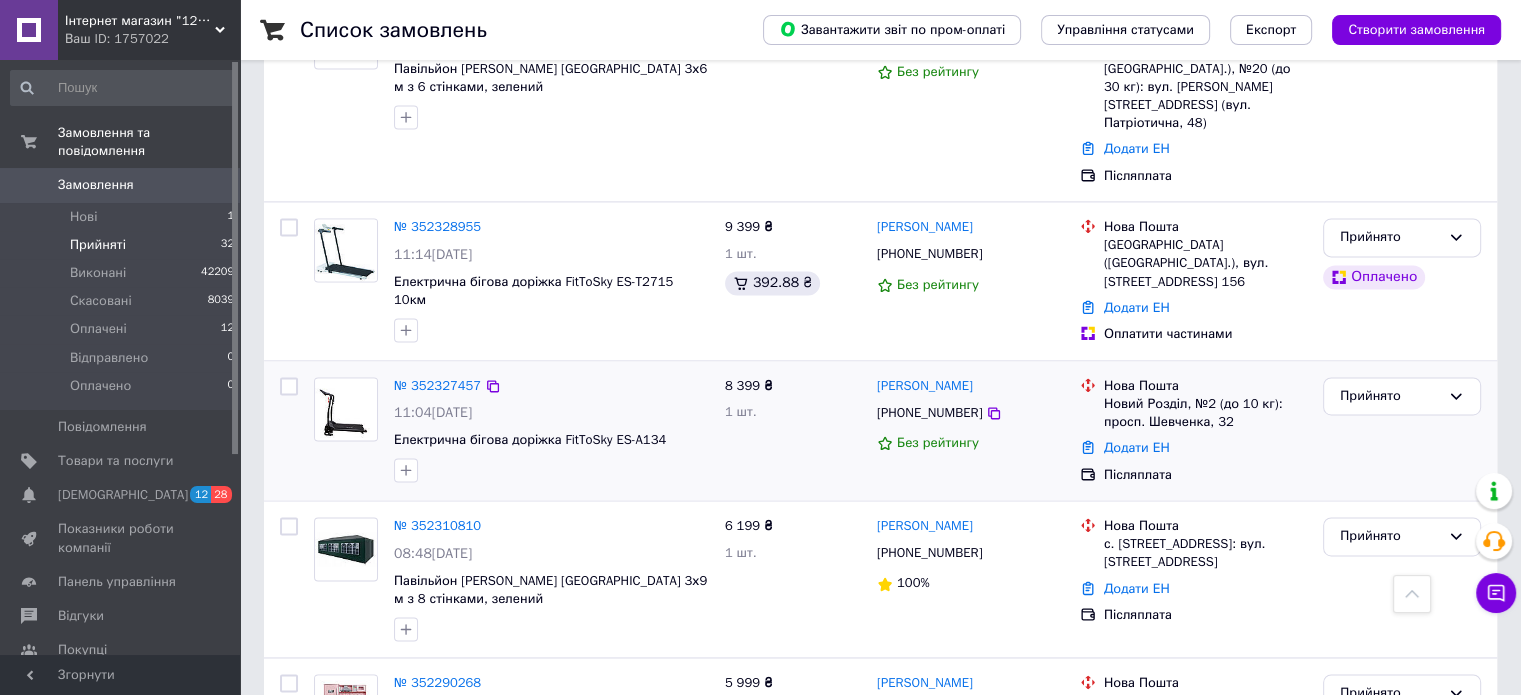 scroll, scrollTop: 2800, scrollLeft: 0, axis: vertical 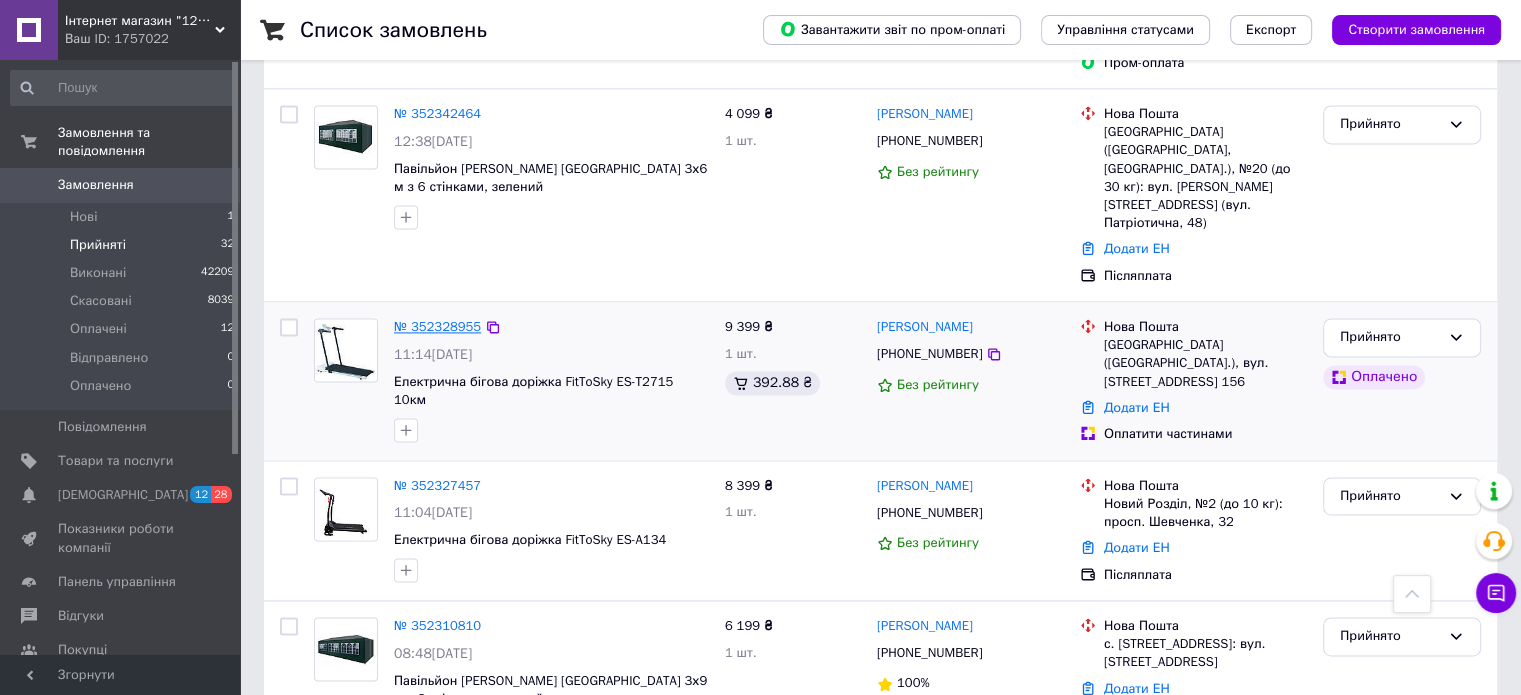 click on "№ 352328955" at bounding box center (437, 326) 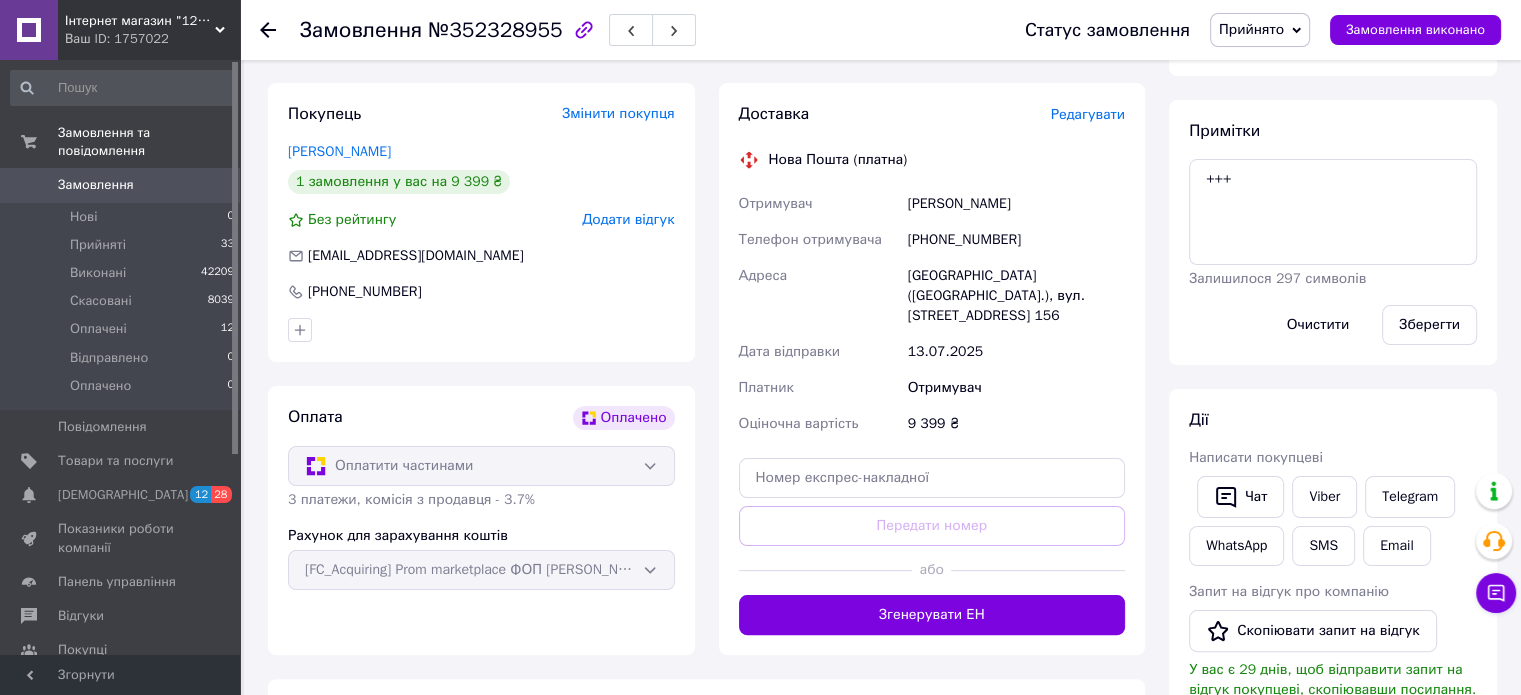 scroll, scrollTop: 203, scrollLeft: 0, axis: vertical 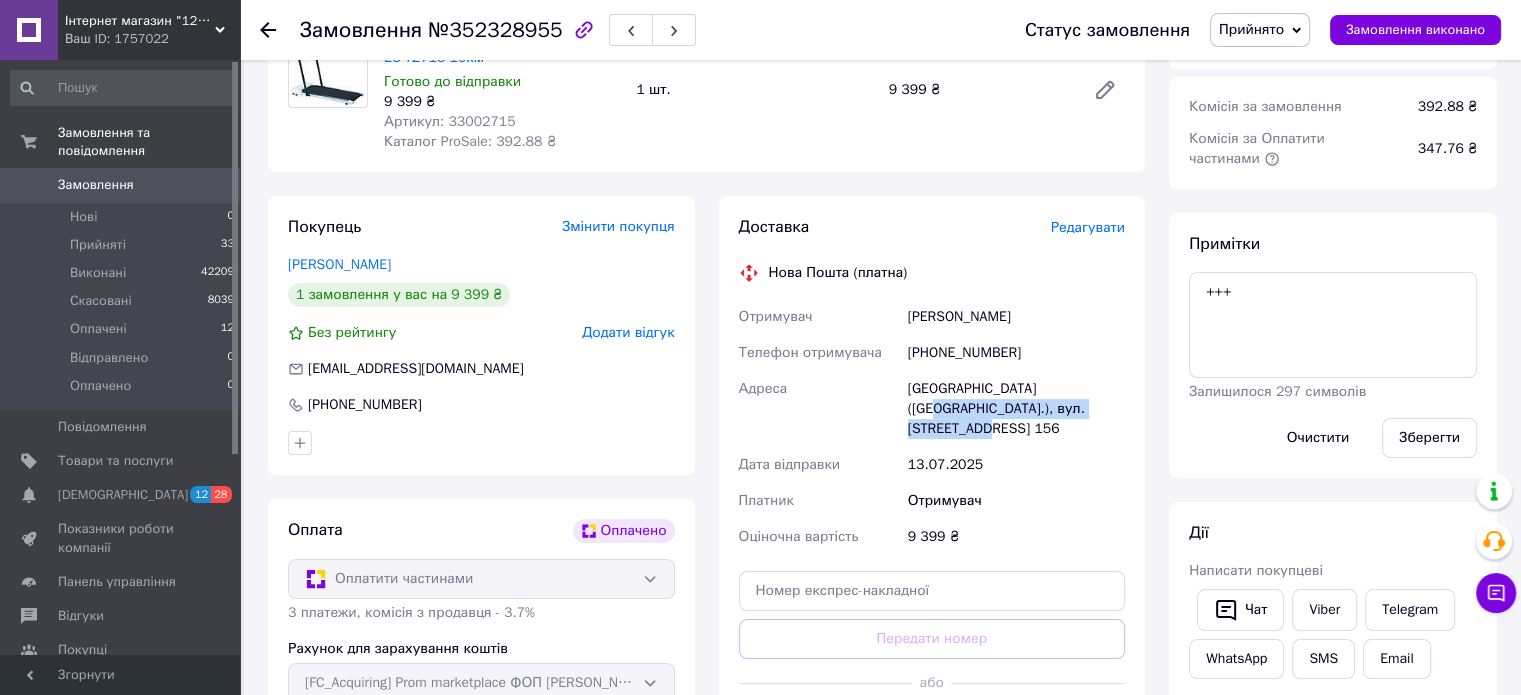 drag, startPoint x: 1096, startPoint y: 404, endPoint x: 1037, endPoint y: 387, distance: 61.400326 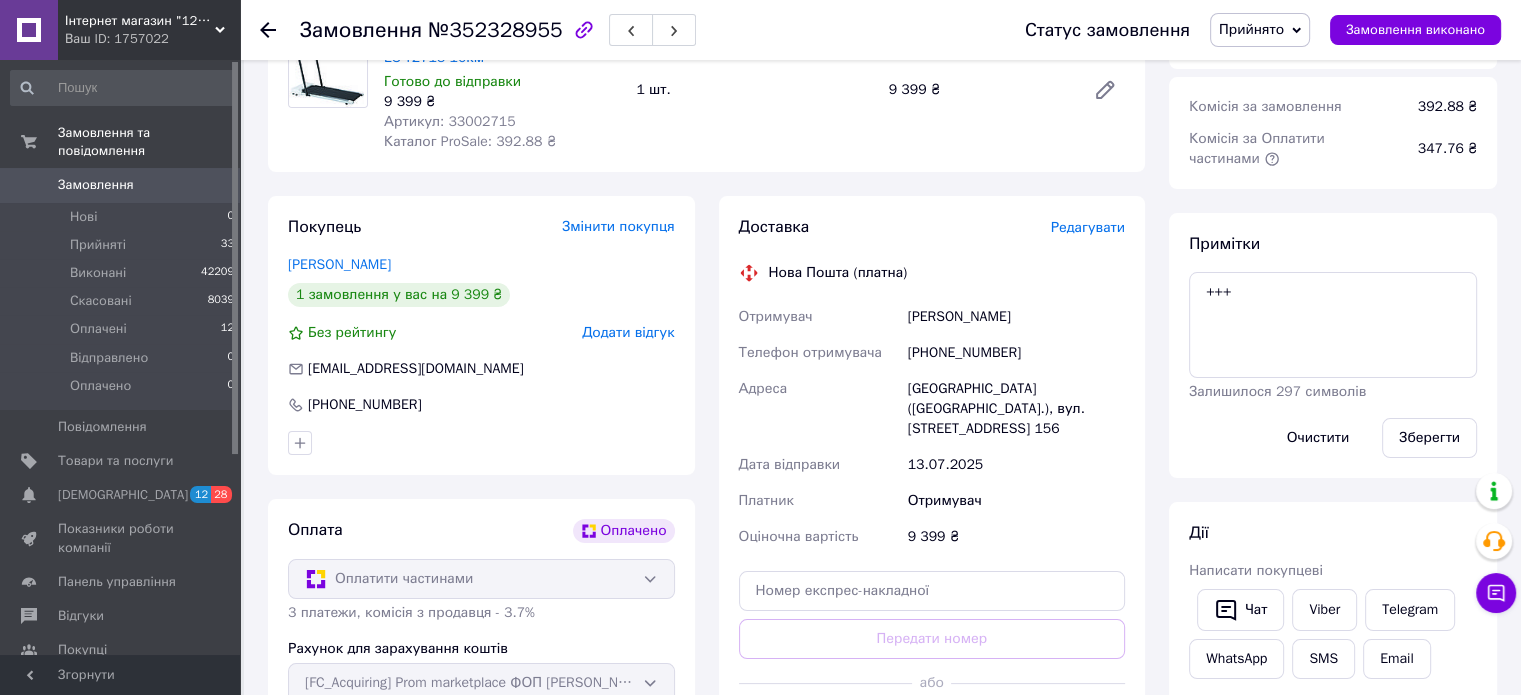 click 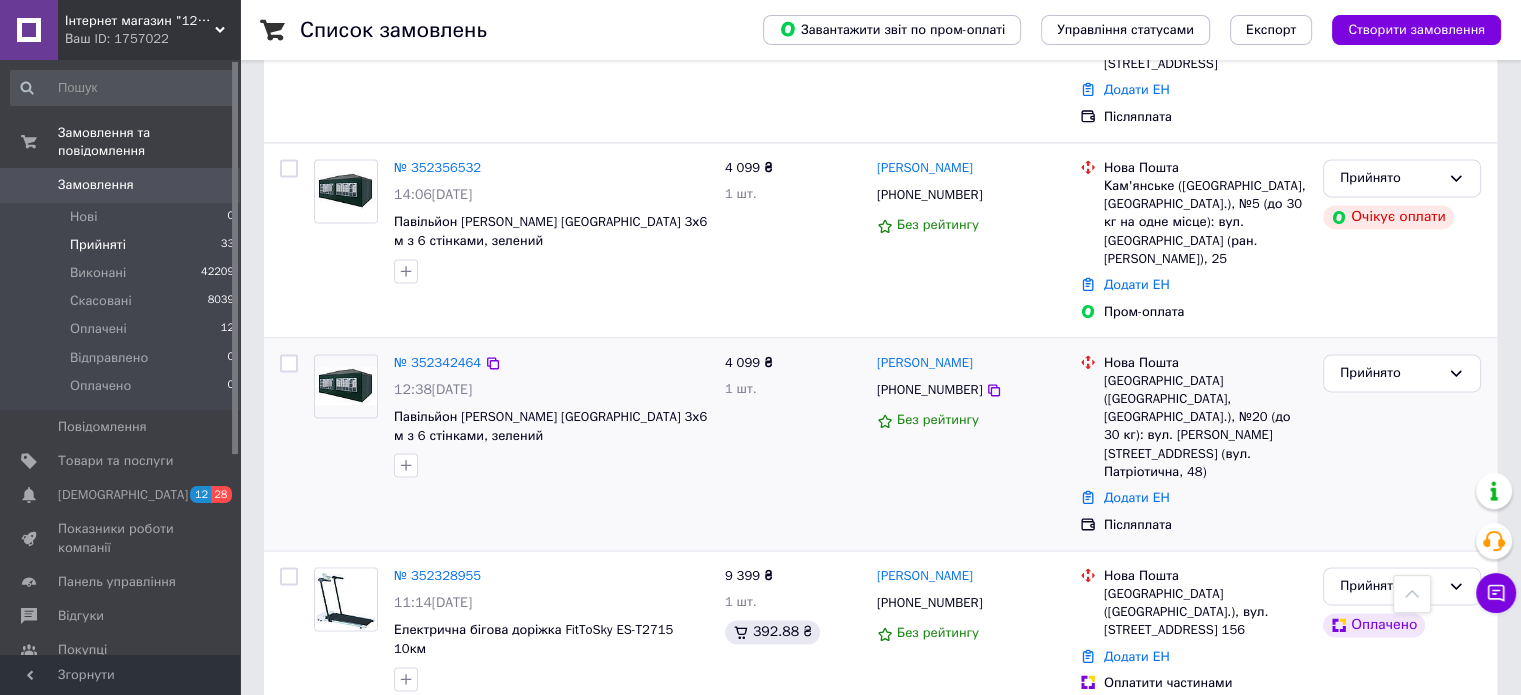 scroll, scrollTop: 2703, scrollLeft: 0, axis: vertical 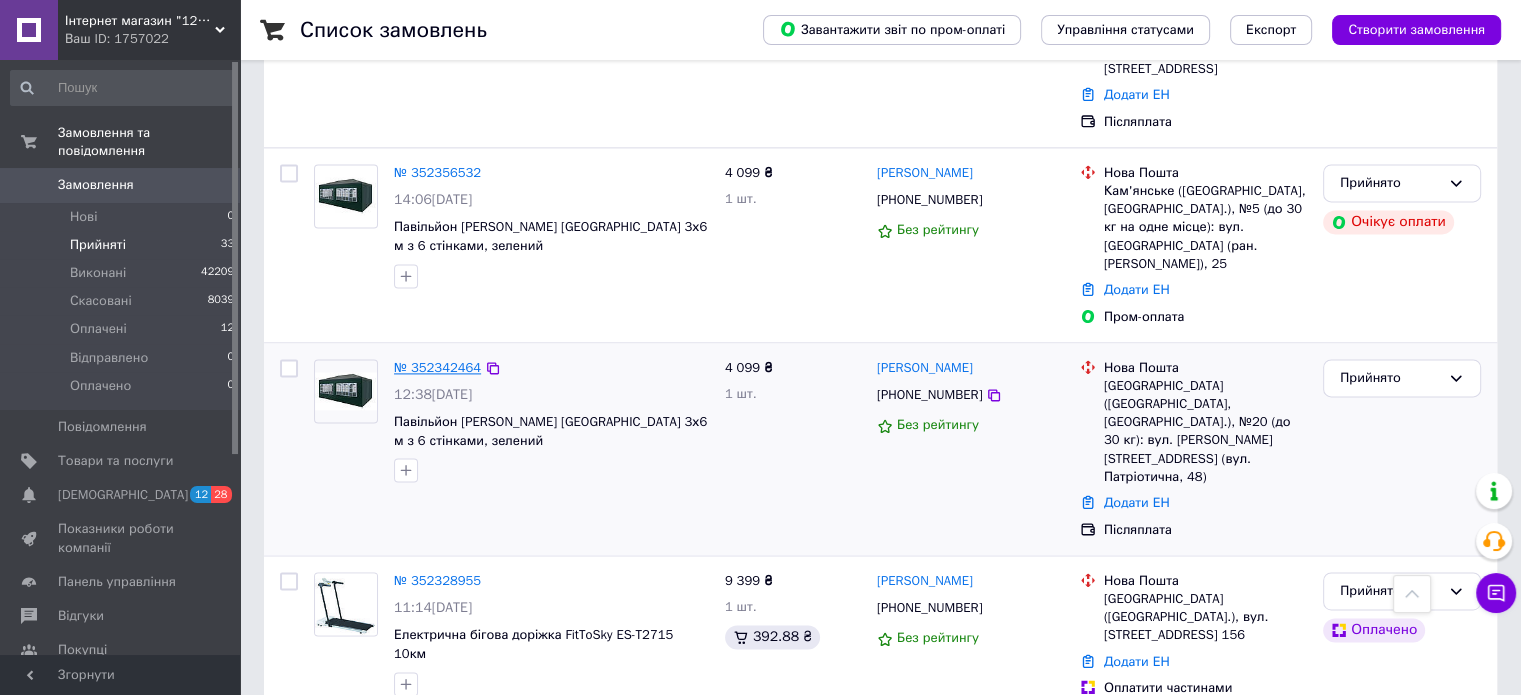 click on "№ 352342464" at bounding box center [437, 367] 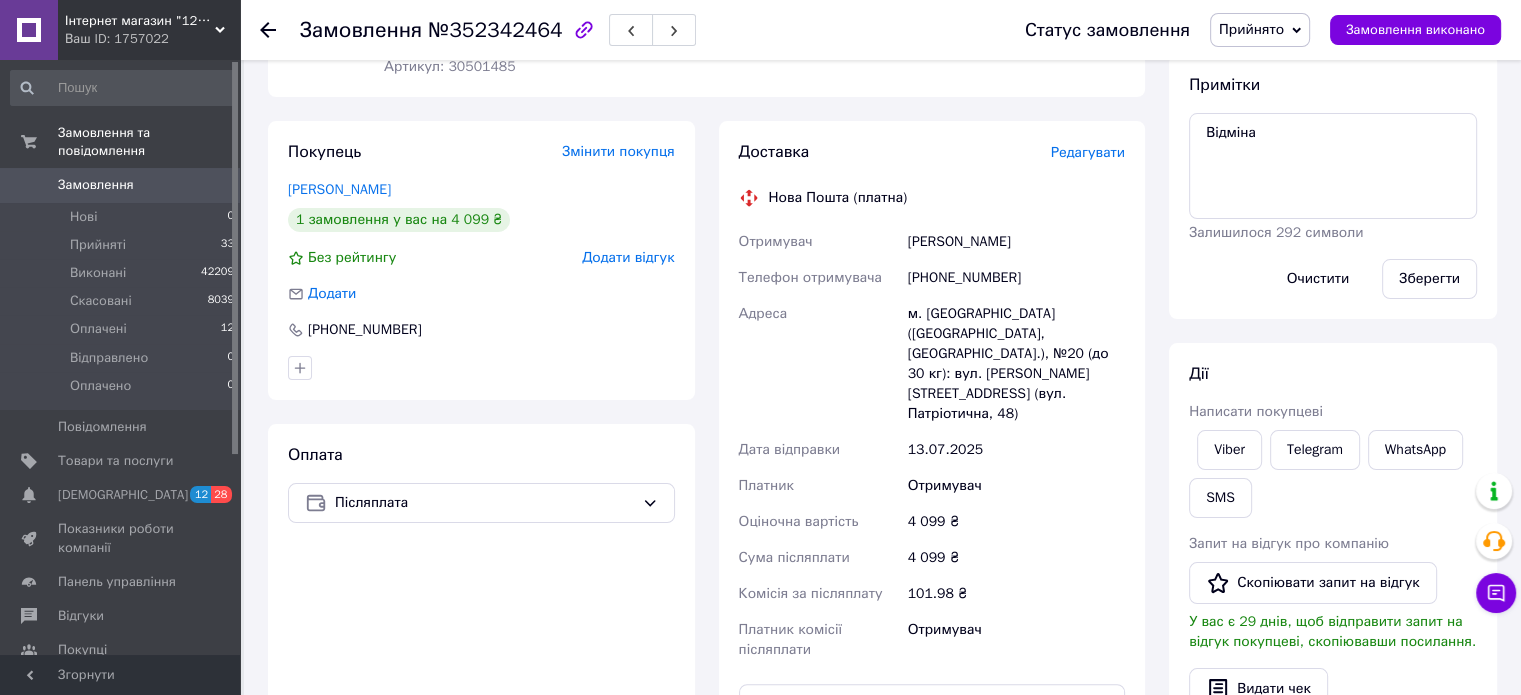 scroll, scrollTop: 115, scrollLeft: 0, axis: vertical 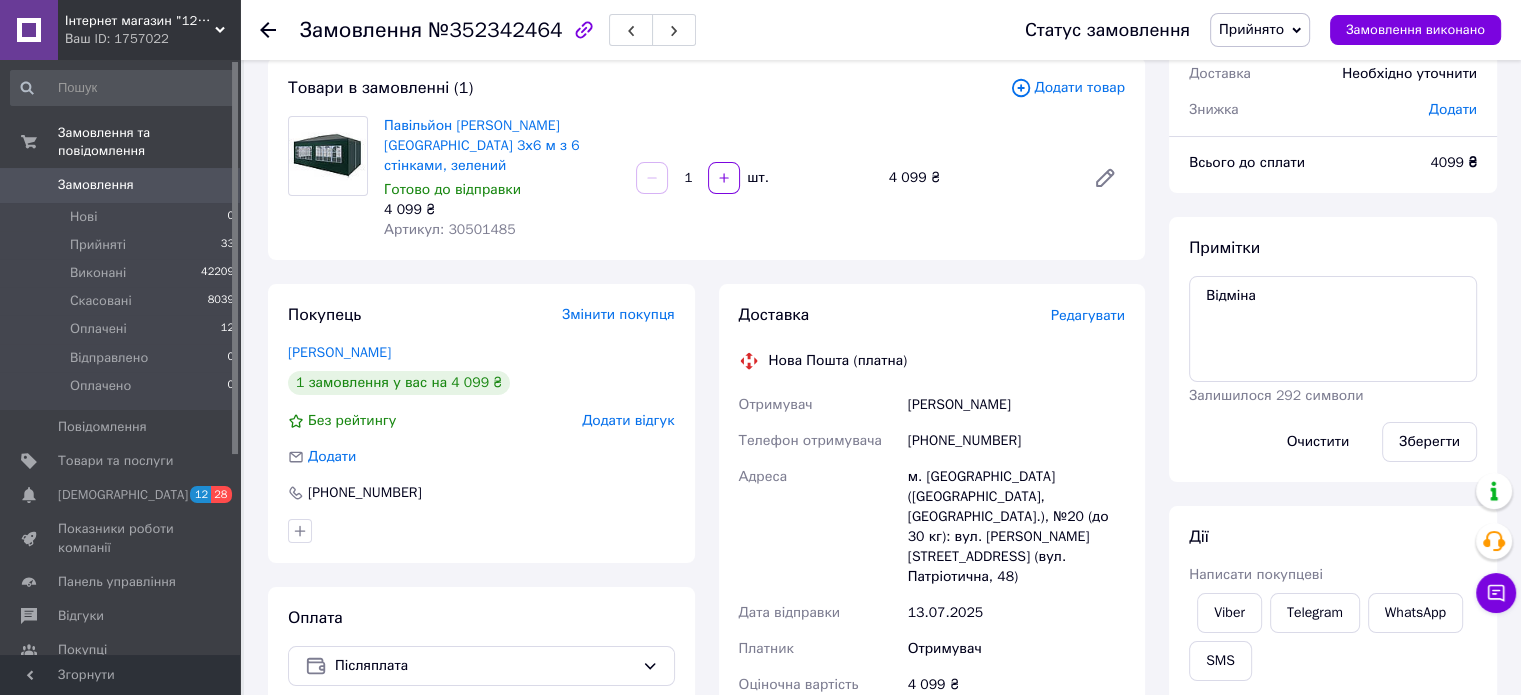 click on "Прийнято" at bounding box center [1260, 30] 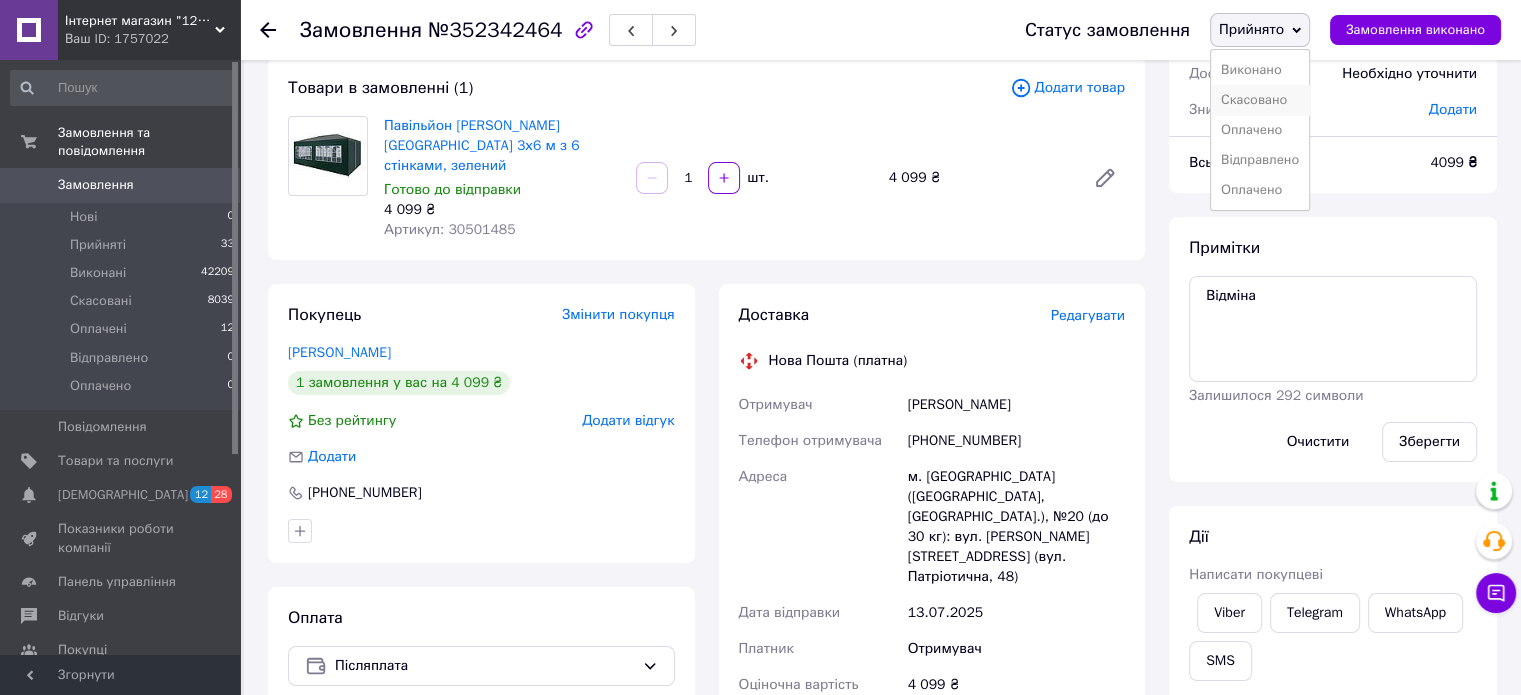 click on "Скасовано" at bounding box center (1260, 100) 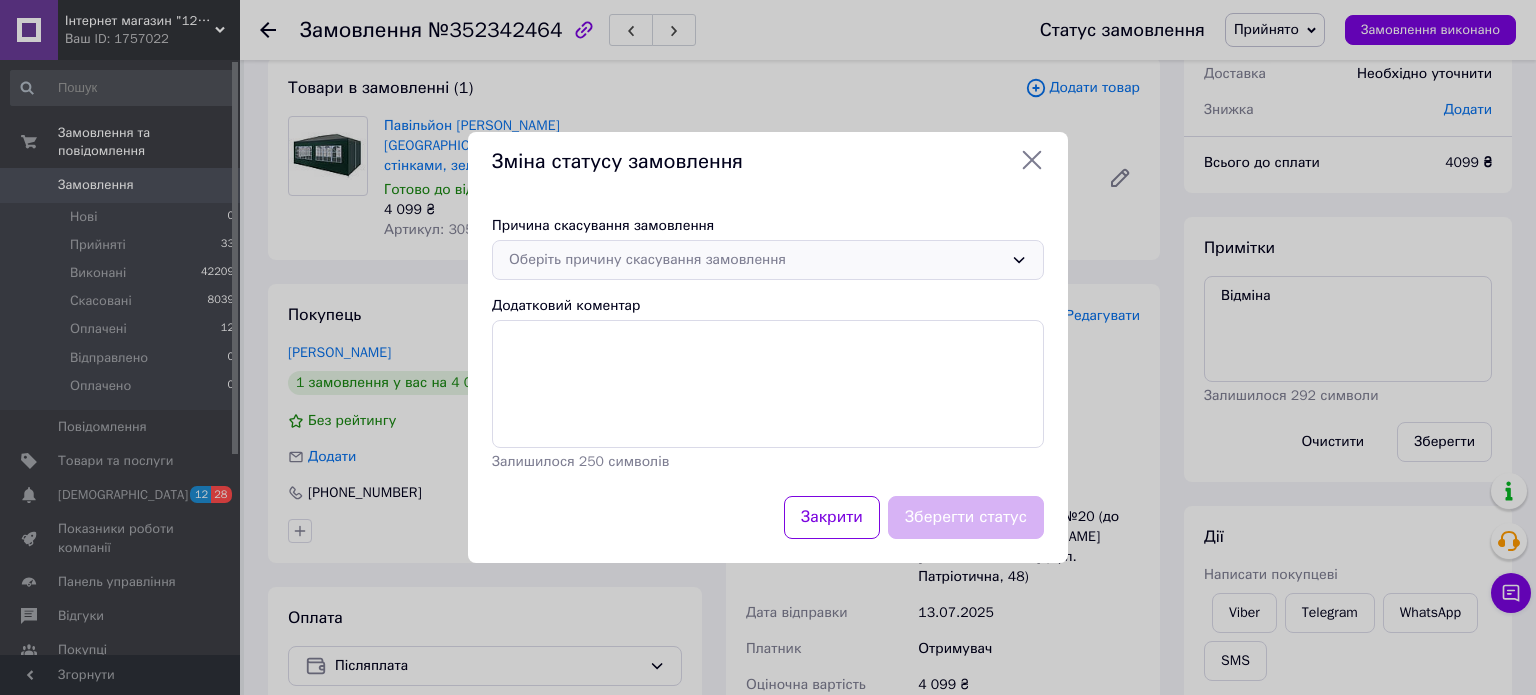click 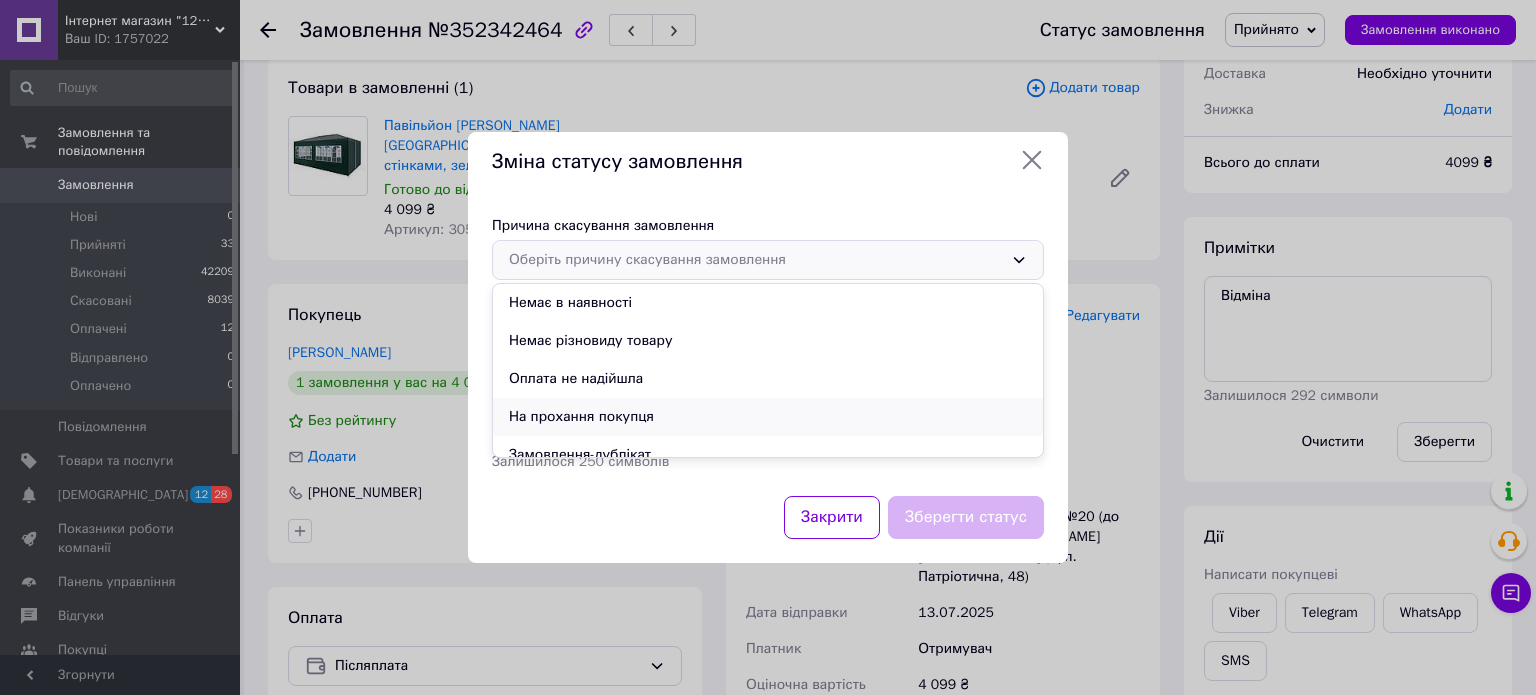 click on "На прохання покупця" at bounding box center (768, 417) 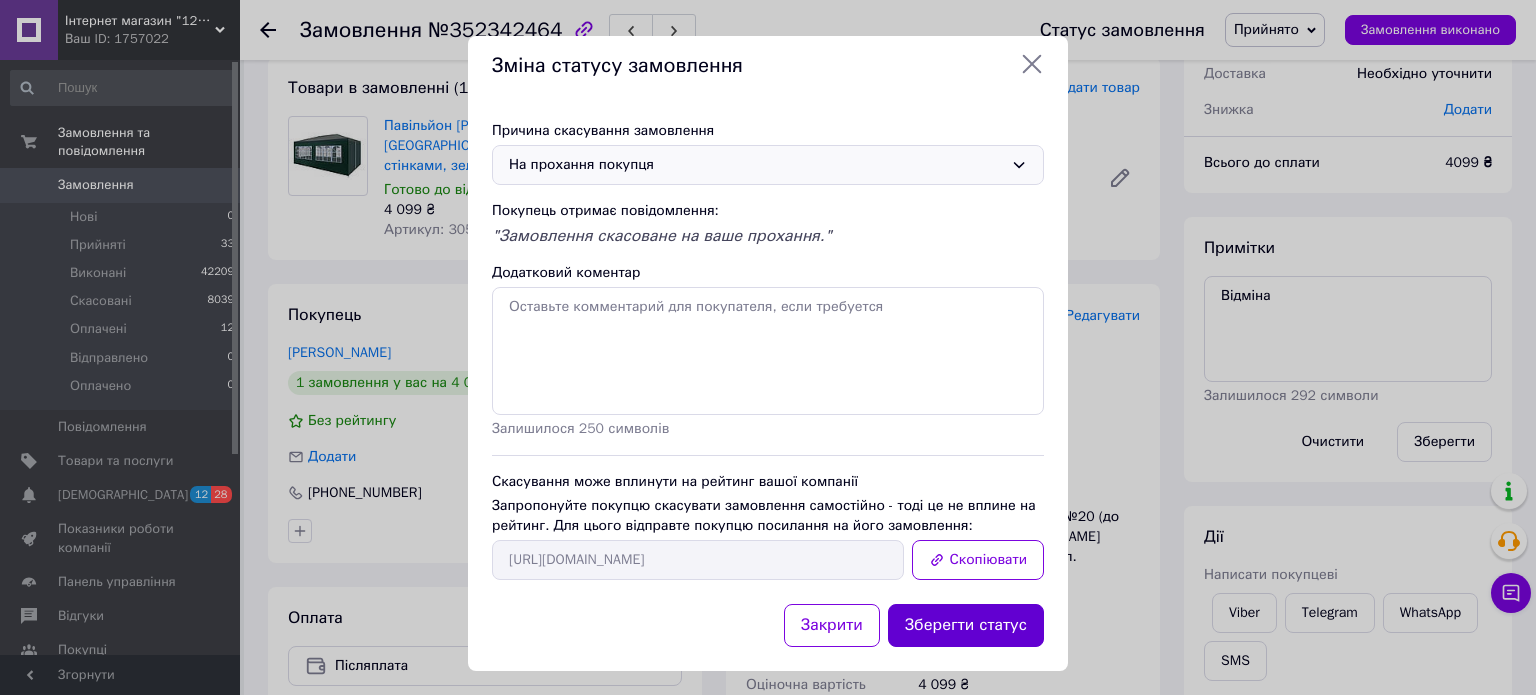 click on "Зберегти статус" at bounding box center (966, 625) 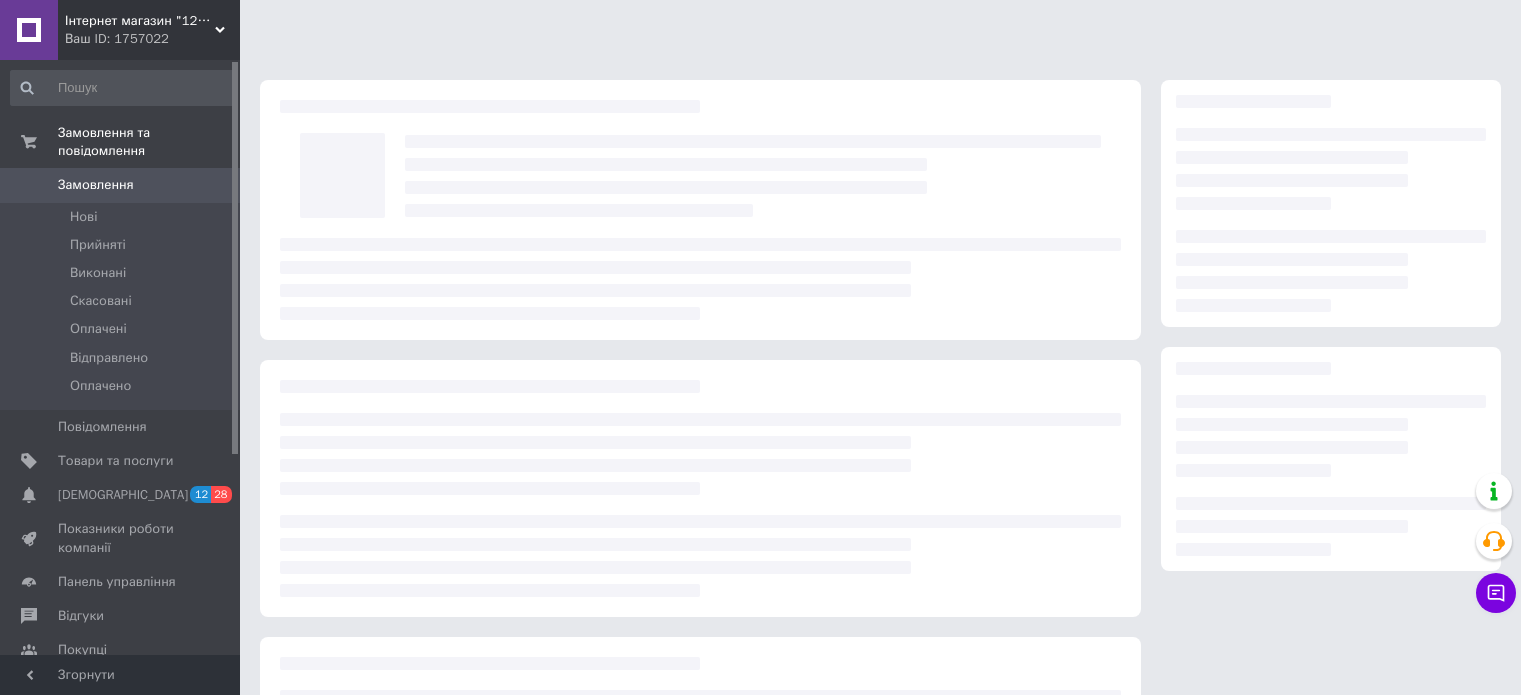 scroll, scrollTop: 115, scrollLeft: 0, axis: vertical 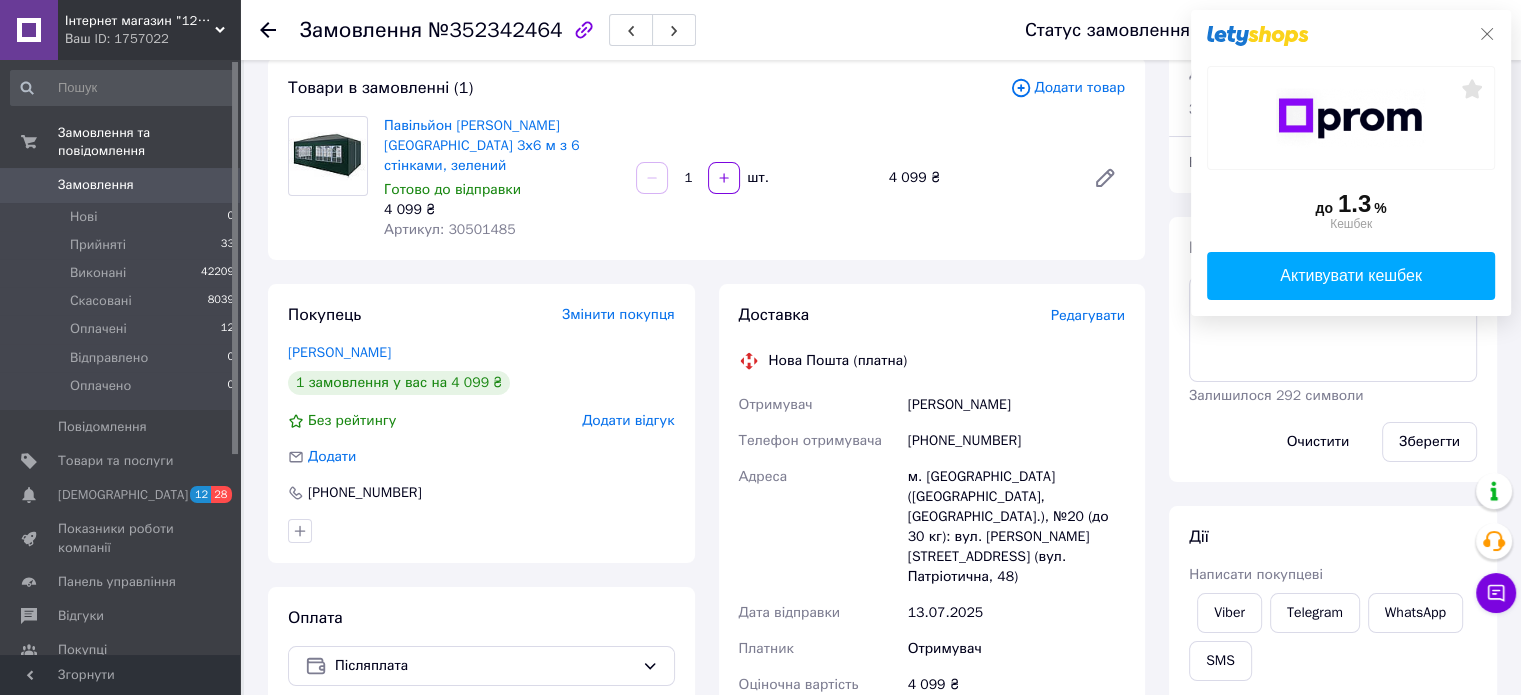 click 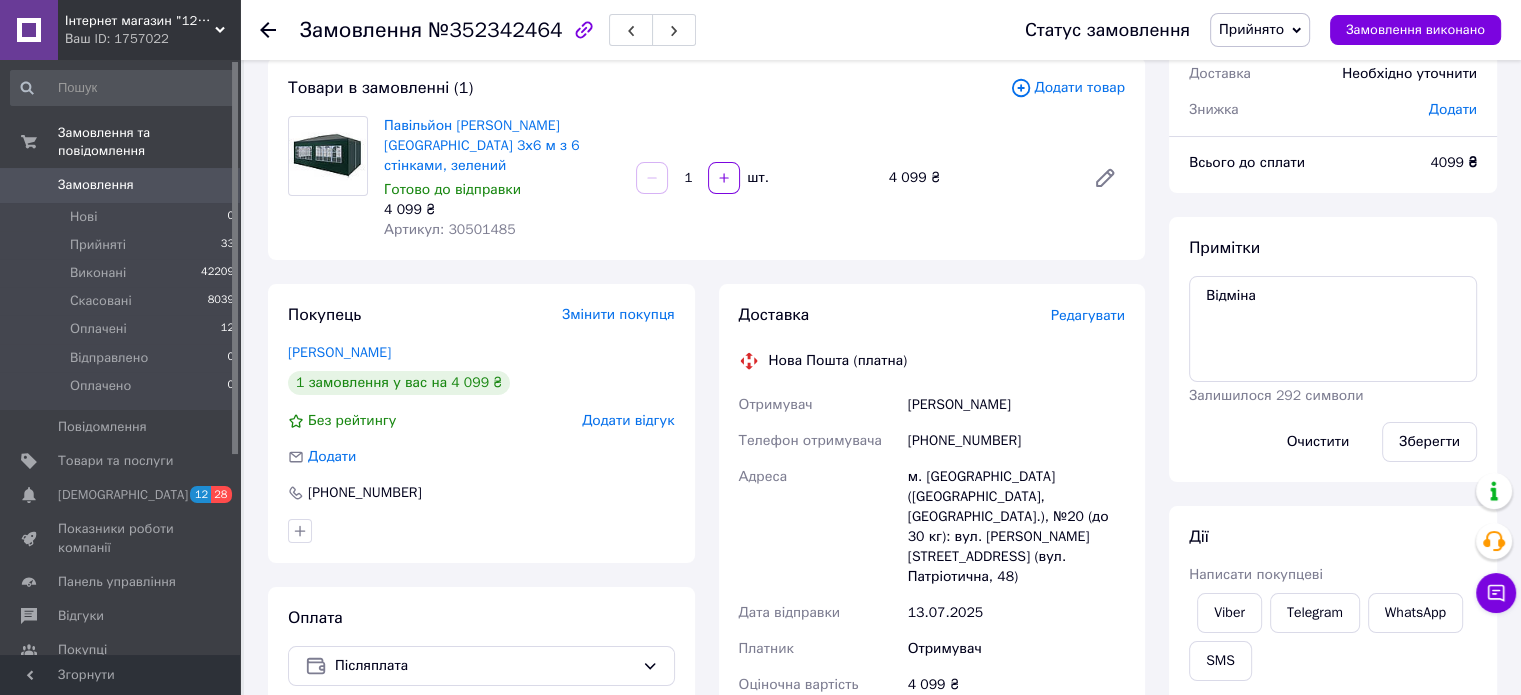 click on "Прийнято" at bounding box center [1251, 29] 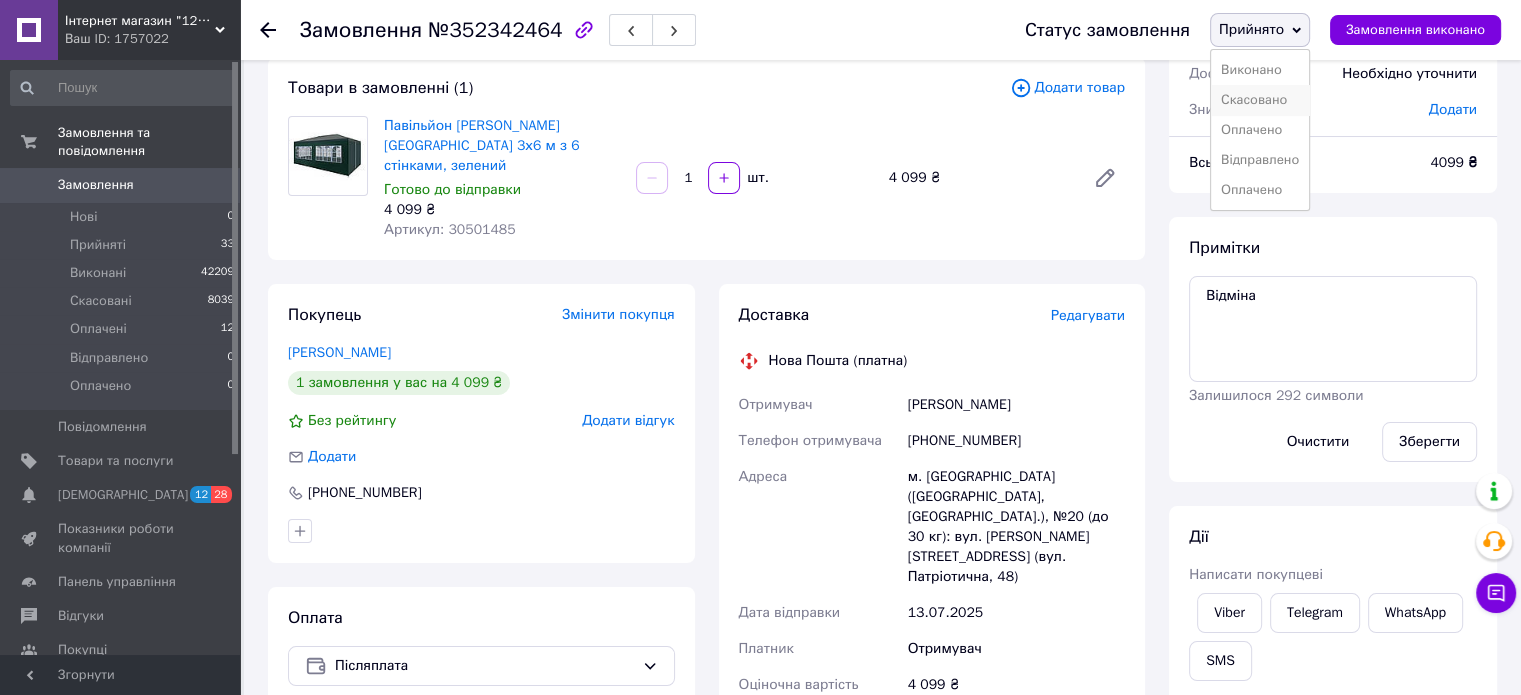 click on "Скасовано" at bounding box center [1260, 100] 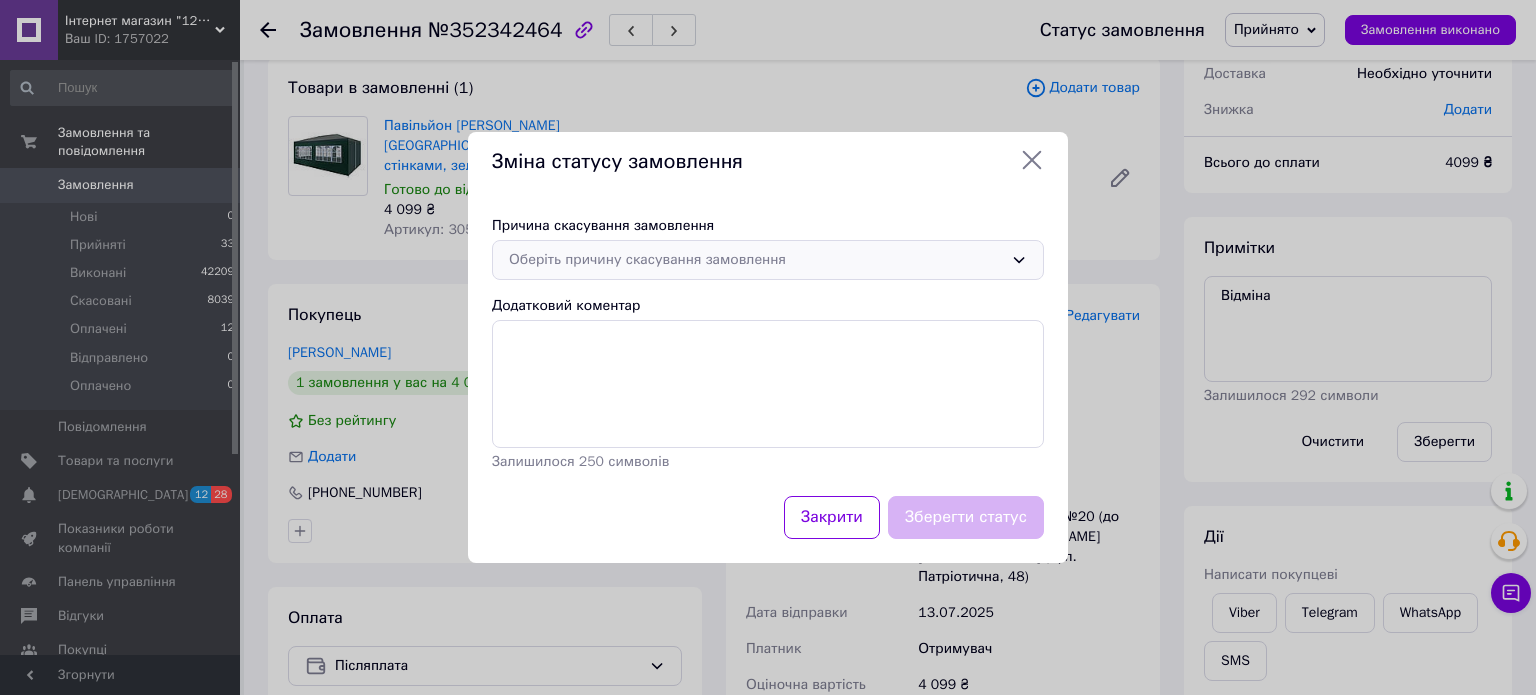 click 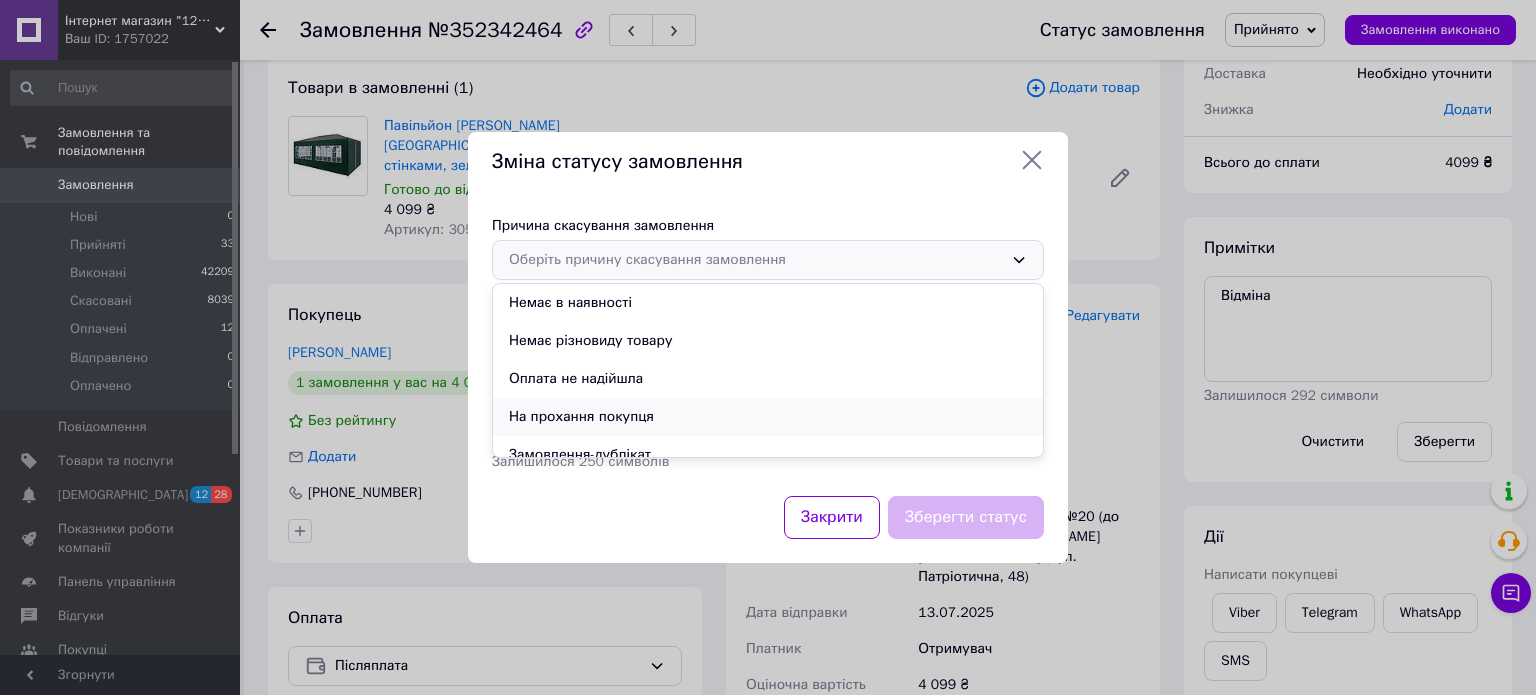 click on "На прохання покупця" at bounding box center (768, 417) 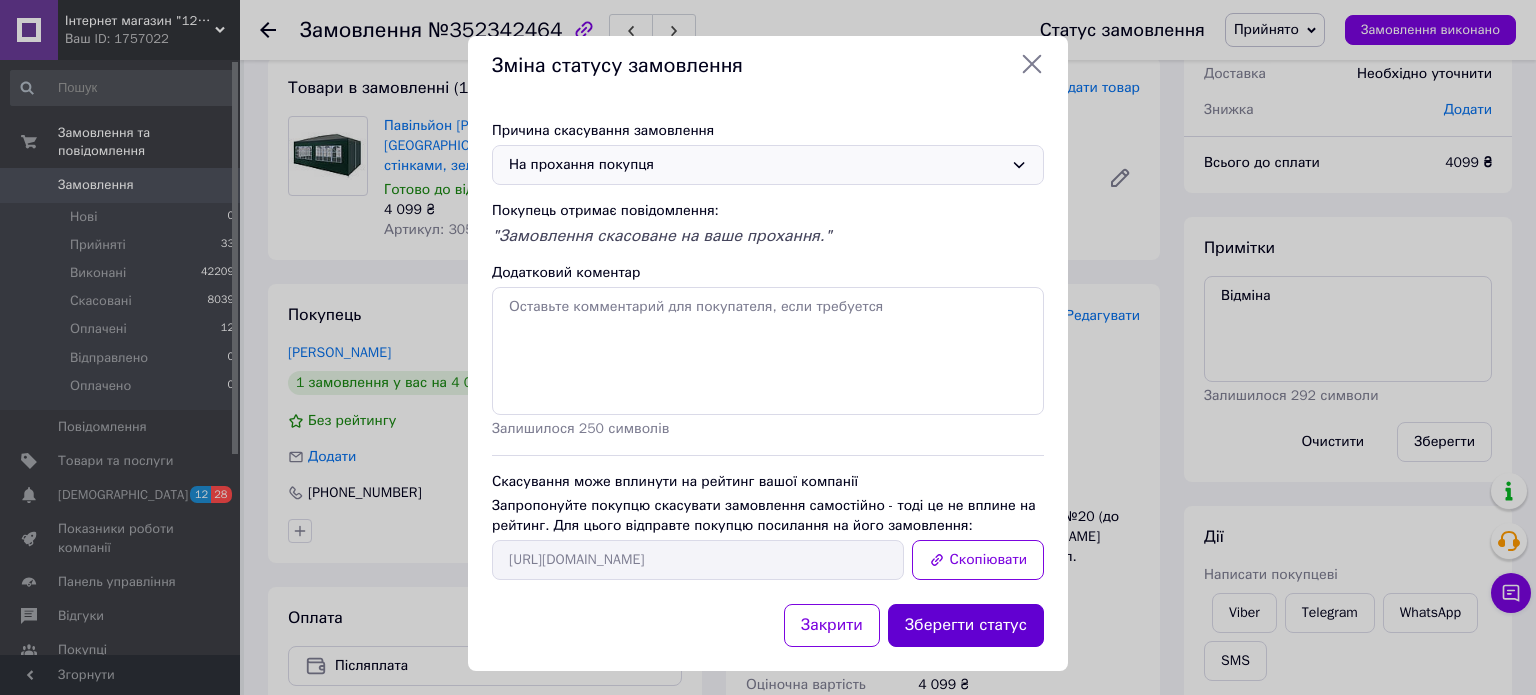click on "Зберегти статус" at bounding box center [966, 625] 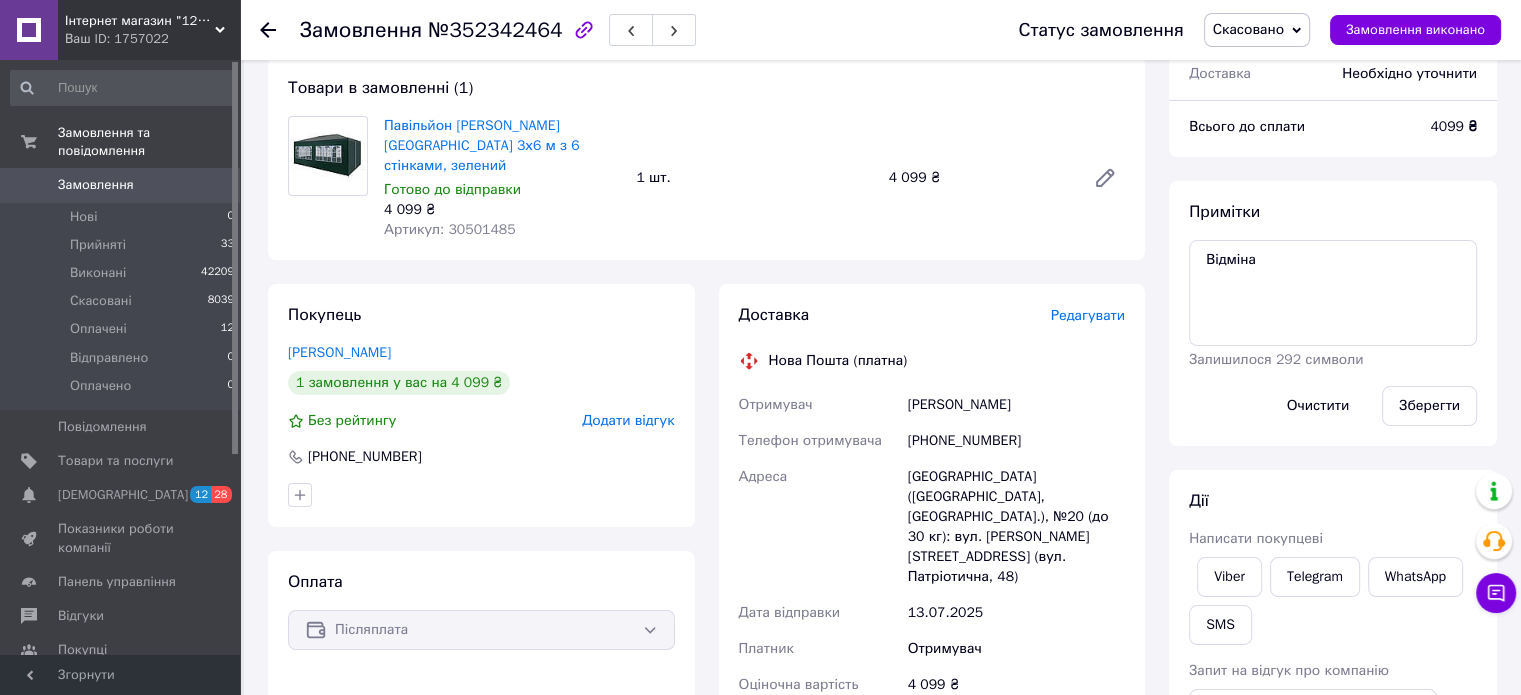 click 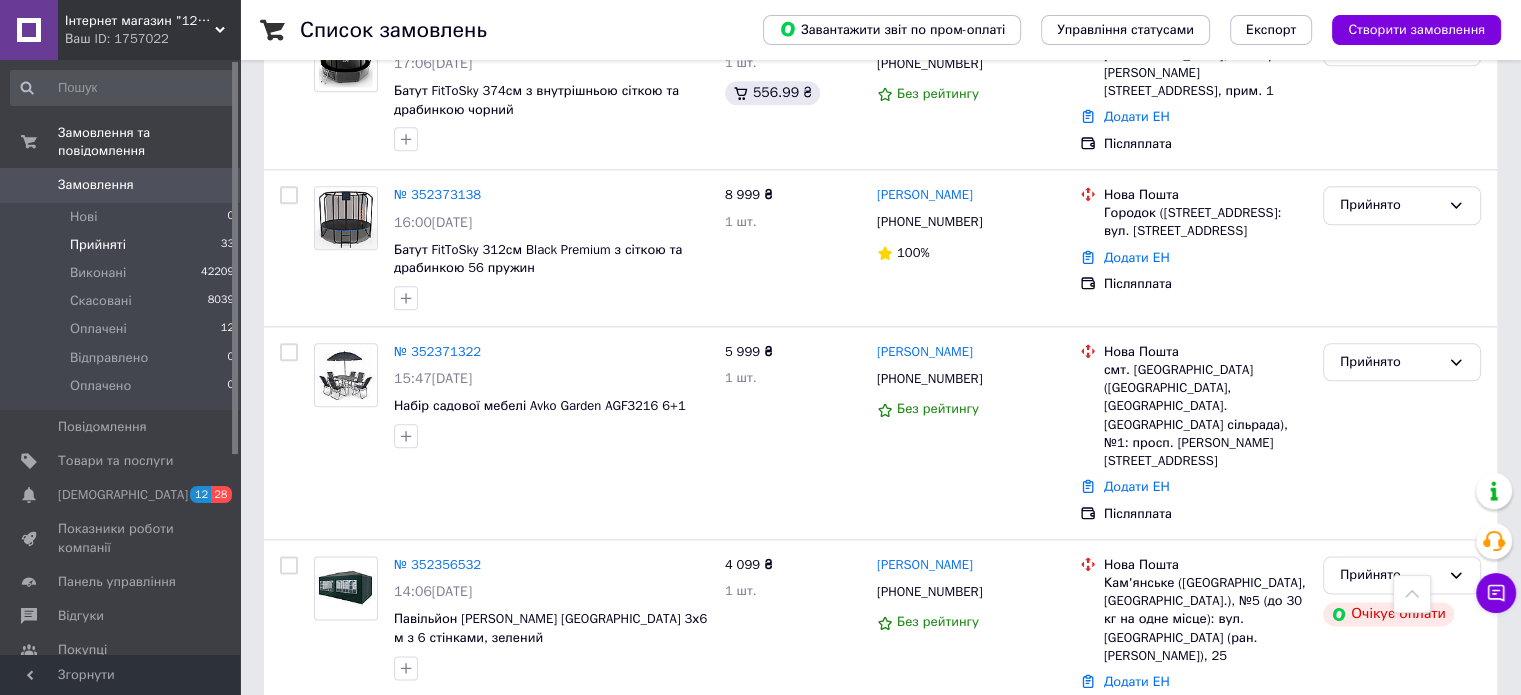 scroll, scrollTop: 2500, scrollLeft: 0, axis: vertical 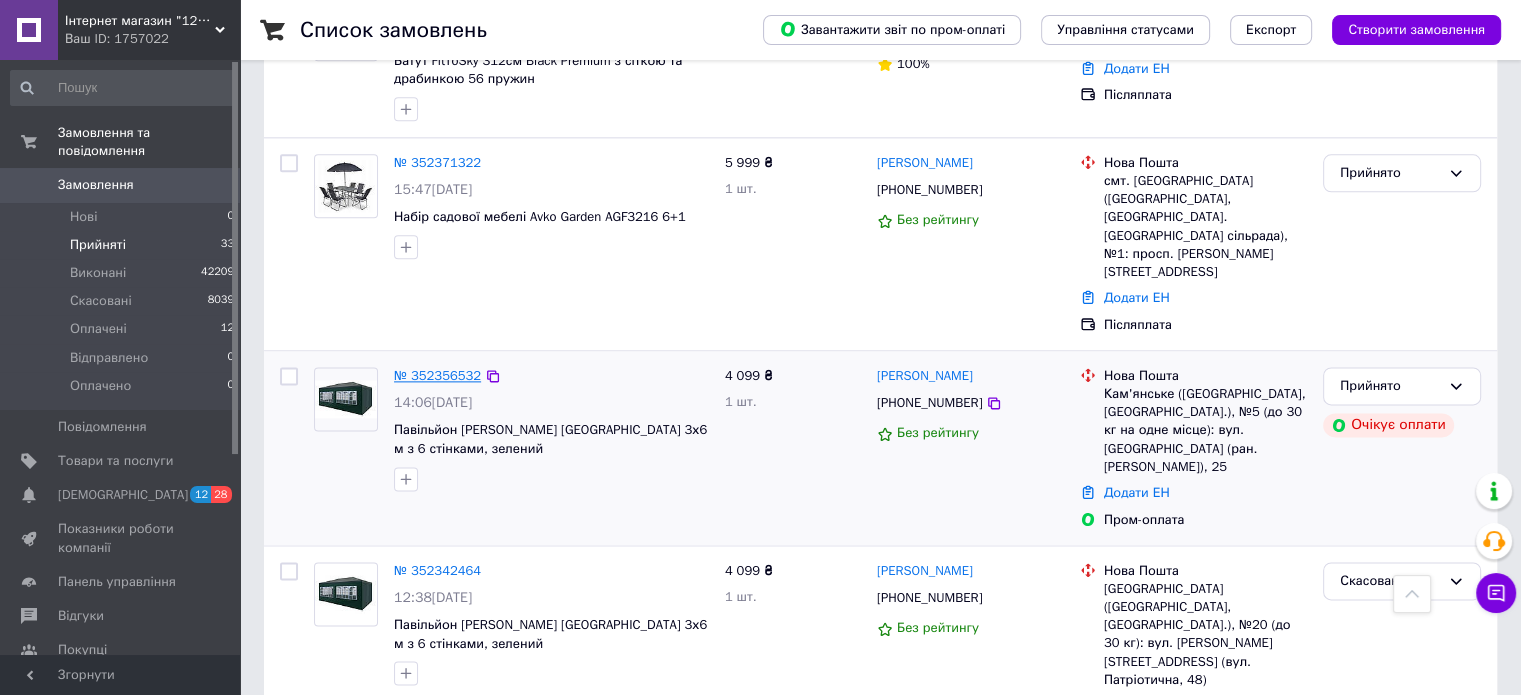 click on "№ 352356532" at bounding box center [437, 375] 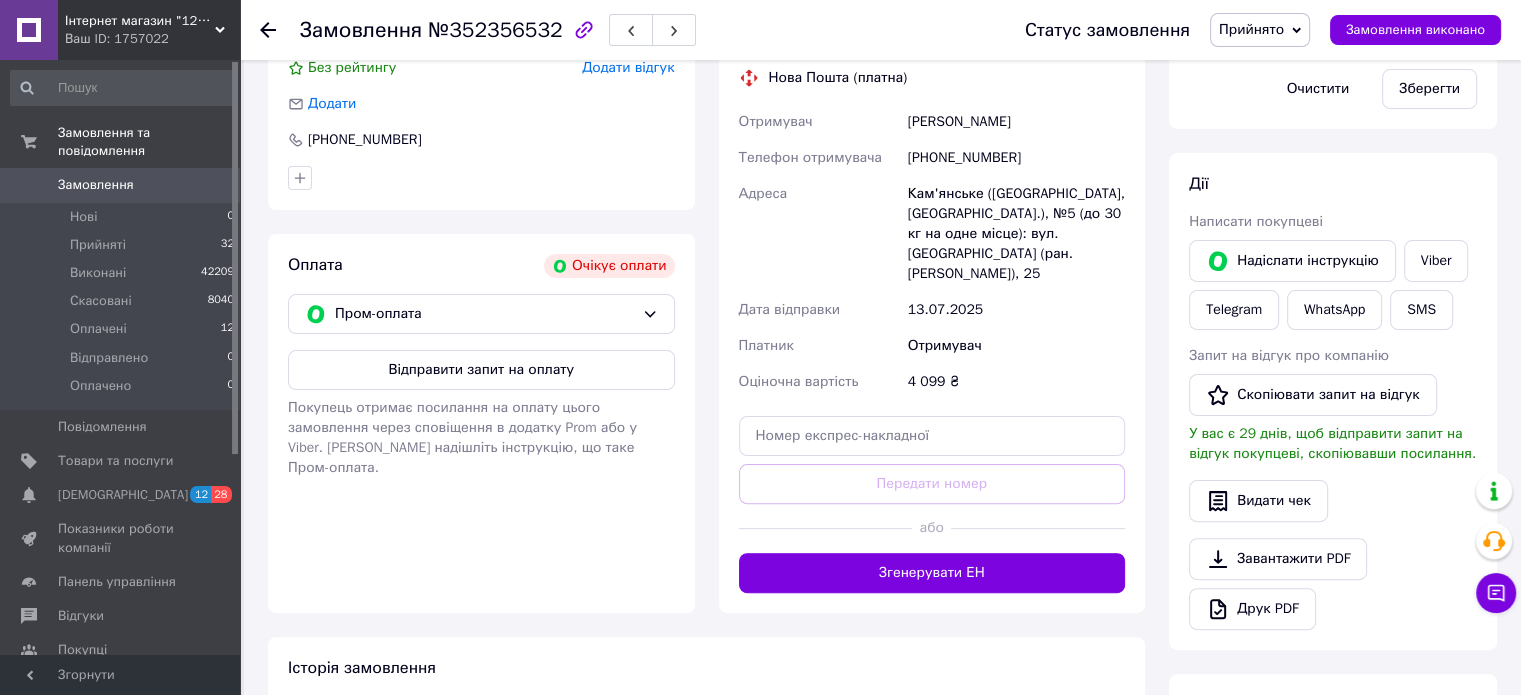 scroll, scrollTop: 283, scrollLeft: 0, axis: vertical 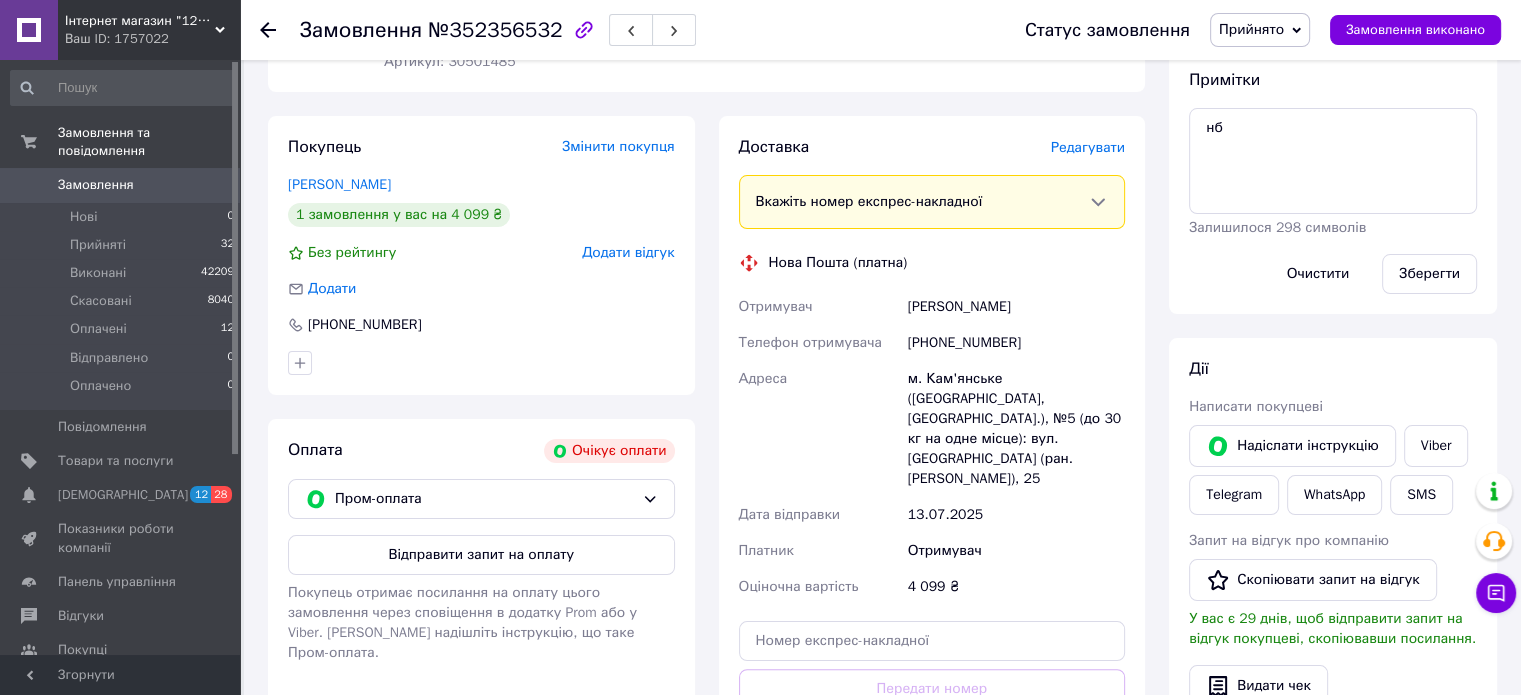 click 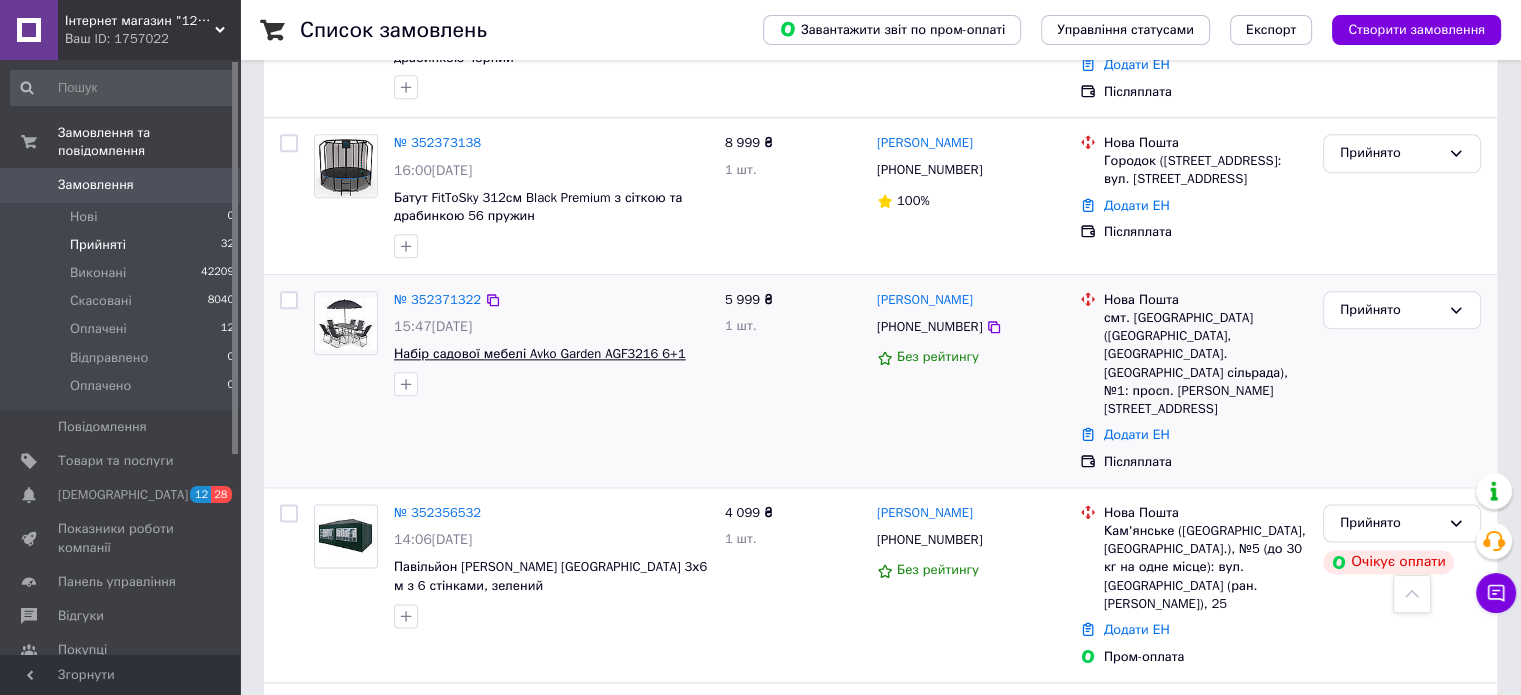 scroll, scrollTop: 2300, scrollLeft: 0, axis: vertical 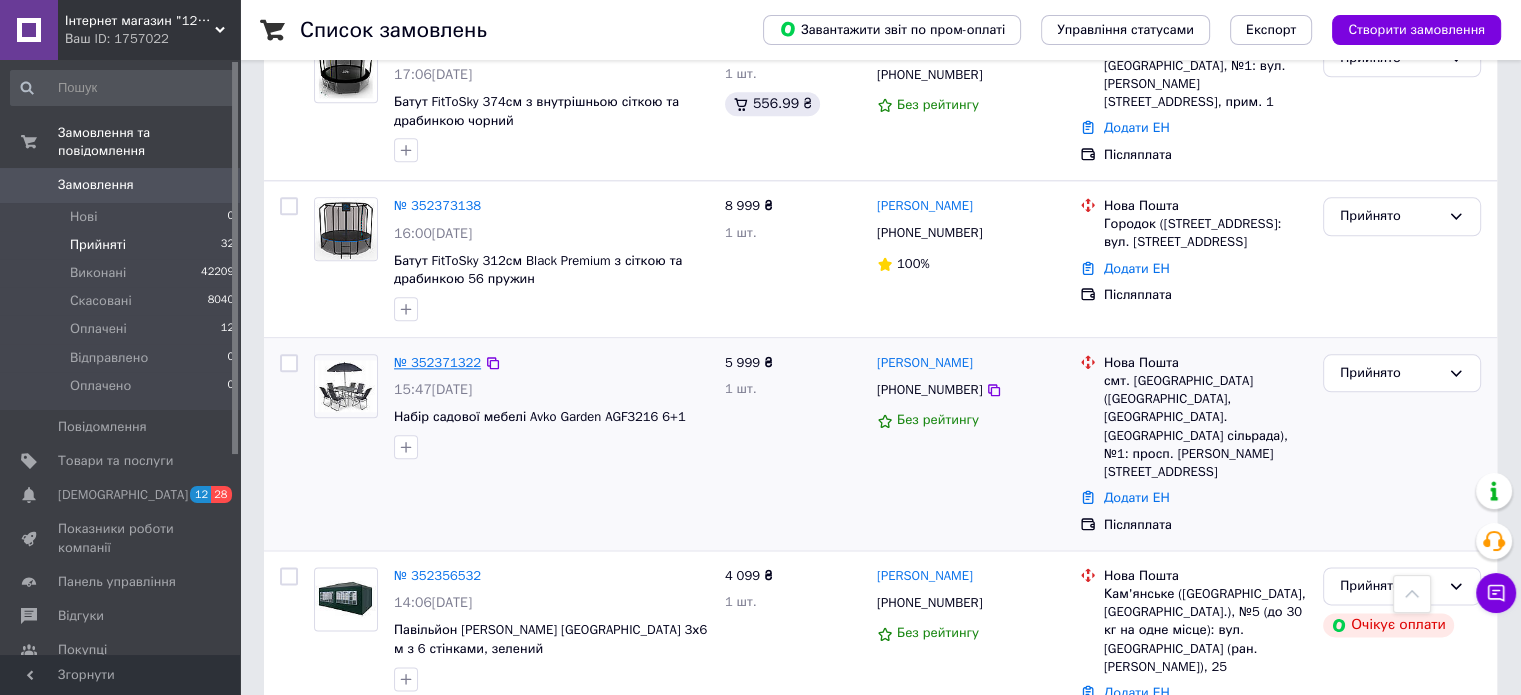click on "№ 352371322" at bounding box center (437, 362) 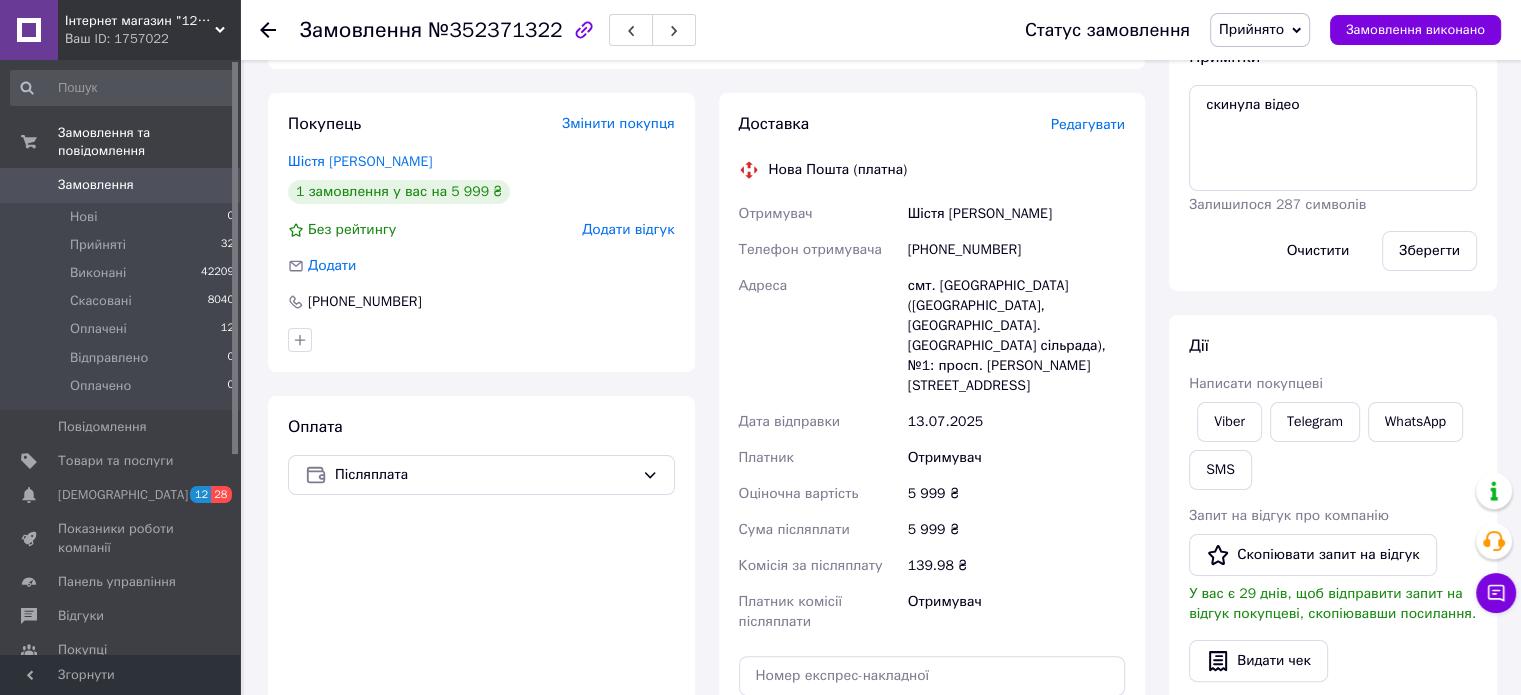 scroll, scrollTop: 206, scrollLeft: 0, axis: vertical 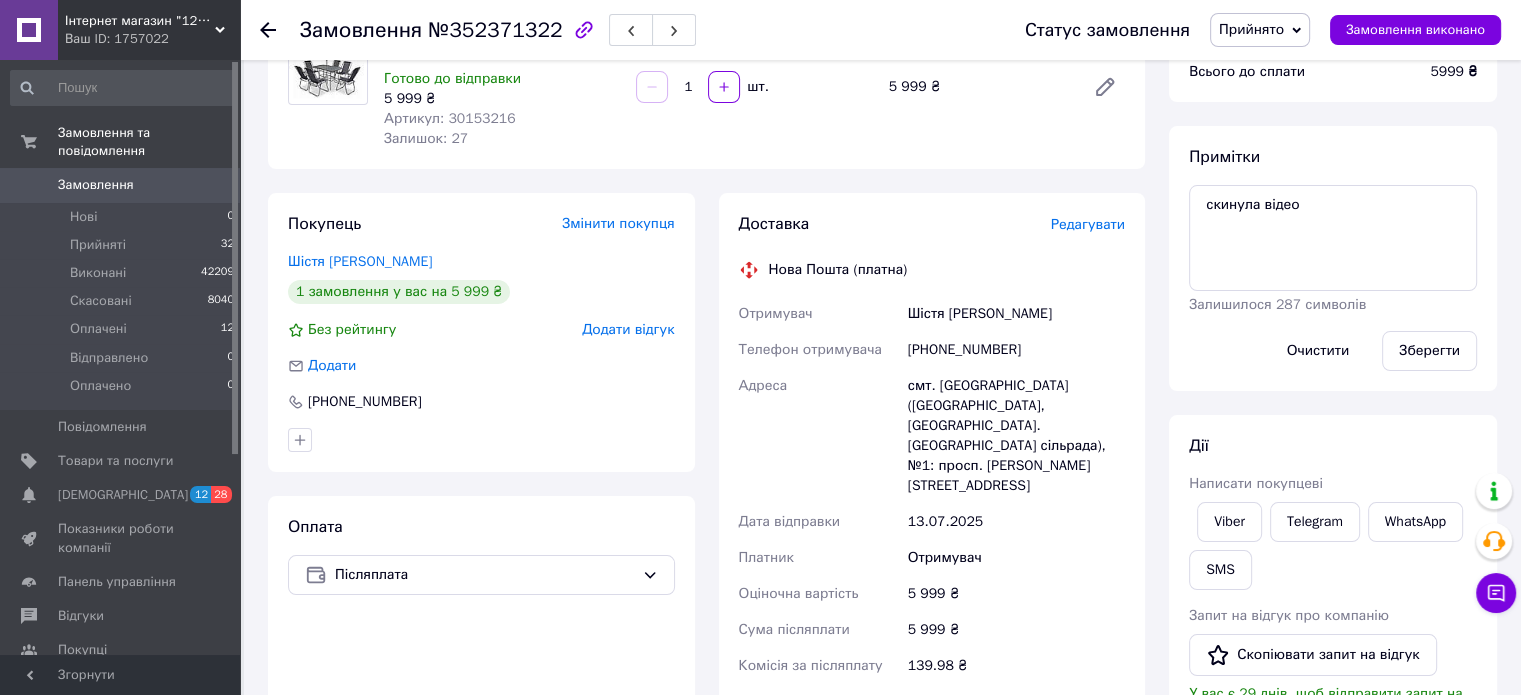 click 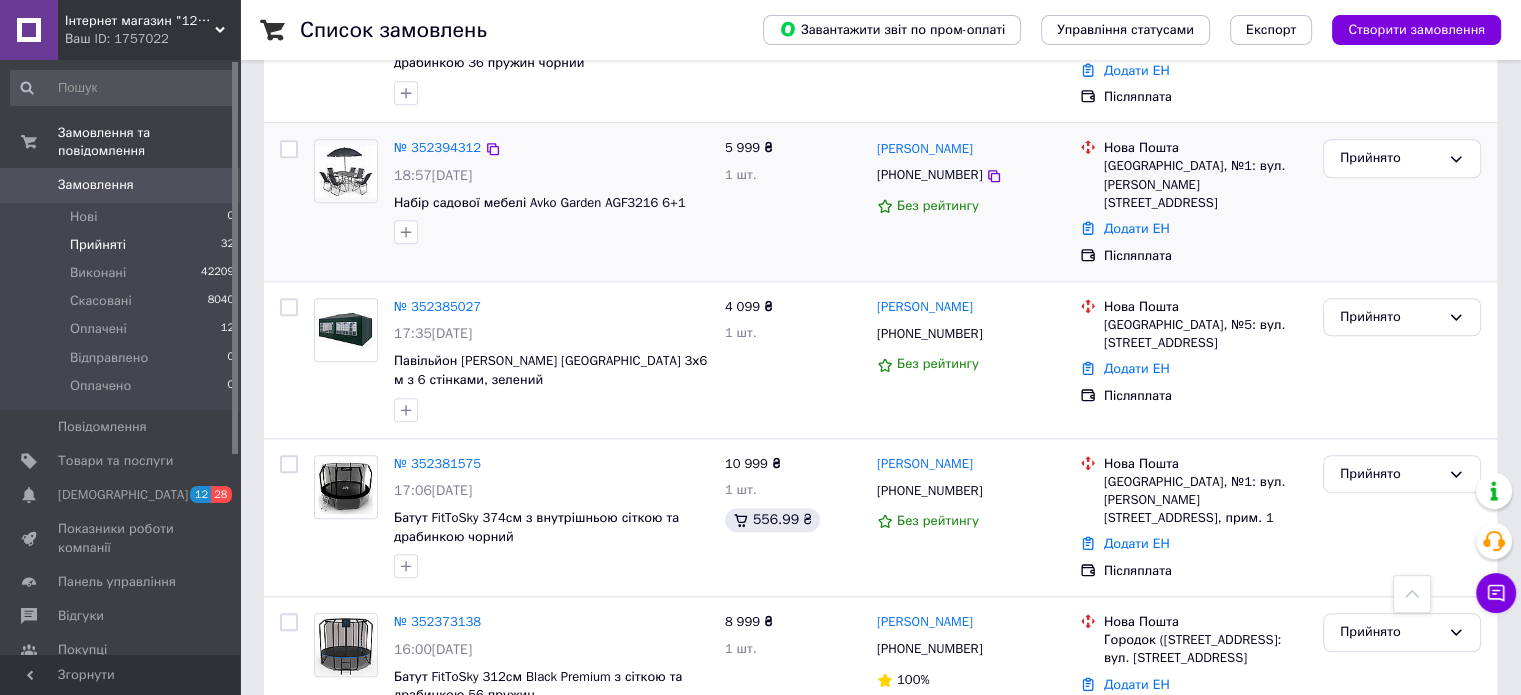 scroll, scrollTop: 2100, scrollLeft: 0, axis: vertical 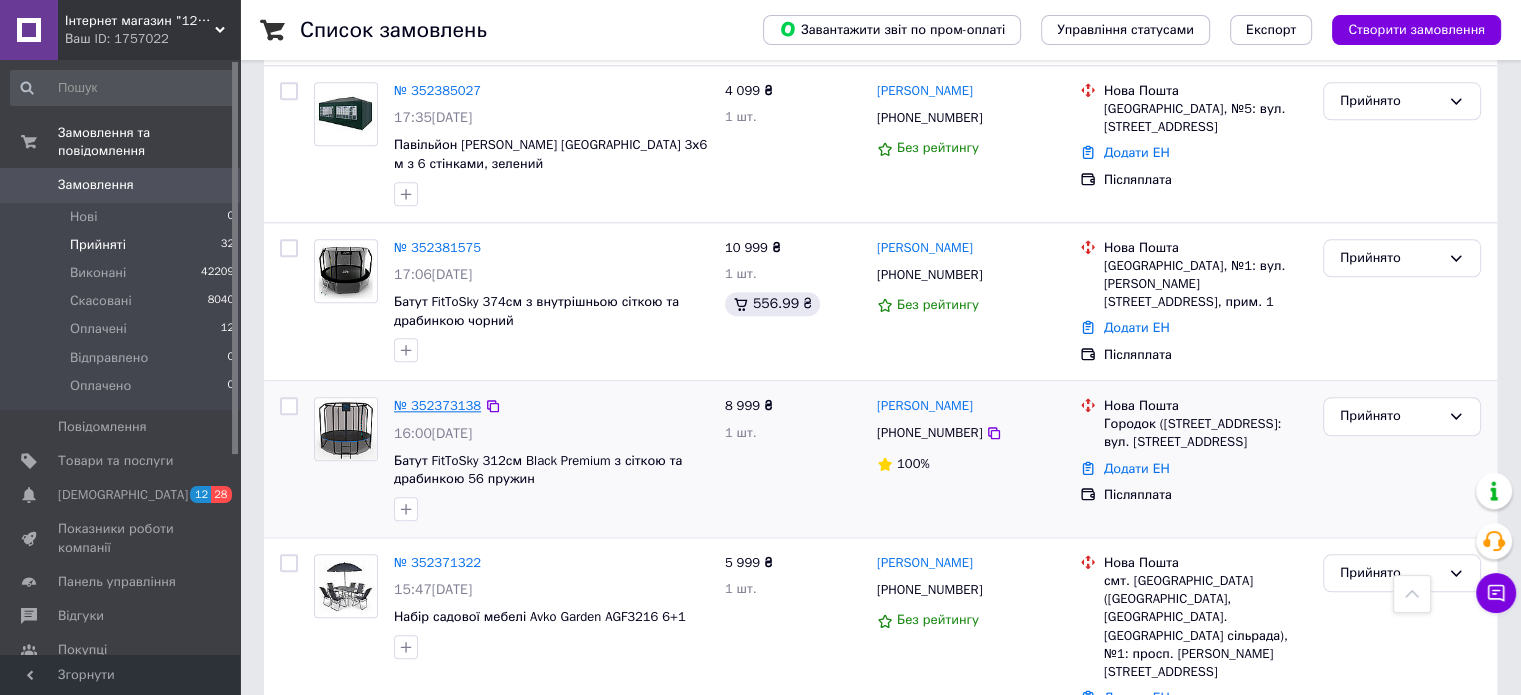 click on "№ 352373138" at bounding box center (437, 405) 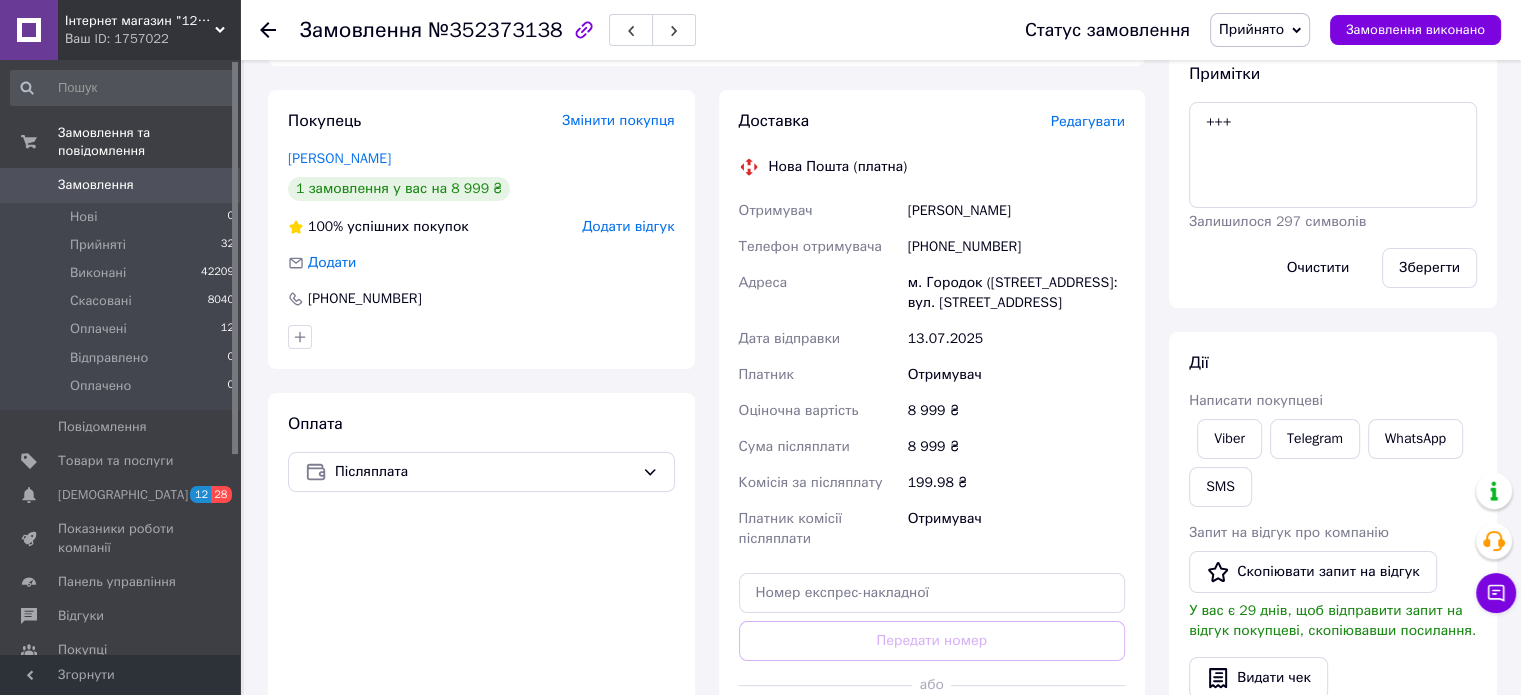 scroll, scrollTop: 175, scrollLeft: 0, axis: vertical 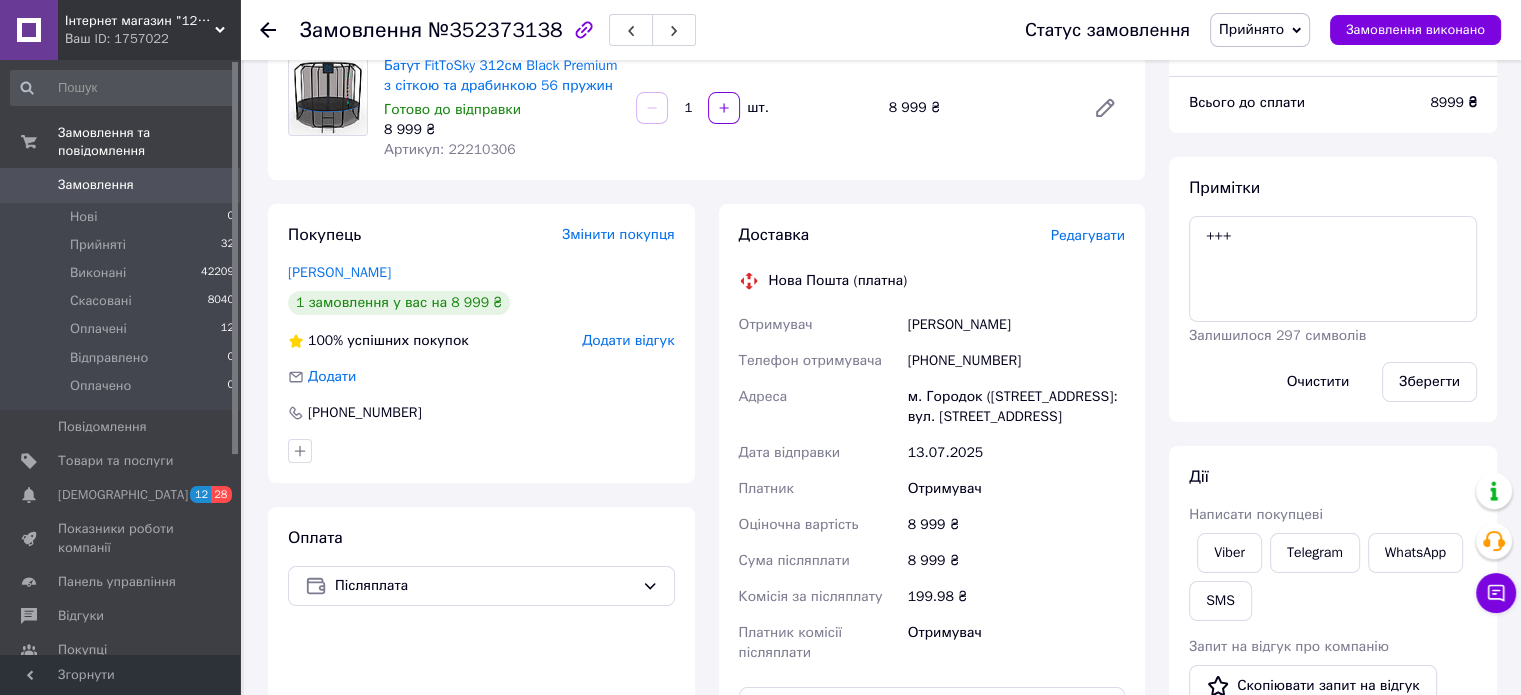 click 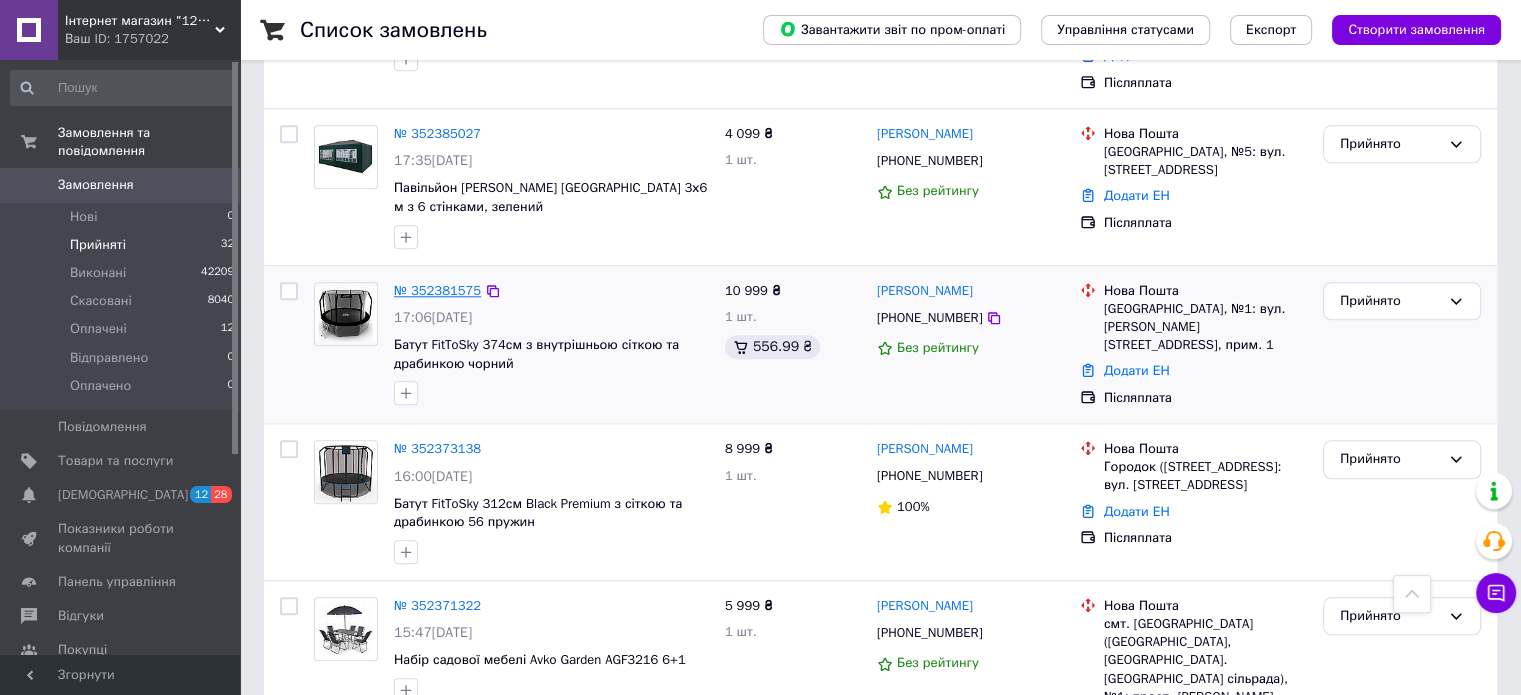 scroll, scrollTop: 2000, scrollLeft: 0, axis: vertical 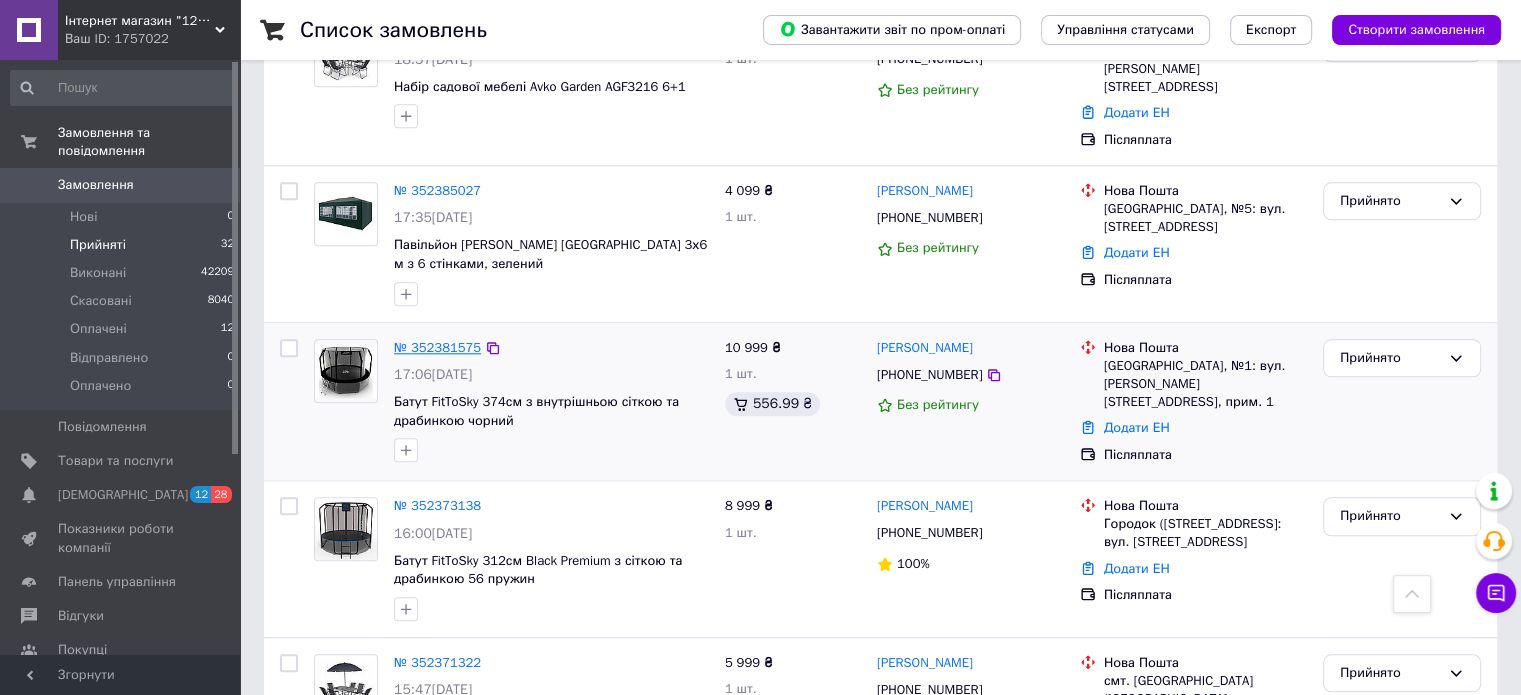 click on "№ 352381575" at bounding box center (437, 347) 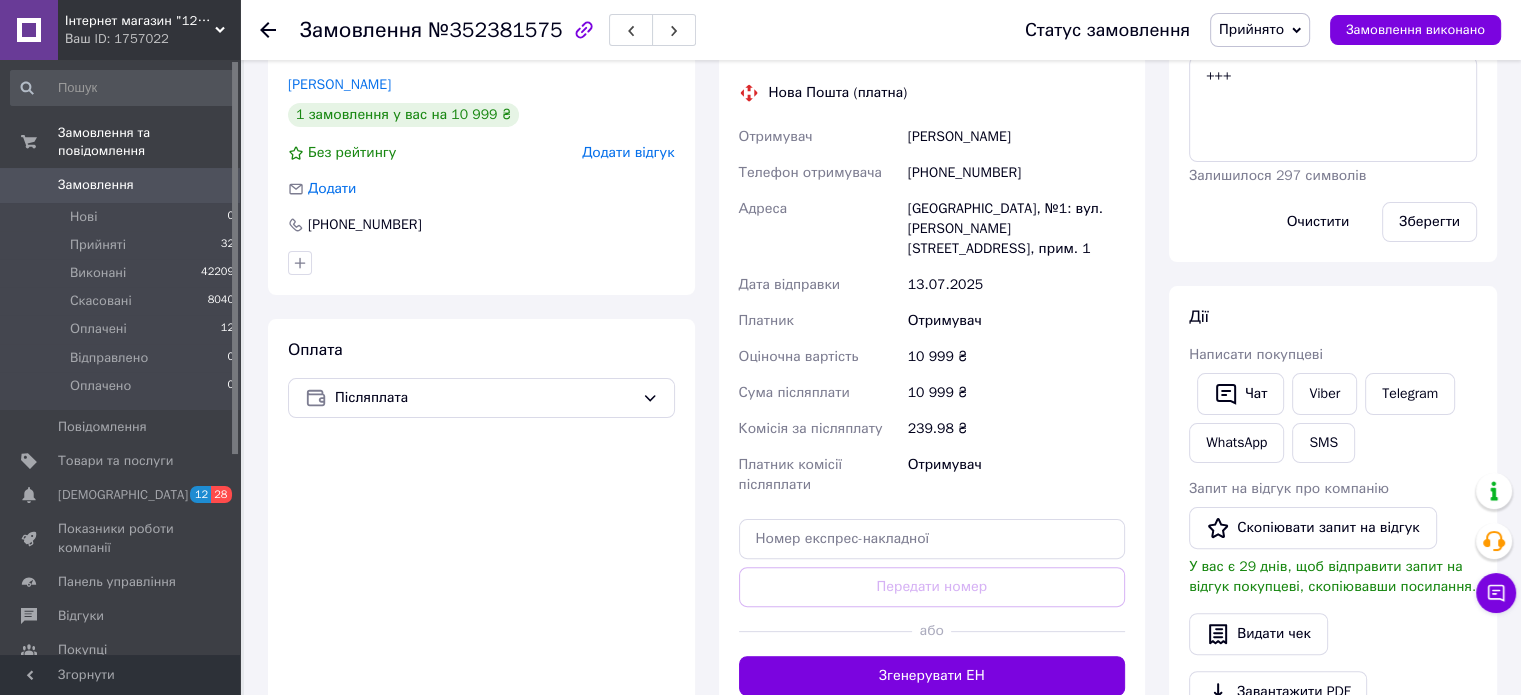 scroll, scrollTop: 400, scrollLeft: 0, axis: vertical 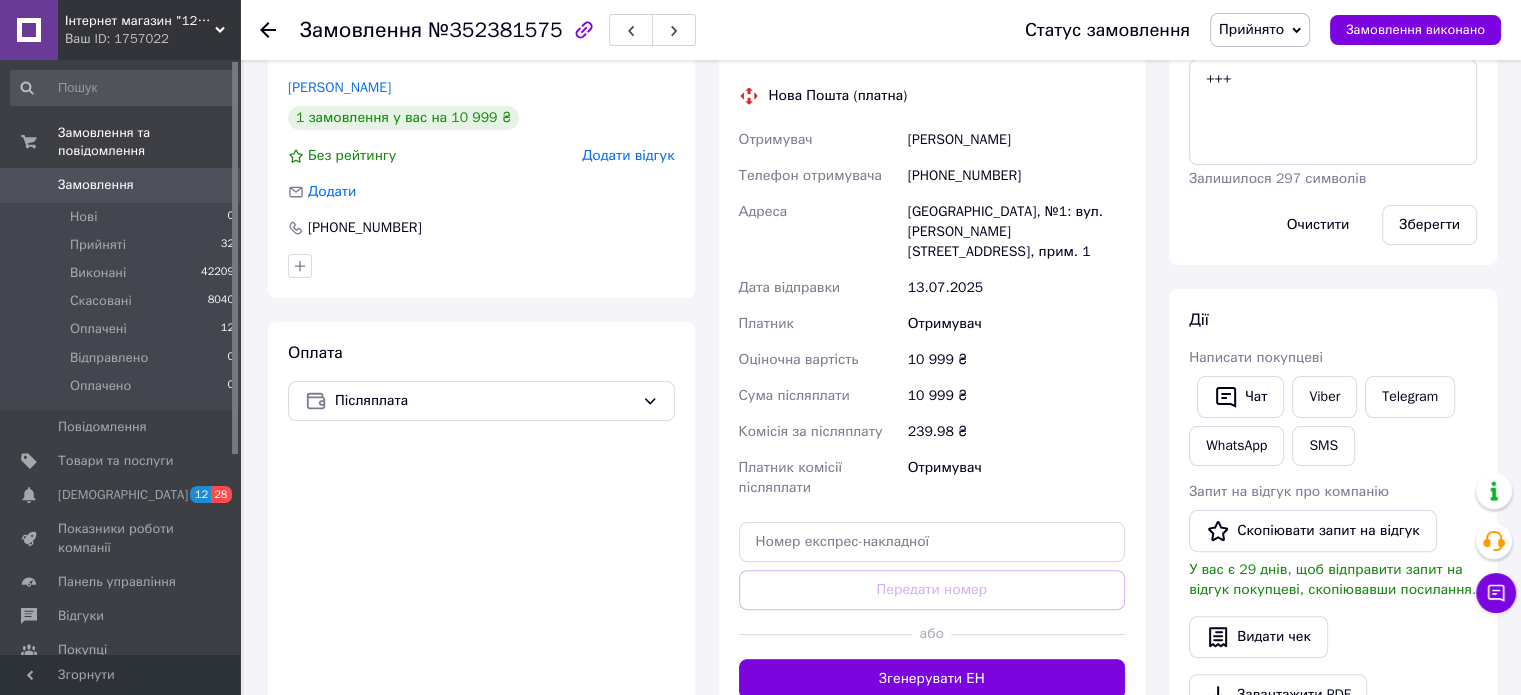 click 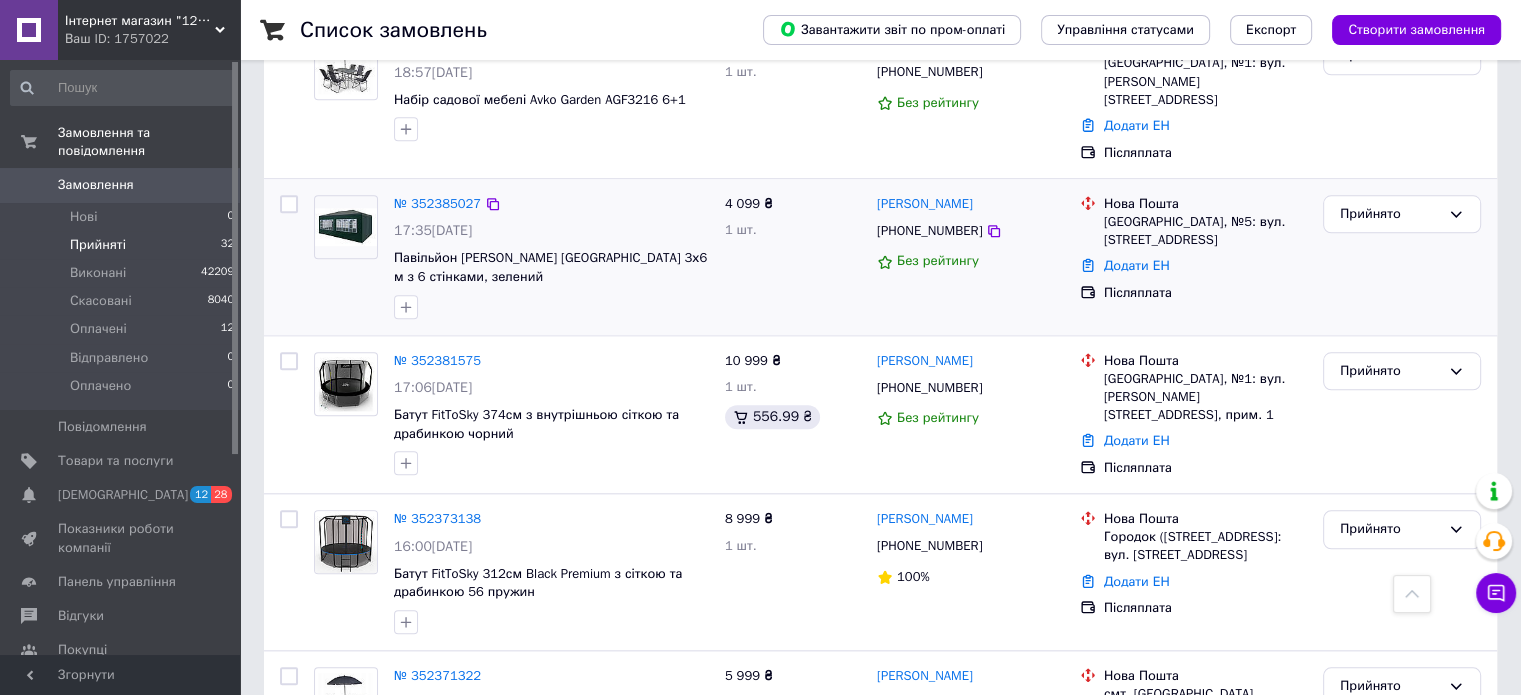 scroll, scrollTop: 2000, scrollLeft: 0, axis: vertical 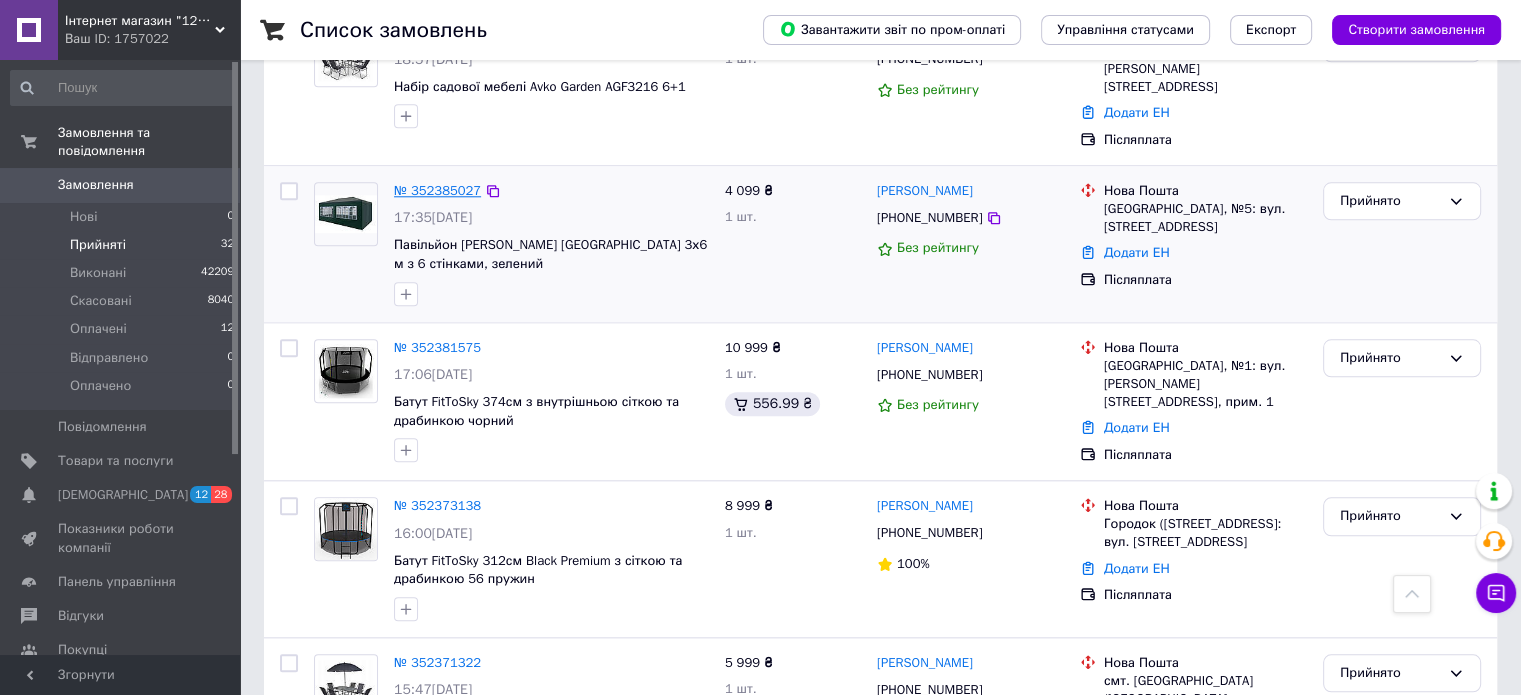 click on "№ 352385027" at bounding box center (437, 190) 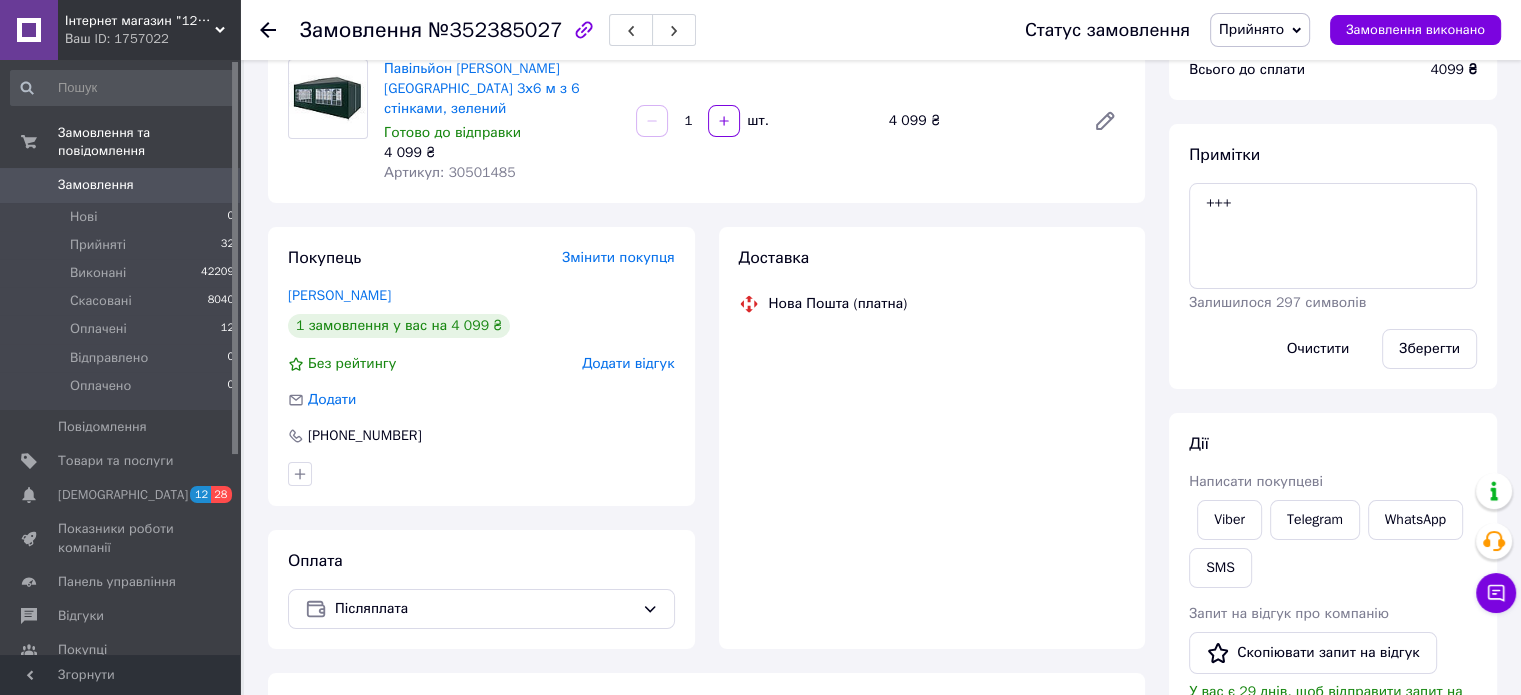 scroll, scrollTop: 131, scrollLeft: 0, axis: vertical 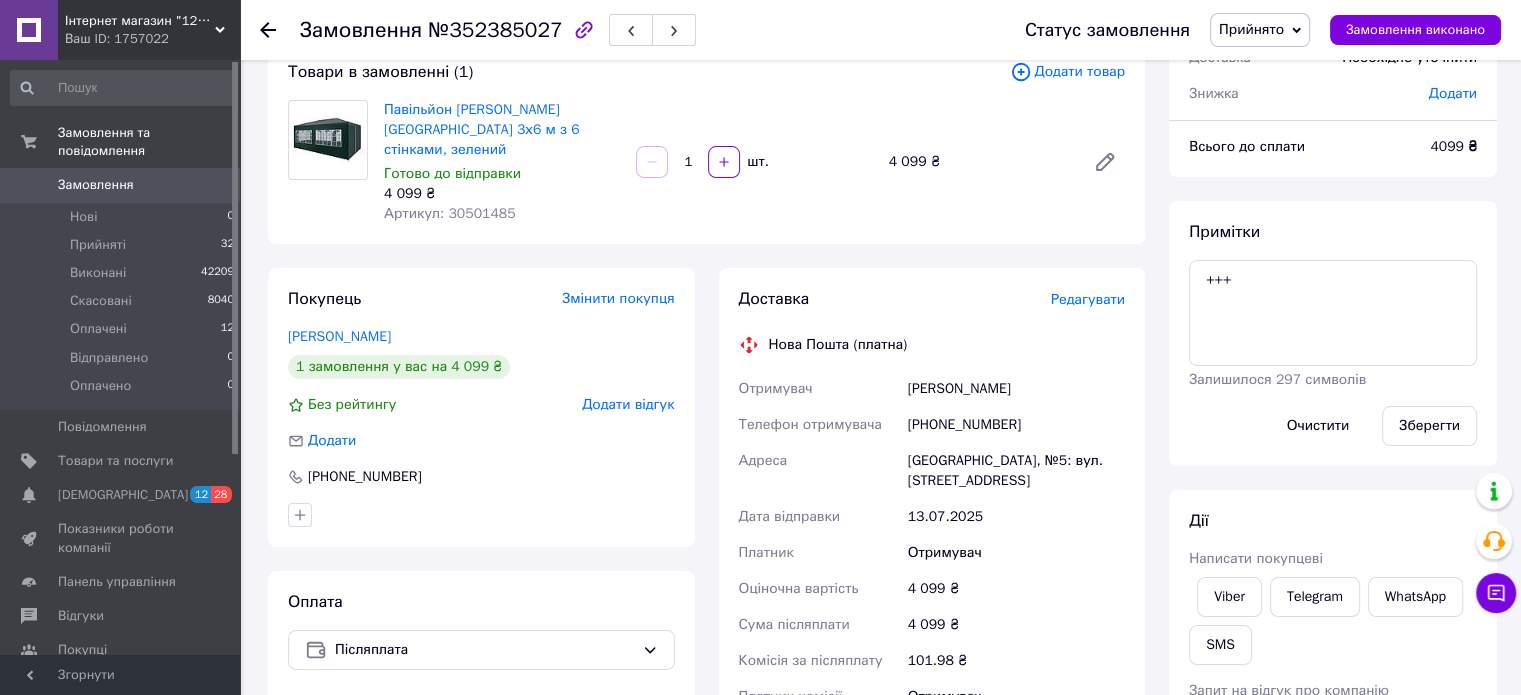 click 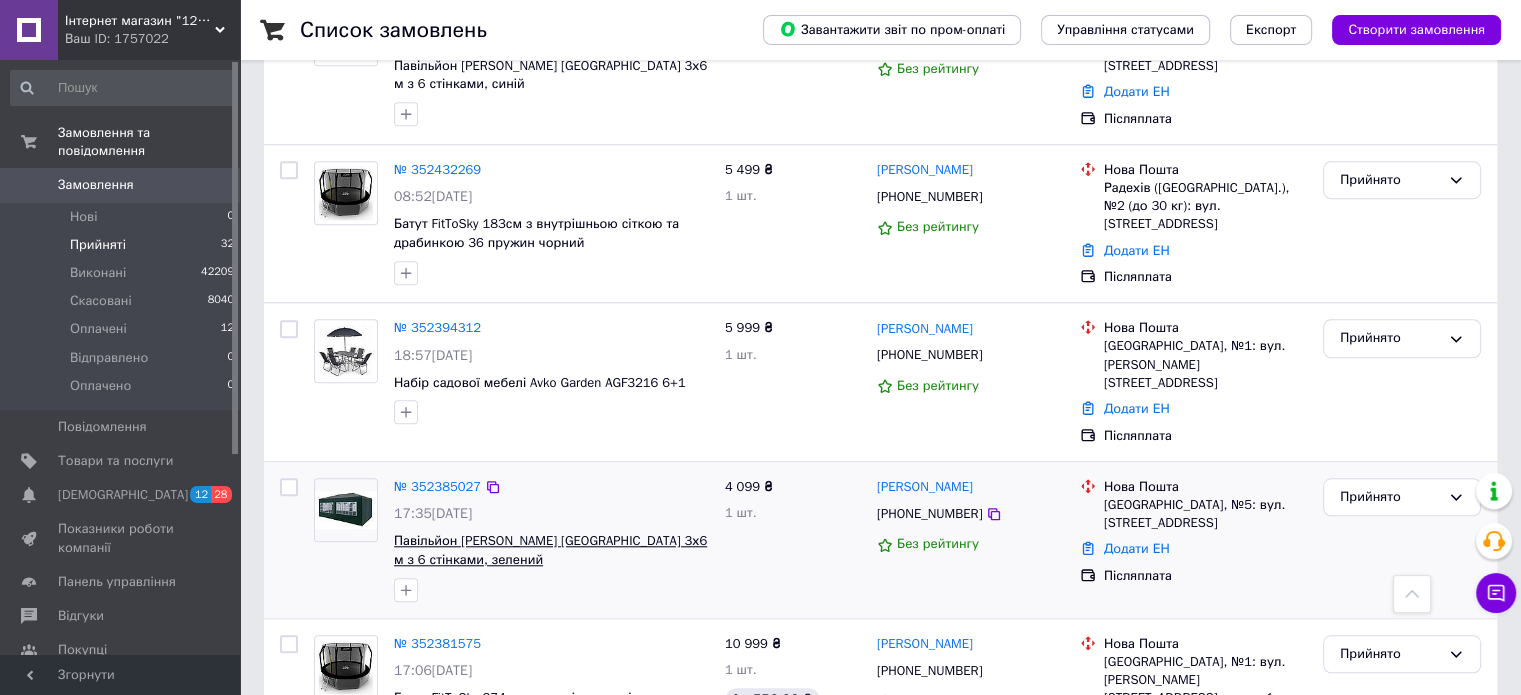 scroll, scrollTop: 1700, scrollLeft: 0, axis: vertical 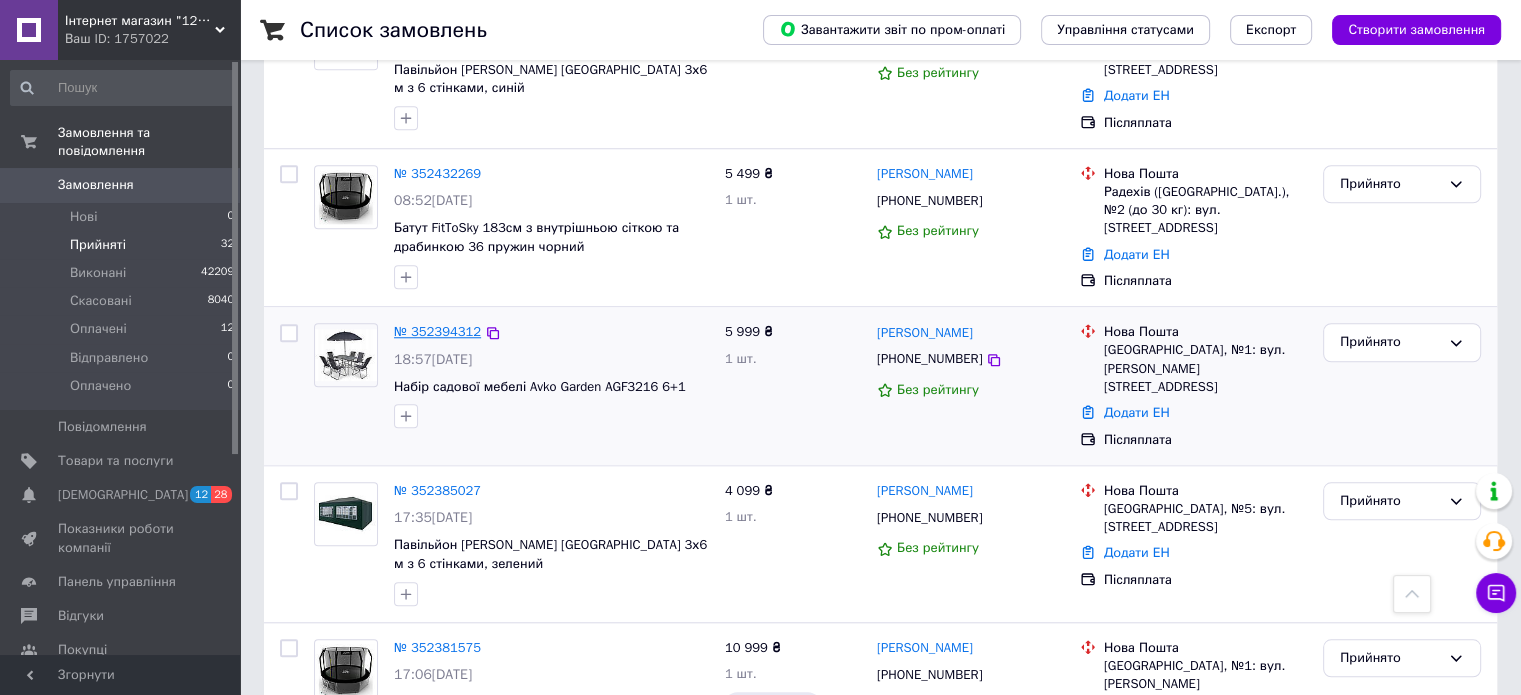 click on "№ 352394312" at bounding box center (437, 331) 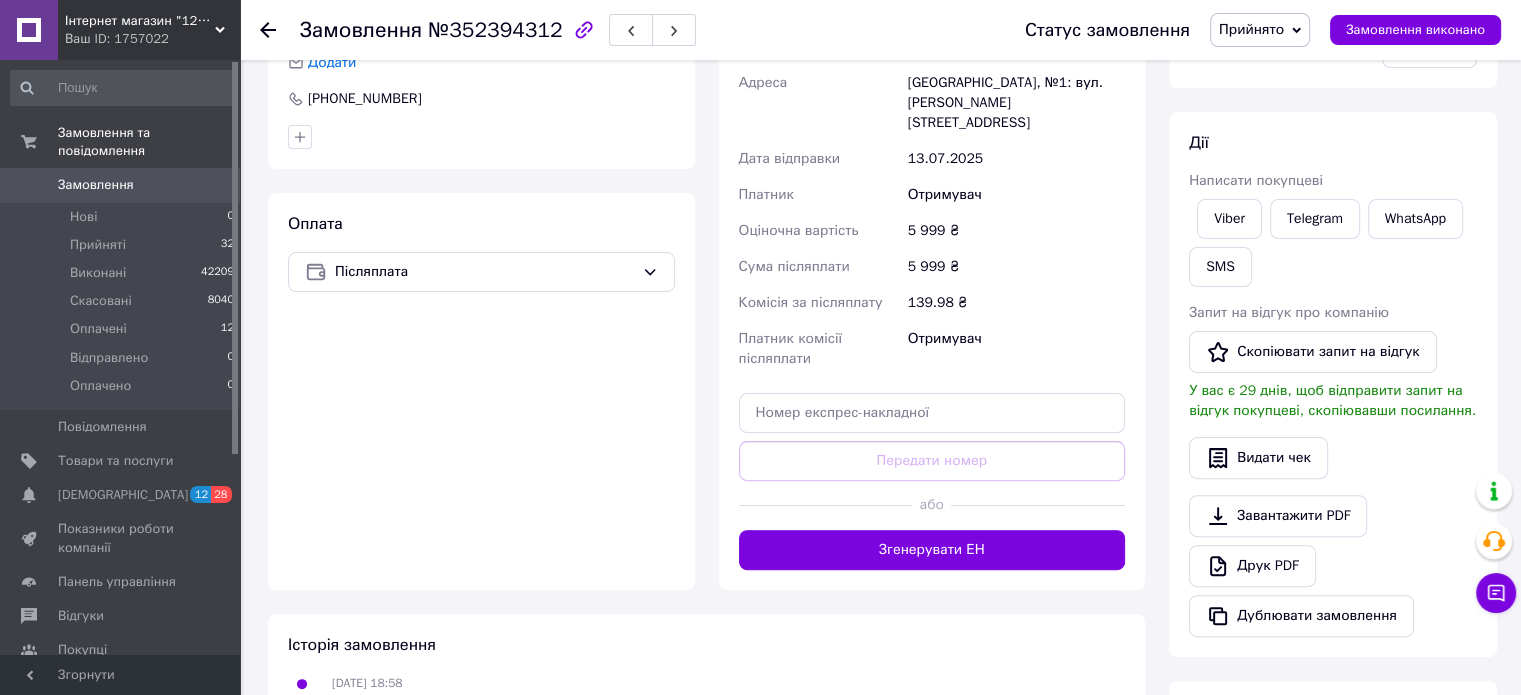 scroll, scrollTop: 395, scrollLeft: 0, axis: vertical 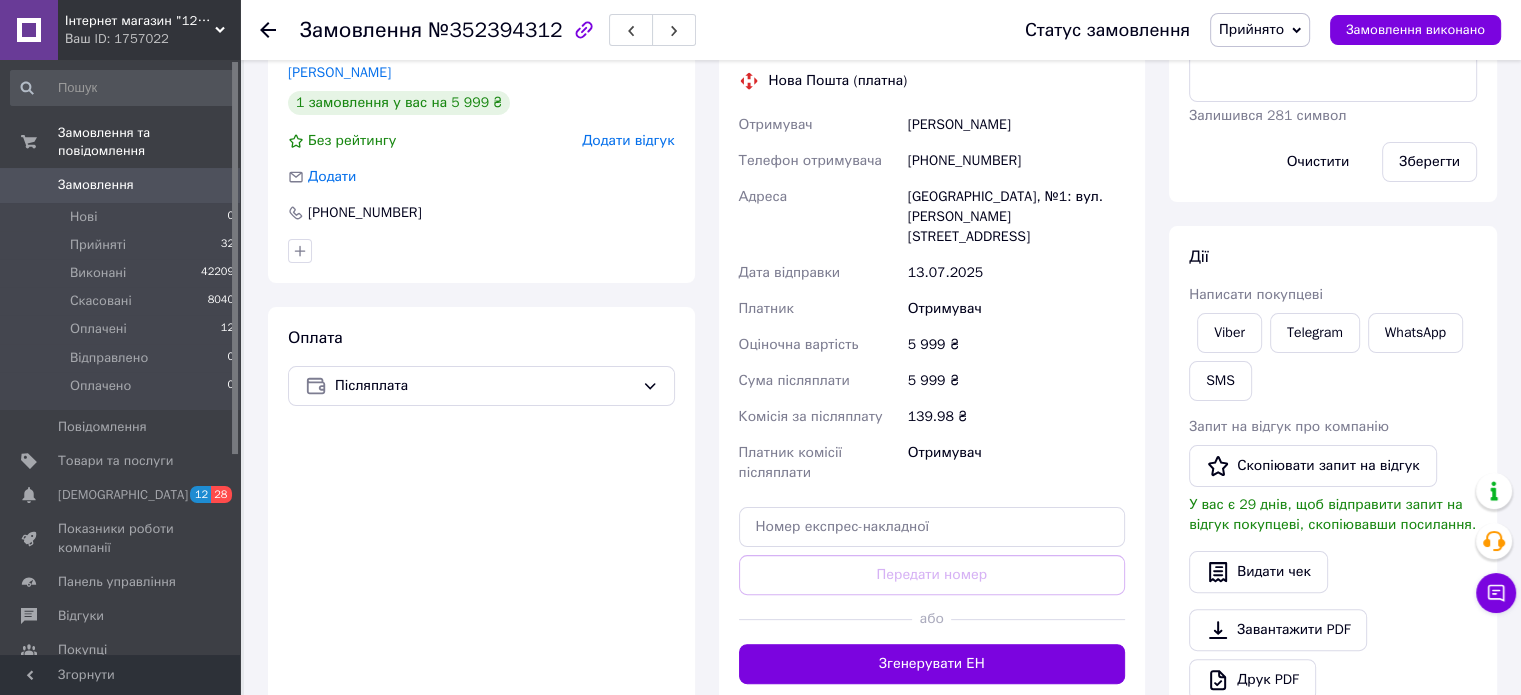 click 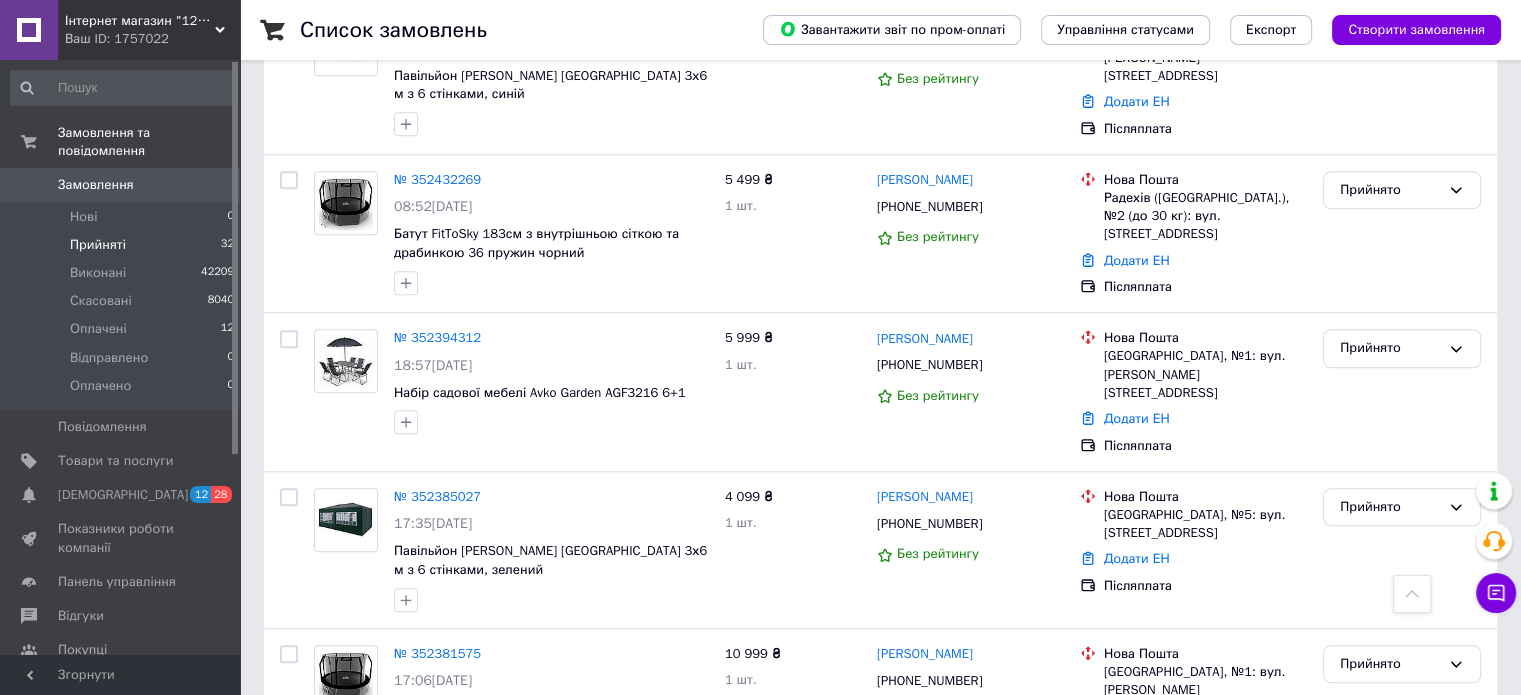 scroll, scrollTop: 1700, scrollLeft: 0, axis: vertical 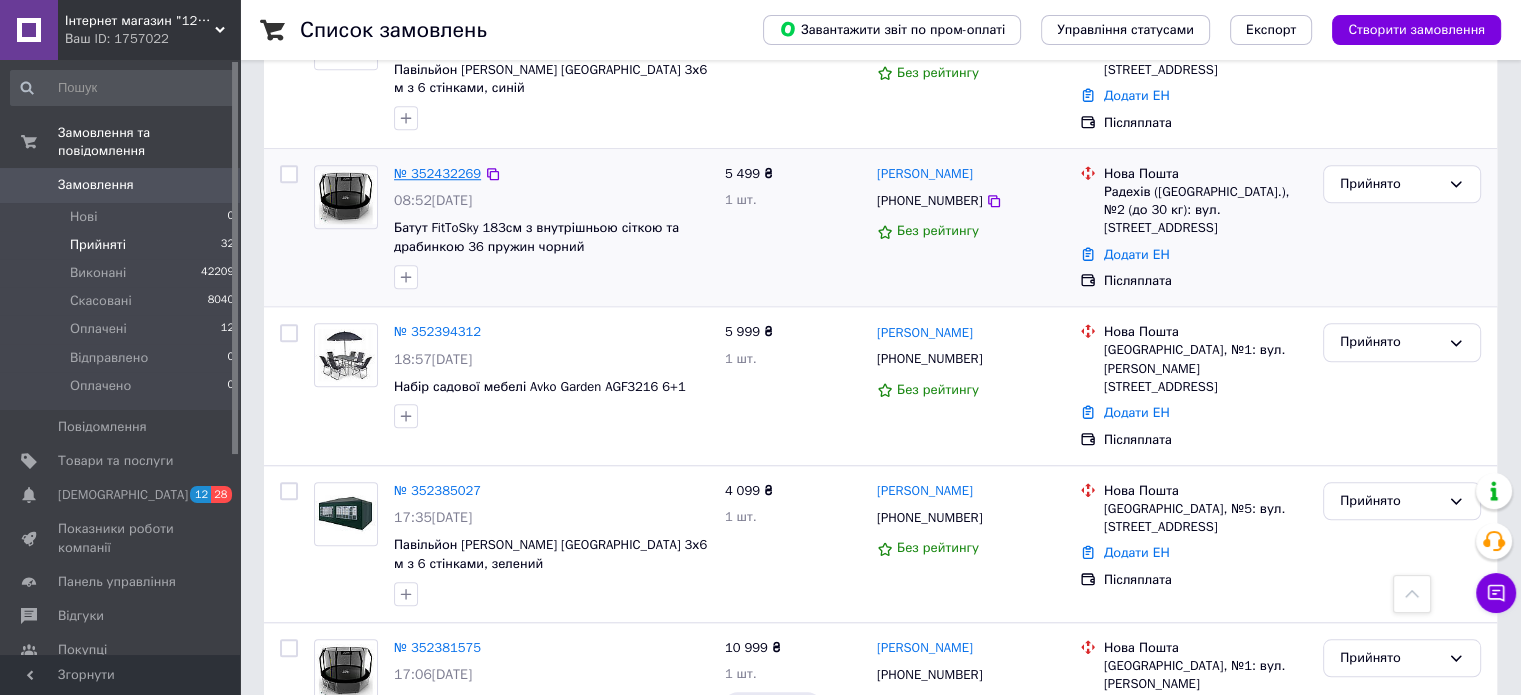click on "№ 352432269" at bounding box center [437, 173] 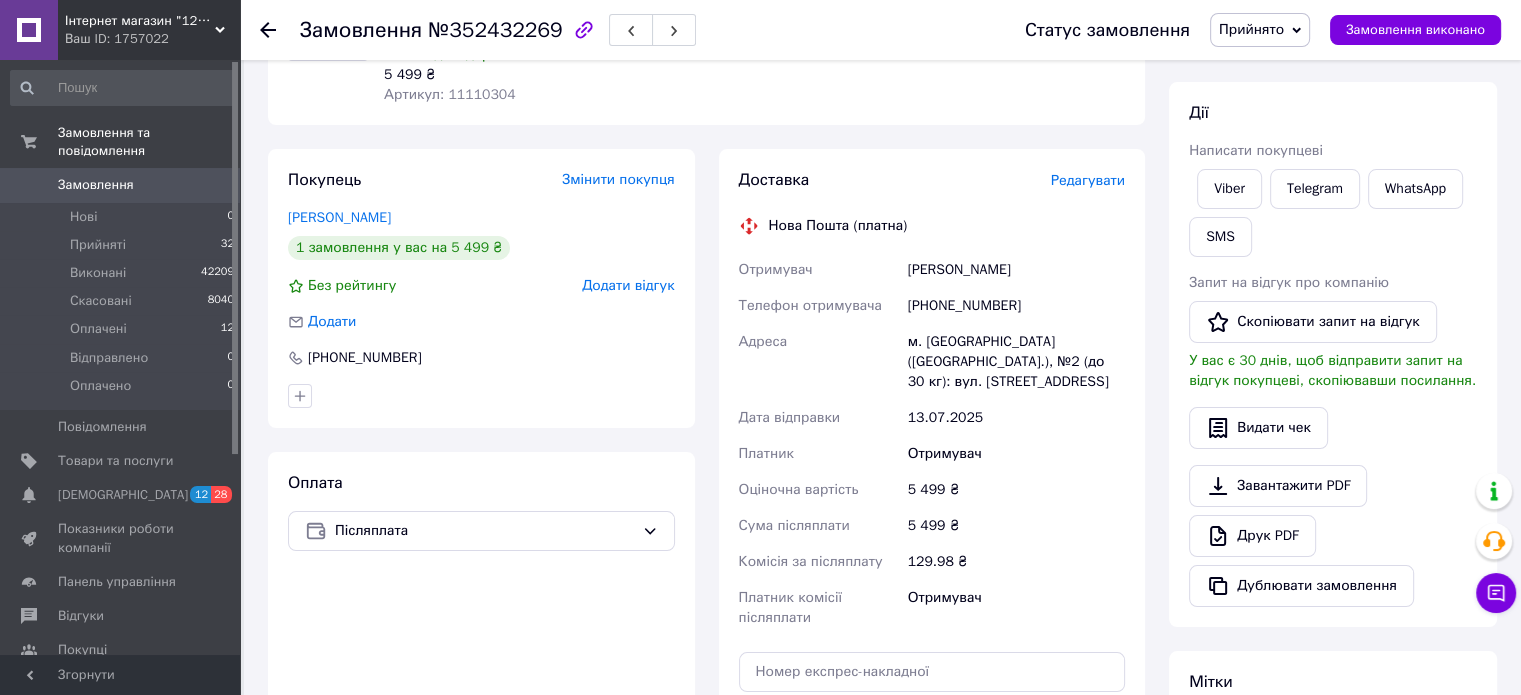 scroll, scrollTop: 131, scrollLeft: 0, axis: vertical 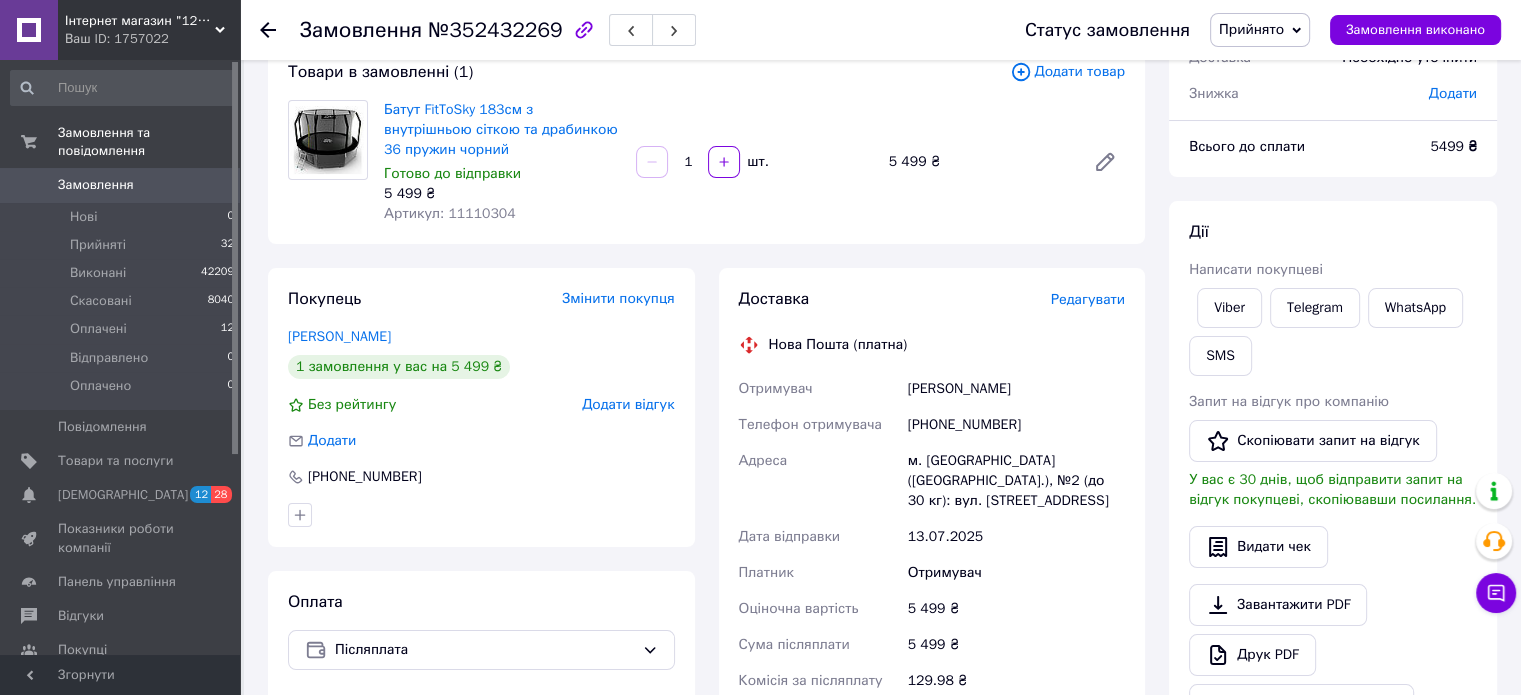click 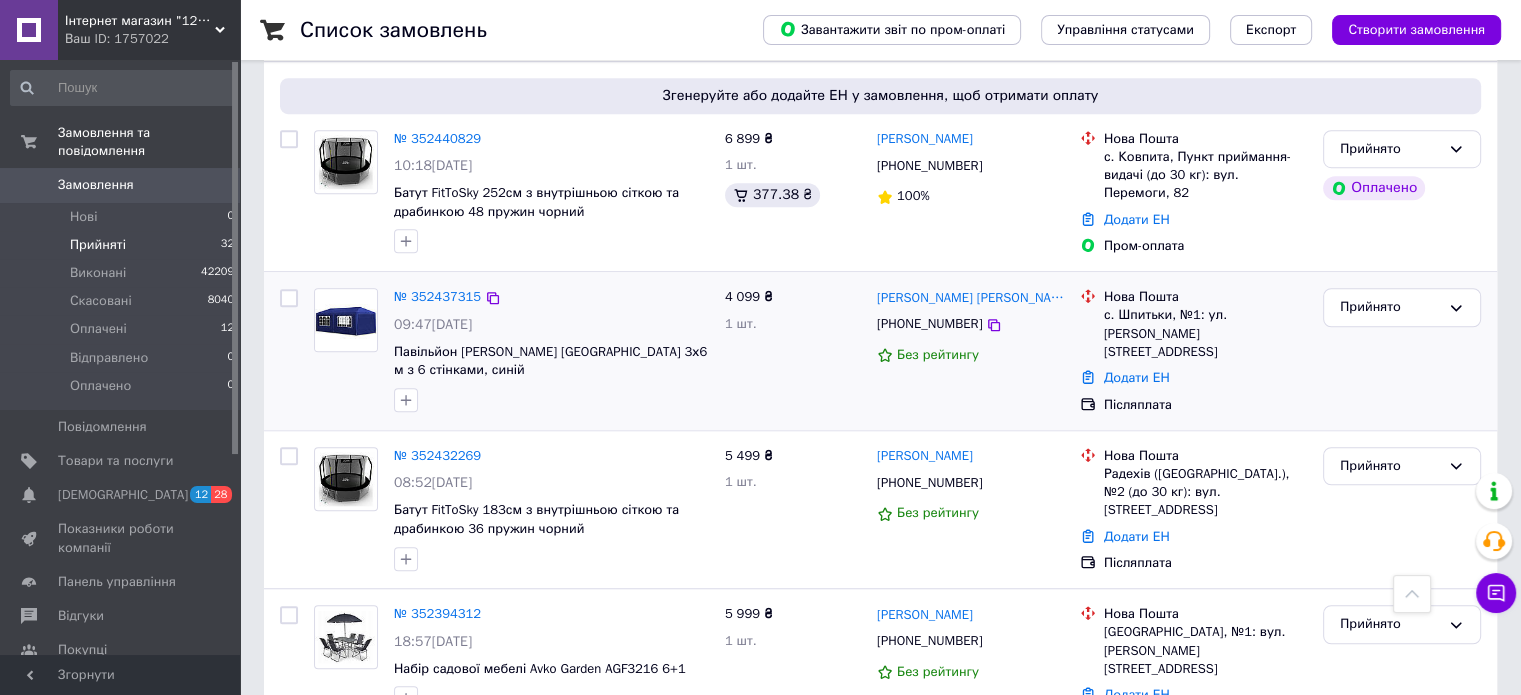 scroll, scrollTop: 1400, scrollLeft: 0, axis: vertical 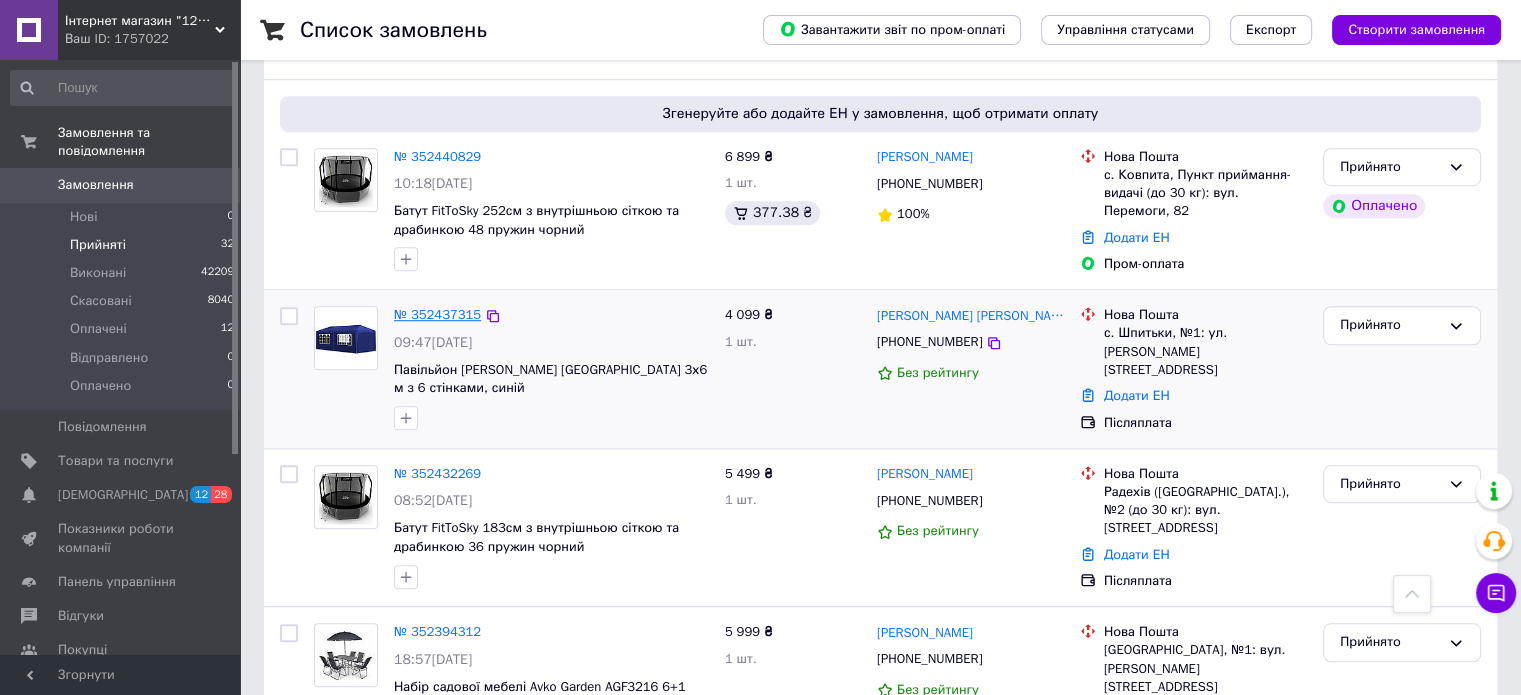 click on "№ 352437315" at bounding box center [437, 314] 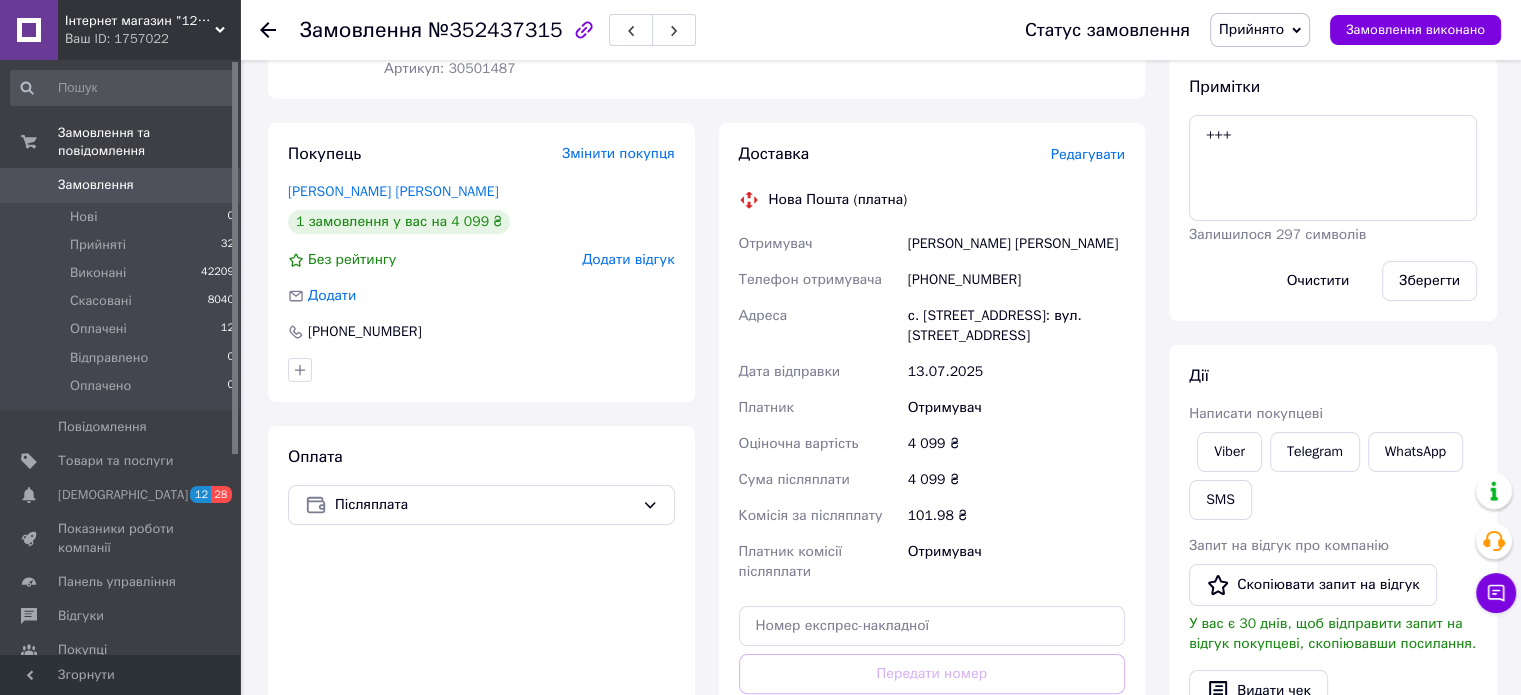 scroll, scrollTop: 267, scrollLeft: 0, axis: vertical 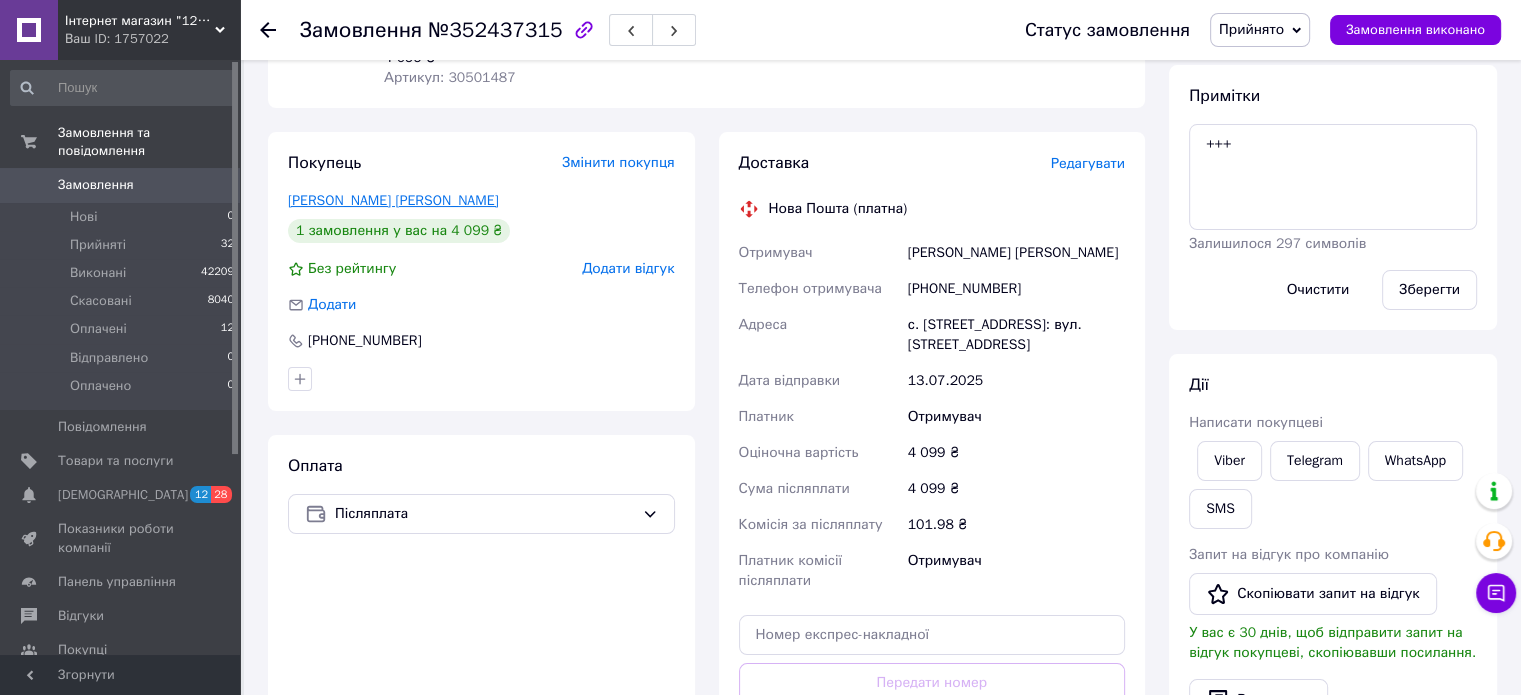 click on "Павленко Тетяна Петрівна  Тетяна" at bounding box center [393, 200] 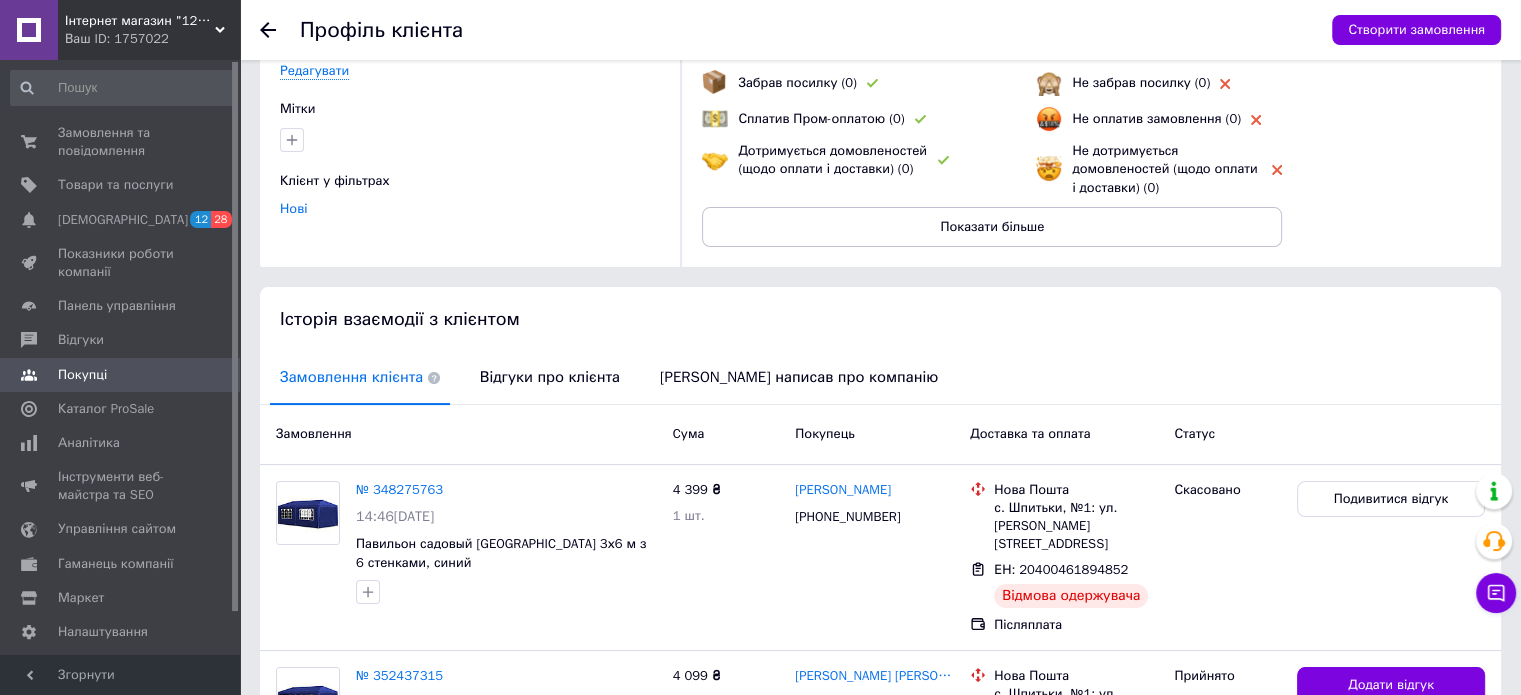 scroll, scrollTop: 340, scrollLeft: 0, axis: vertical 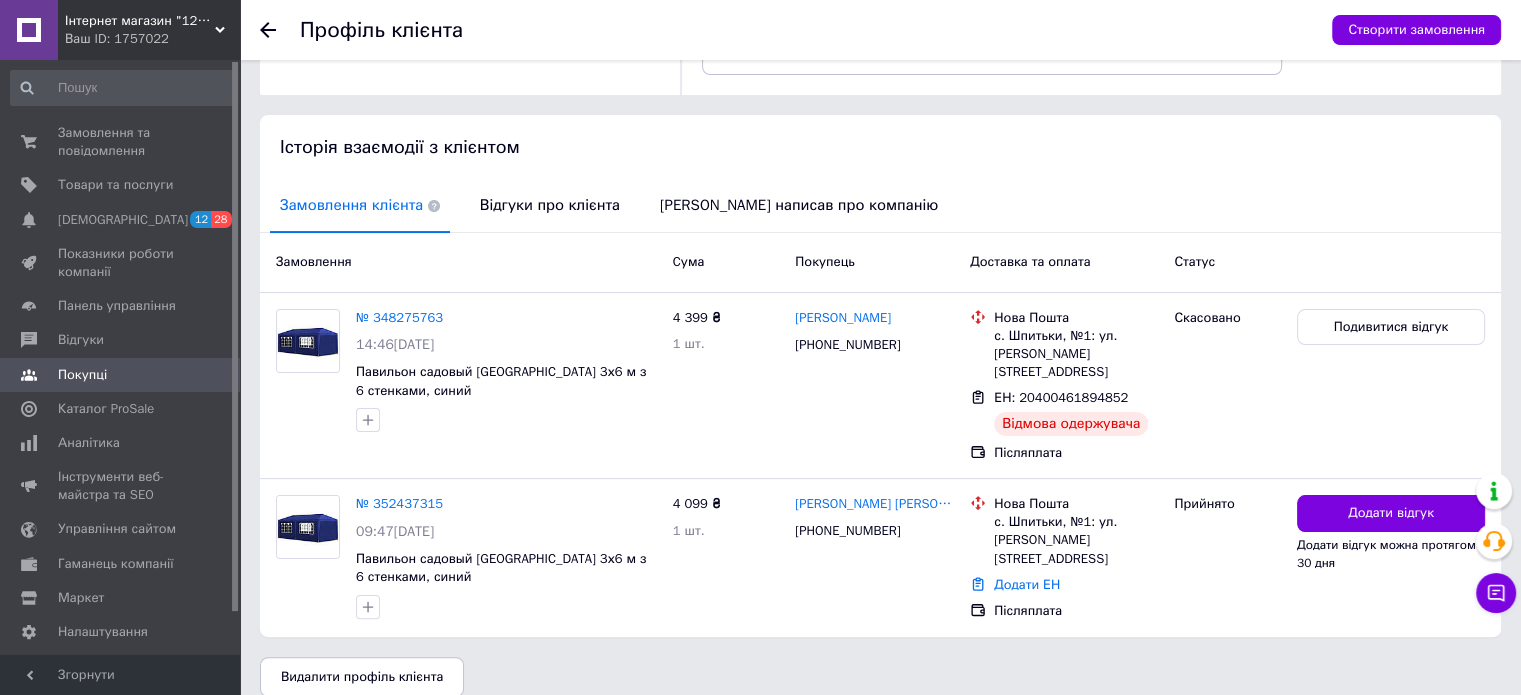 click 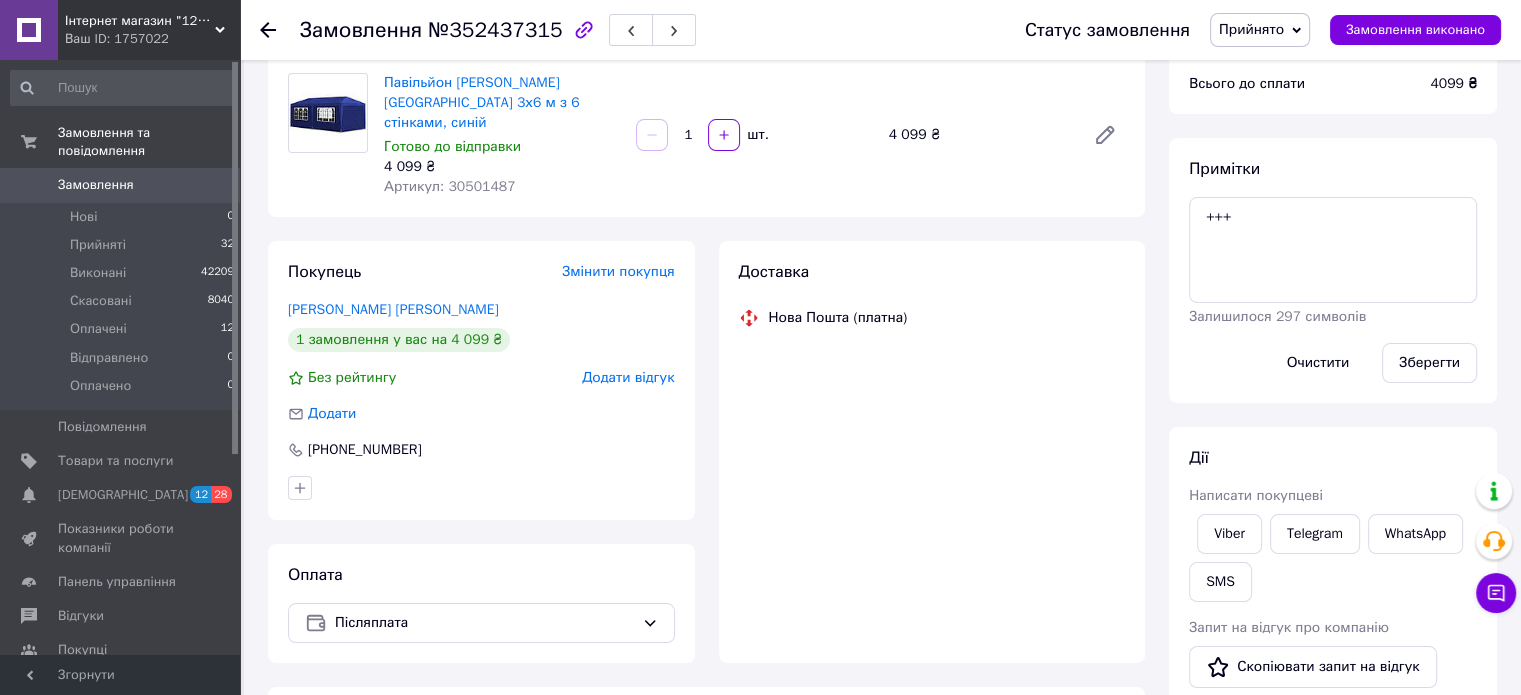 scroll, scrollTop: 219, scrollLeft: 0, axis: vertical 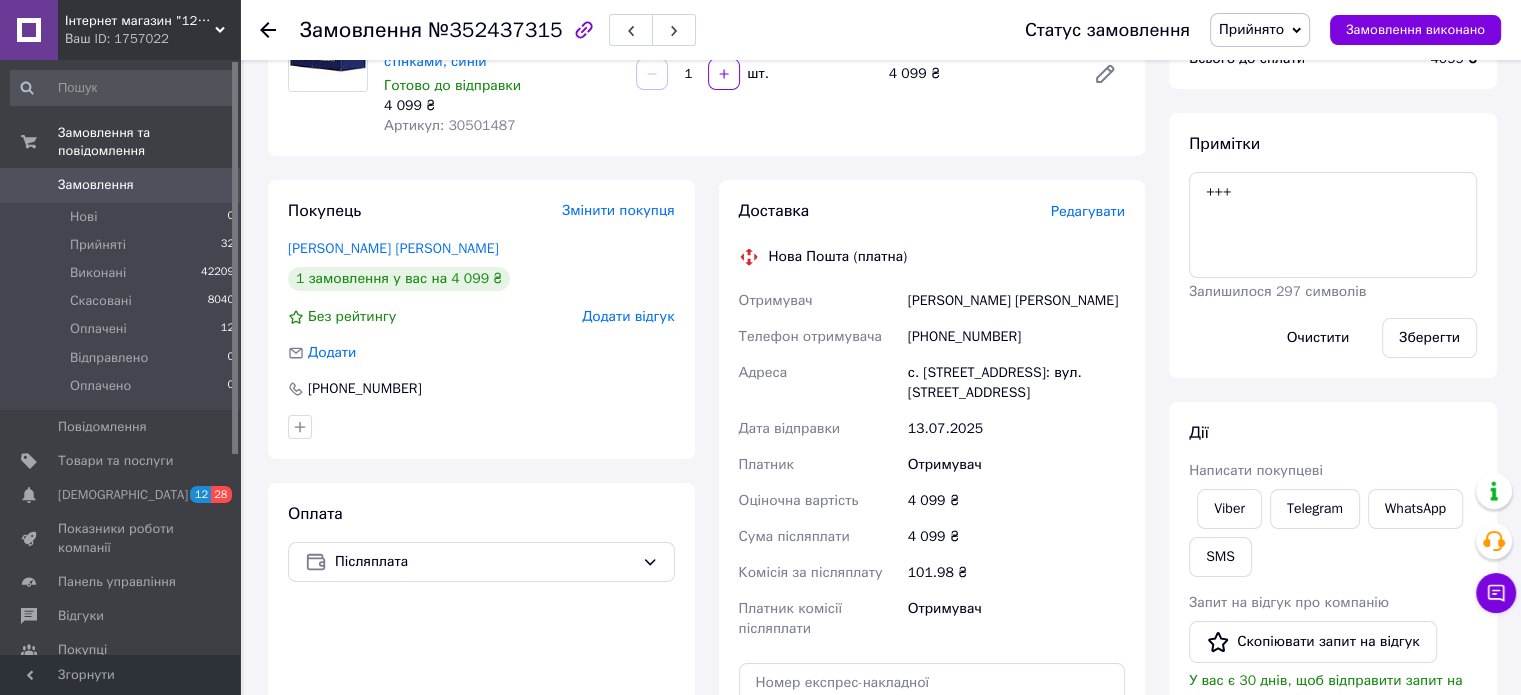 click 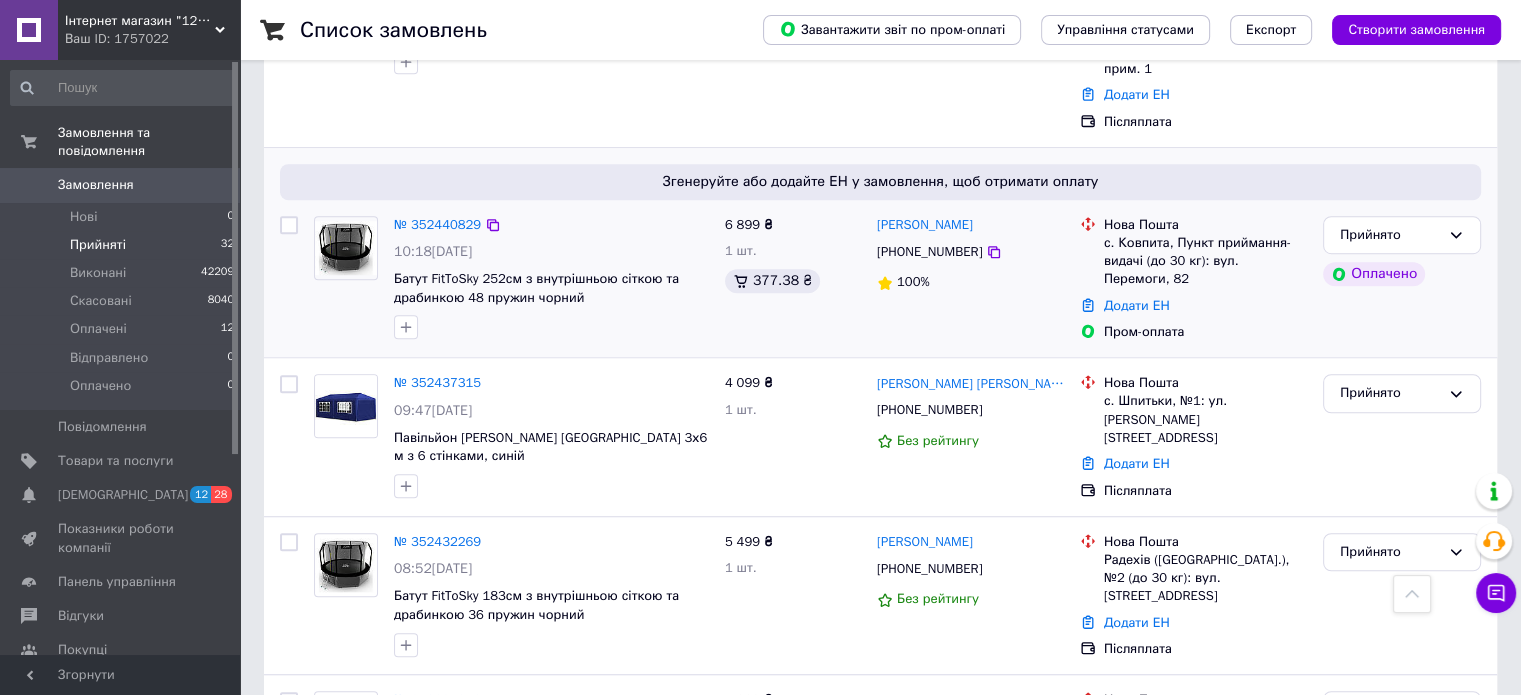 scroll, scrollTop: 1300, scrollLeft: 0, axis: vertical 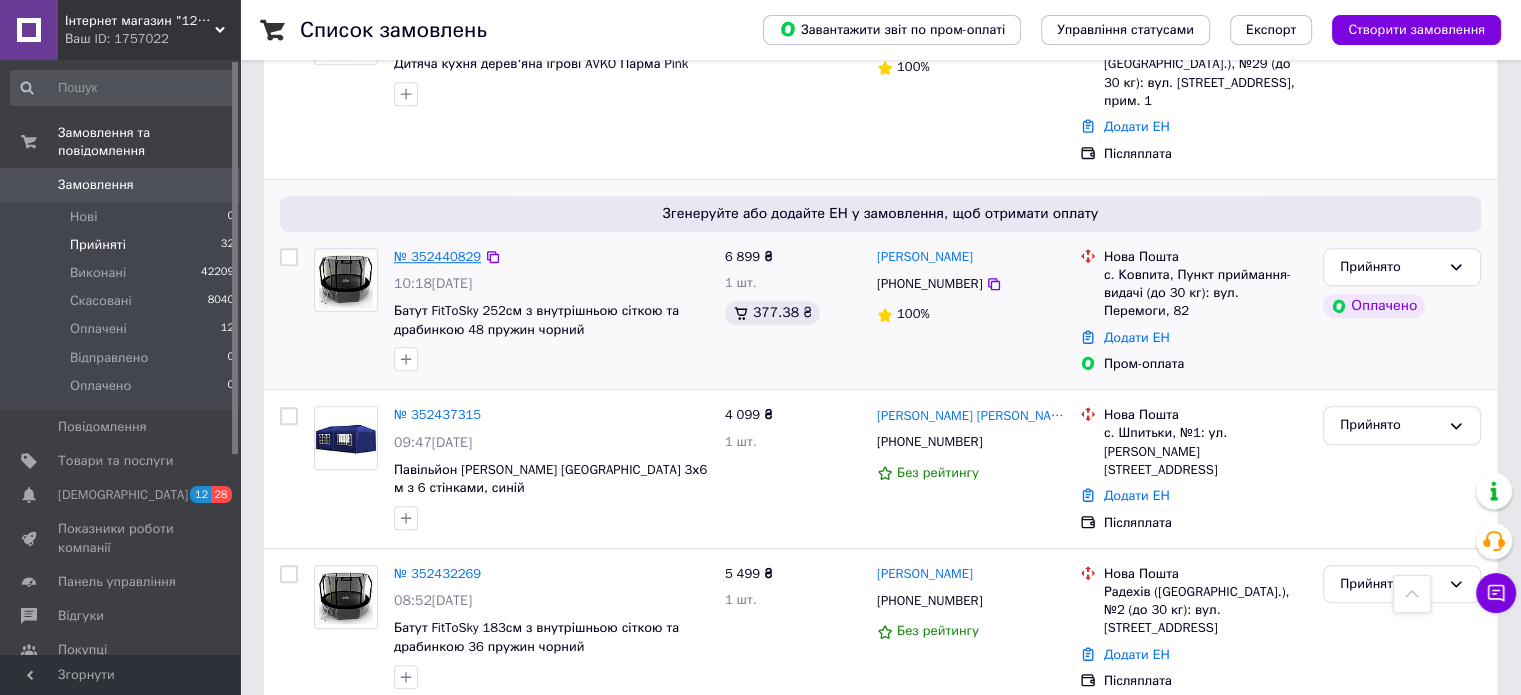 click on "№ 352440829" at bounding box center [437, 256] 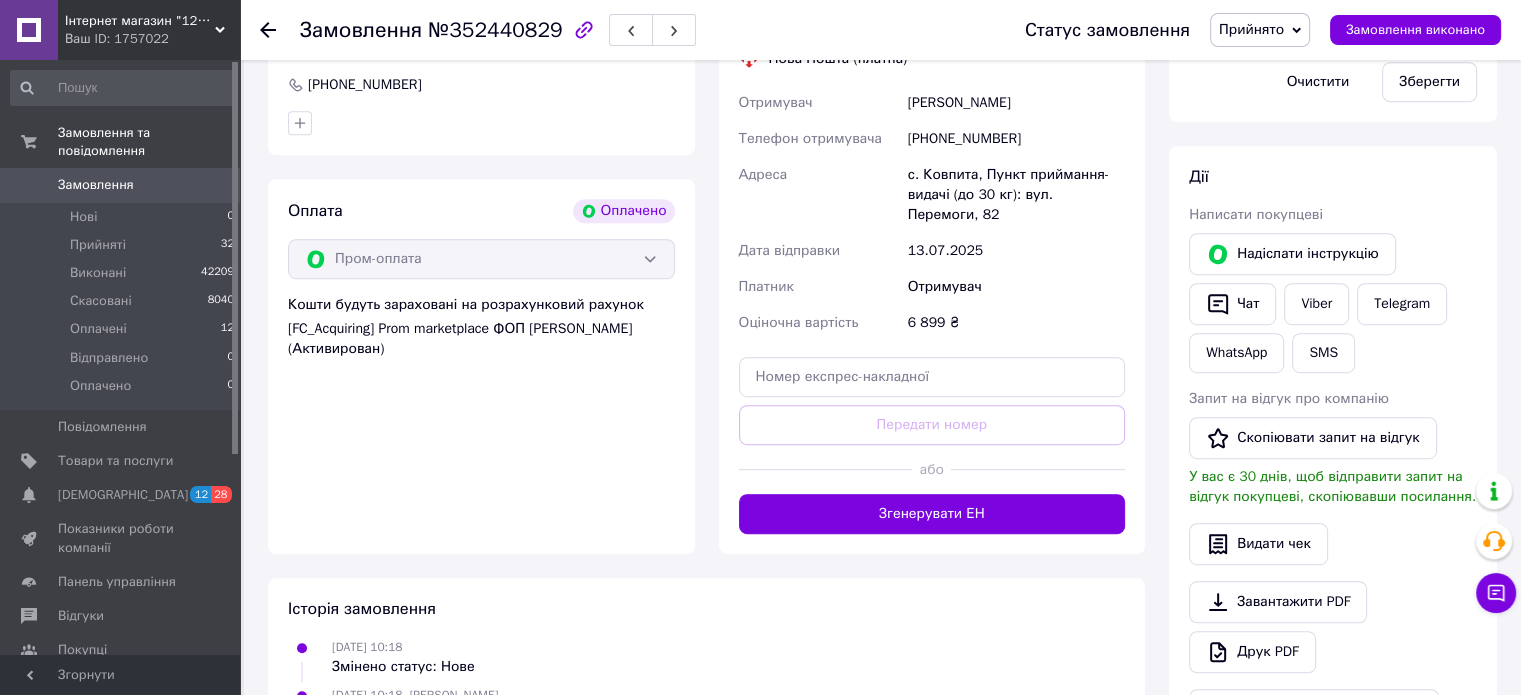 scroll, scrollTop: 780, scrollLeft: 0, axis: vertical 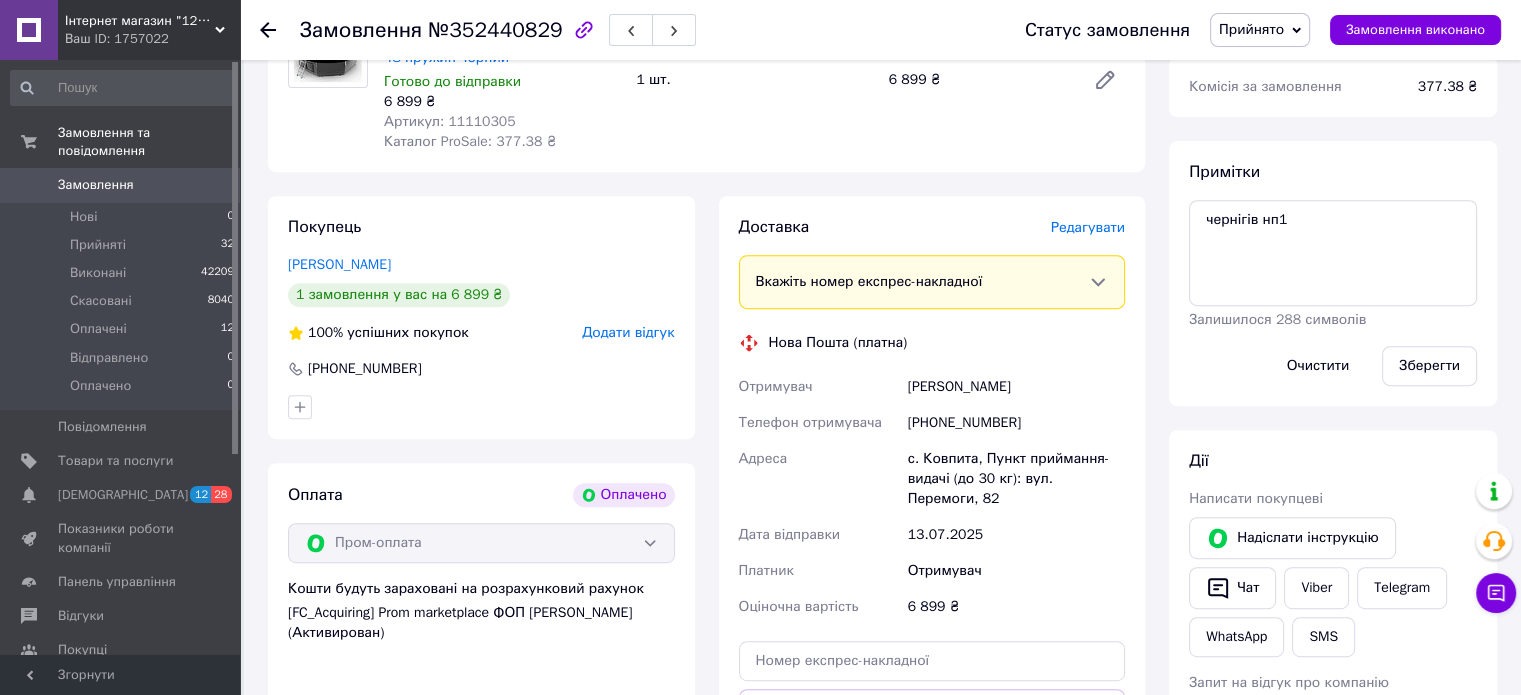 click 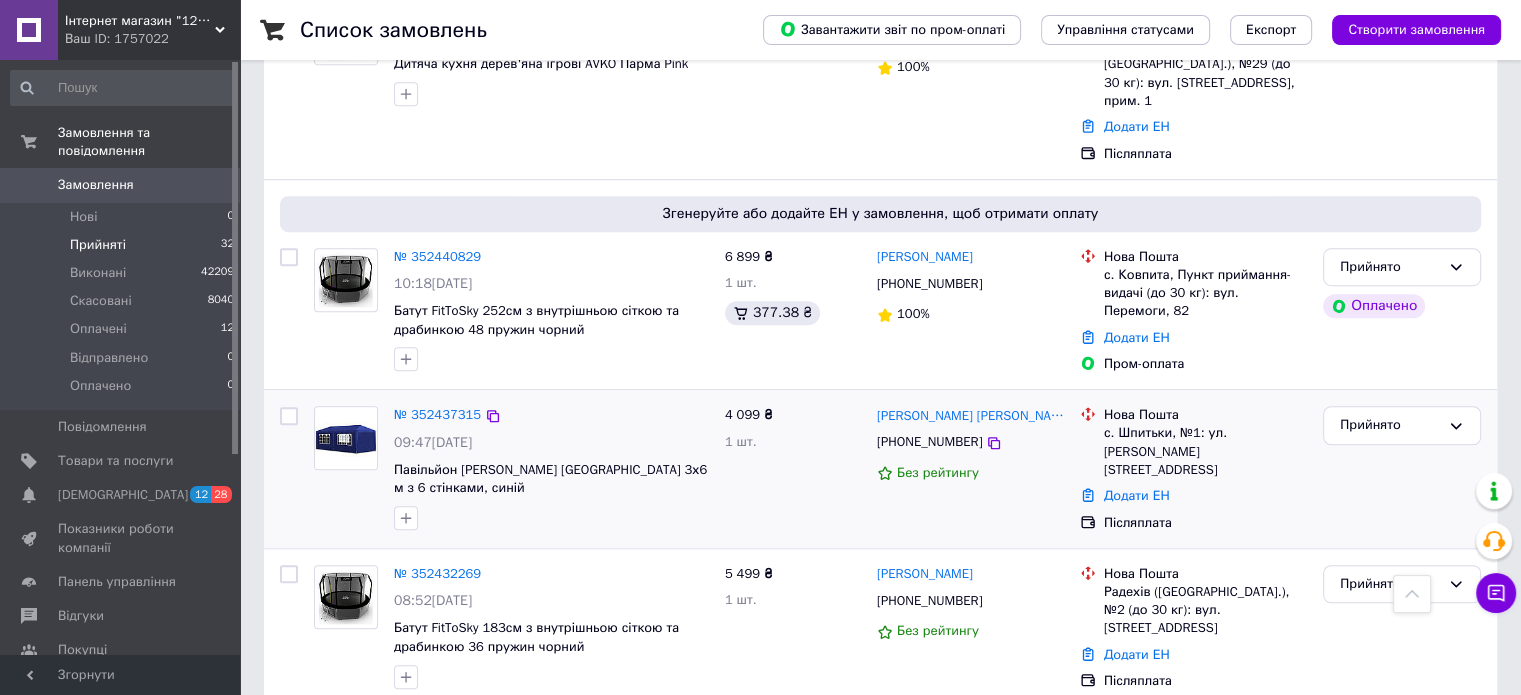 scroll, scrollTop: 1100, scrollLeft: 0, axis: vertical 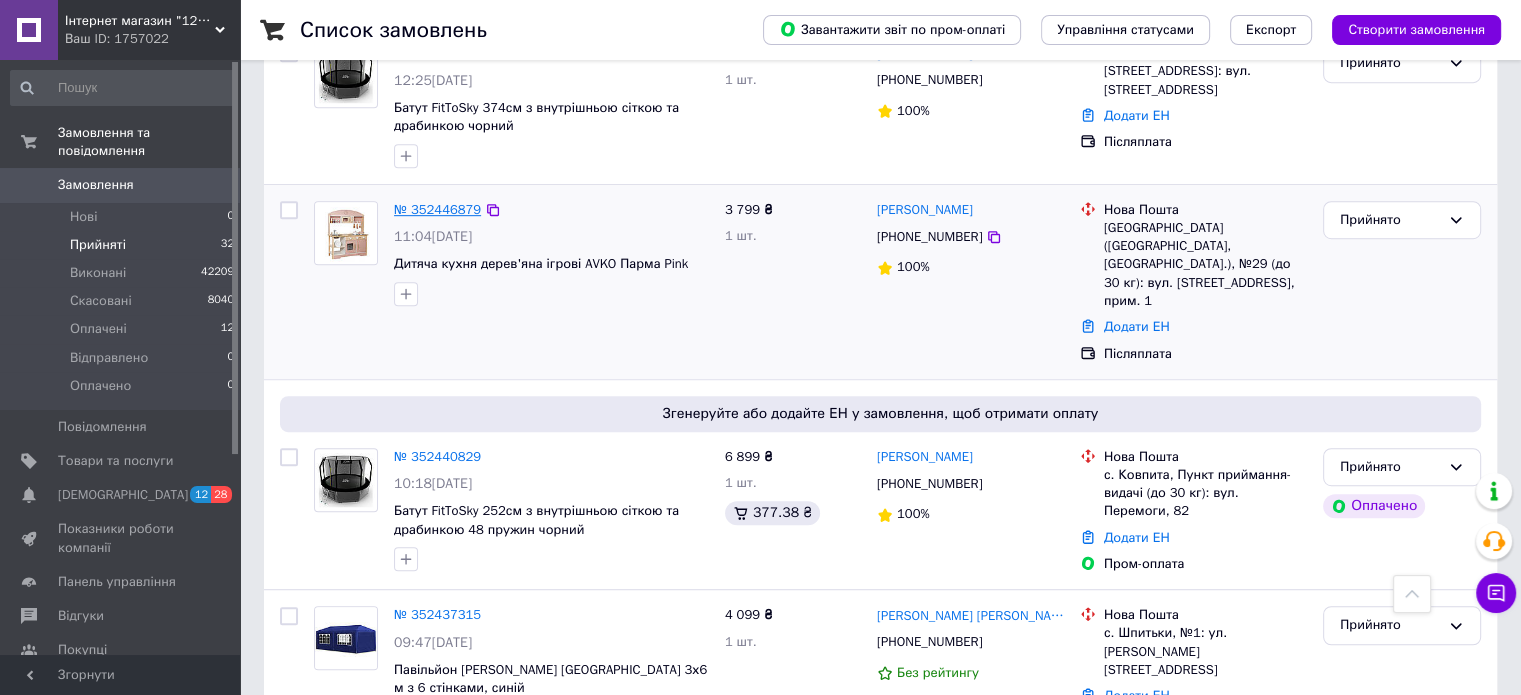 click on "№ 352446879" at bounding box center [437, 209] 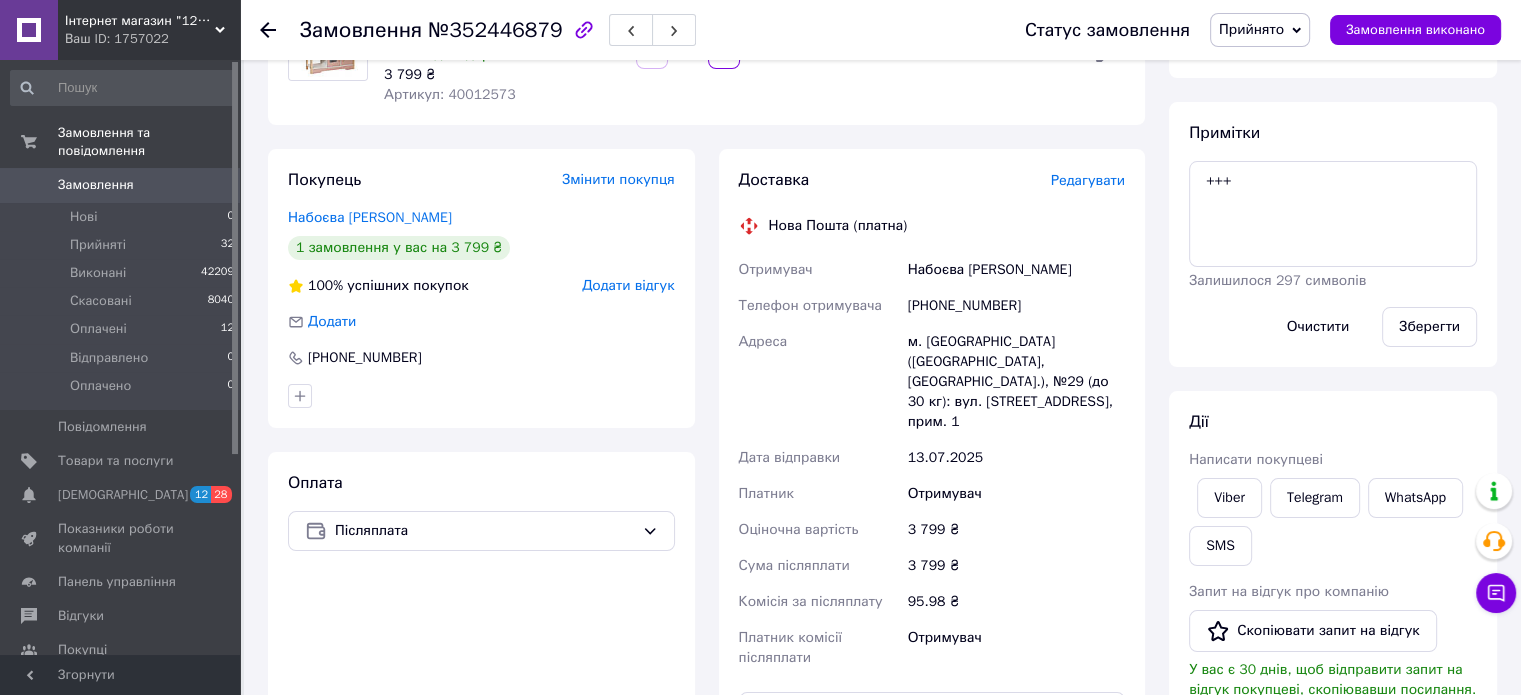 scroll, scrollTop: 165, scrollLeft: 0, axis: vertical 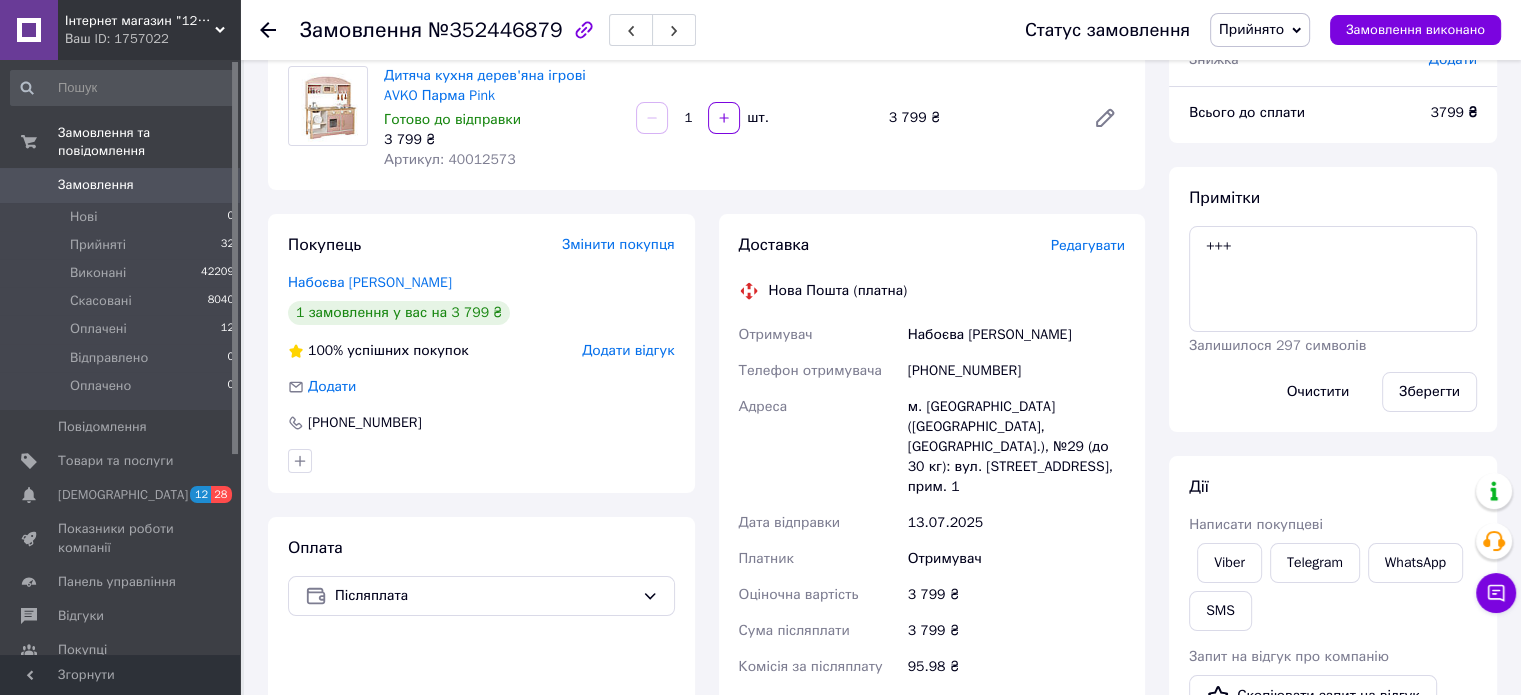 click 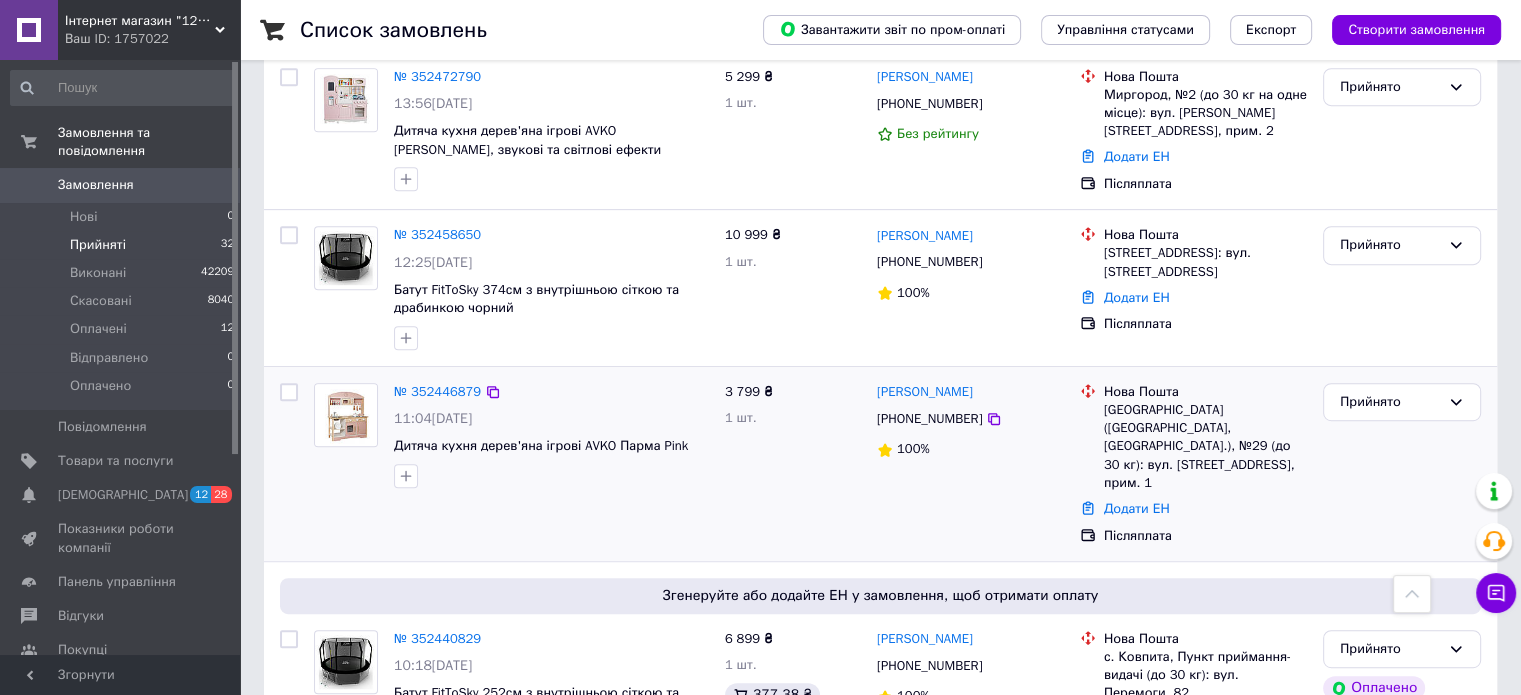 scroll, scrollTop: 900, scrollLeft: 0, axis: vertical 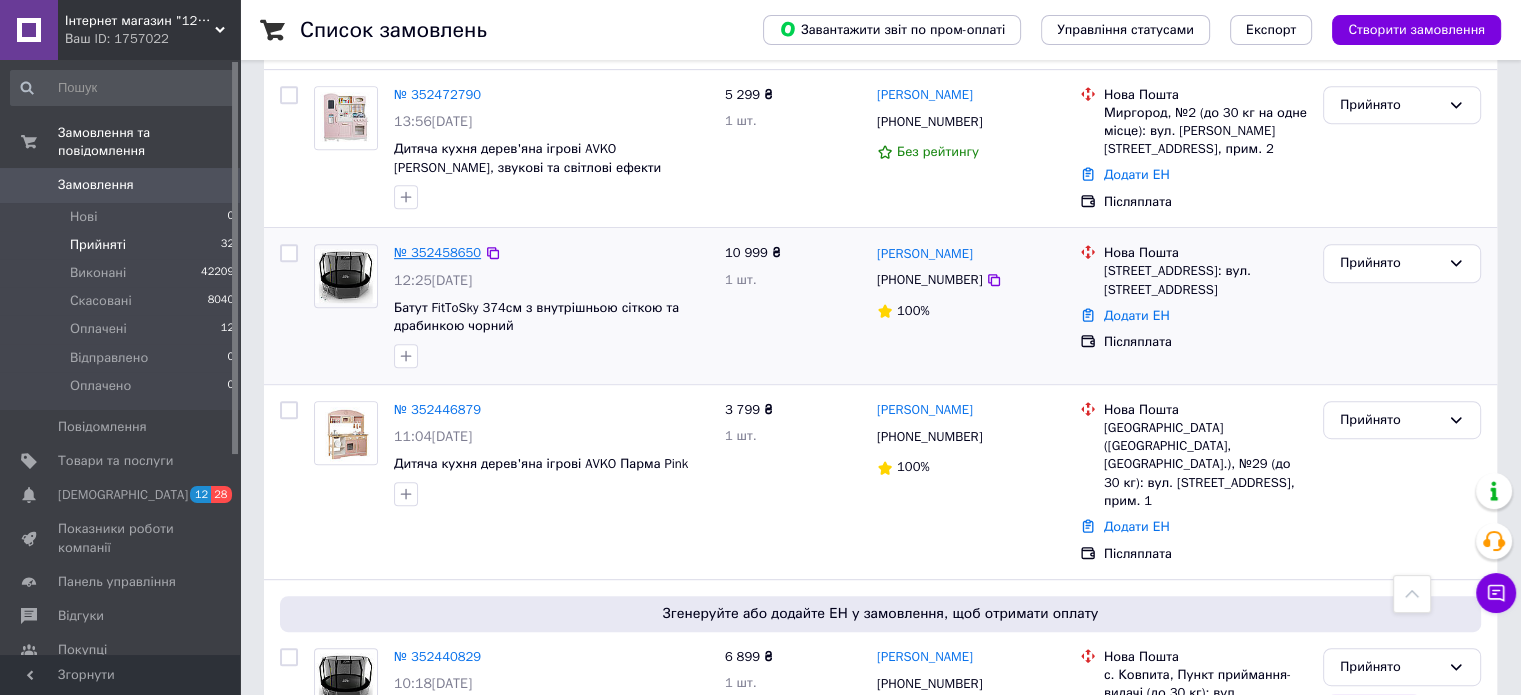 click on "№ 352458650" at bounding box center [437, 252] 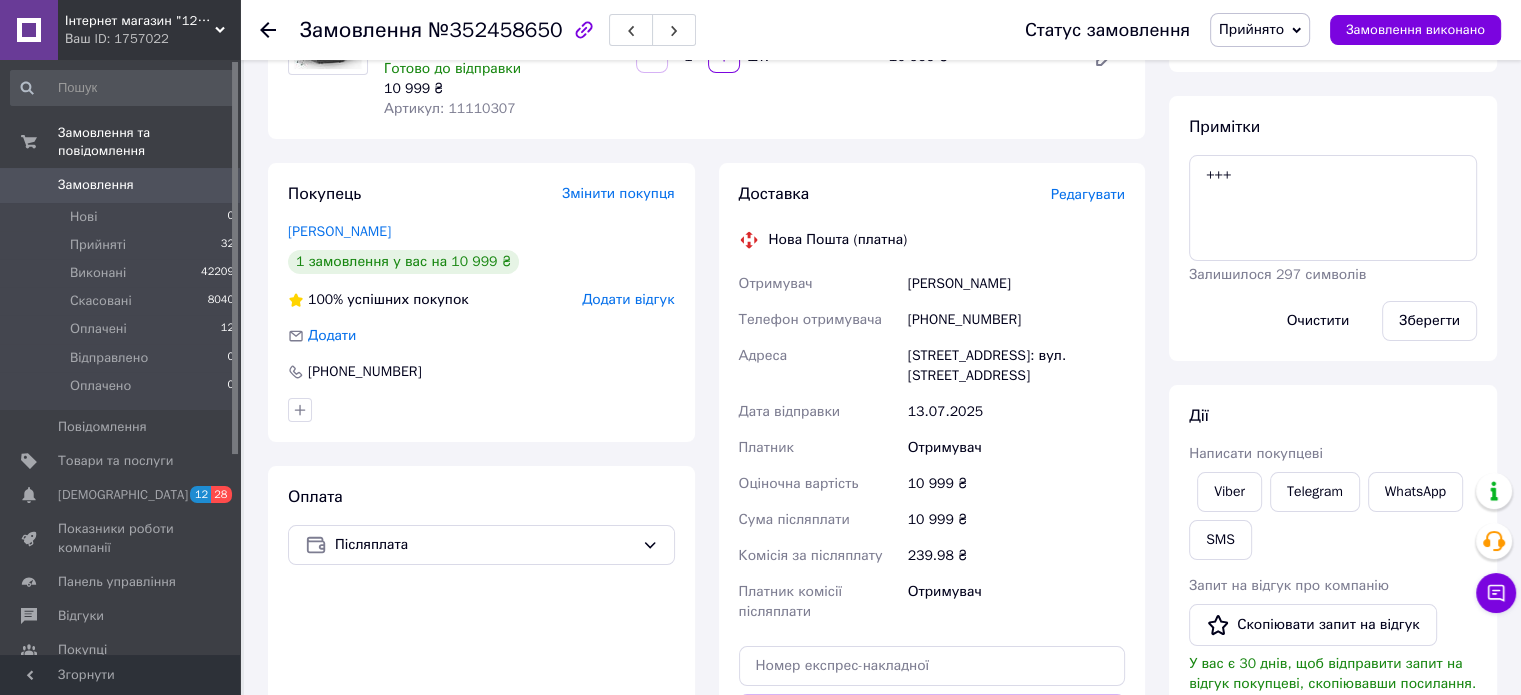 scroll, scrollTop: 131, scrollLeft: 0, axis: vertical 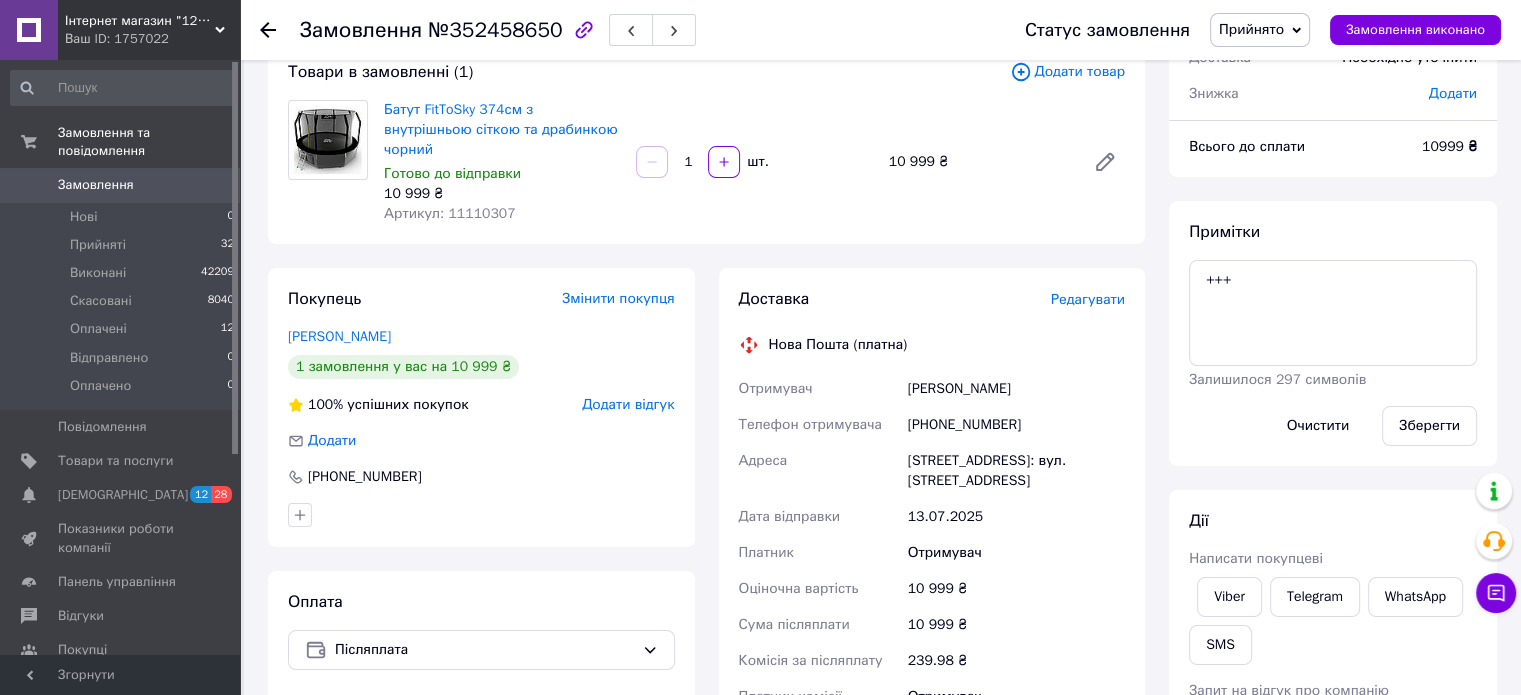 click 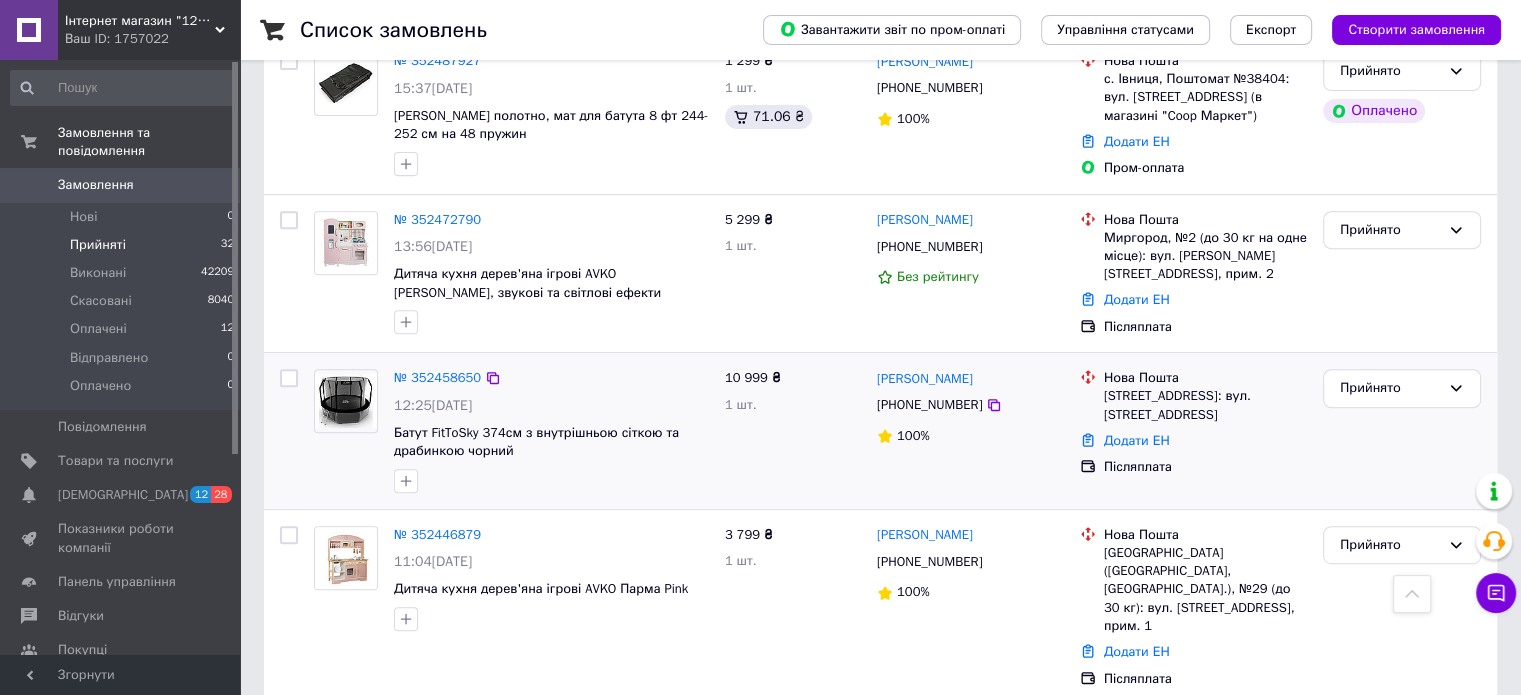 scroll, scrollTop: 800, scrollLeft: 0, axis: vertical 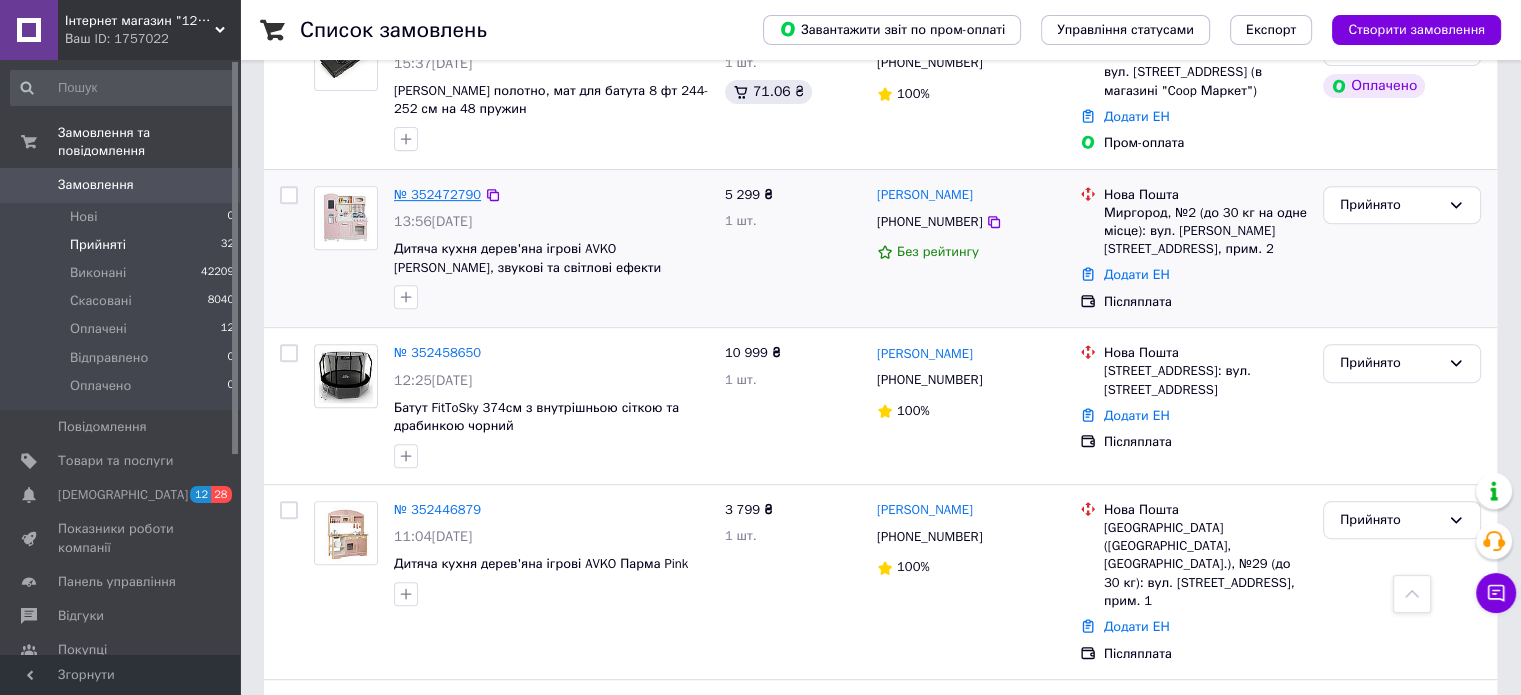click on "№ 352472790" at bounding box center [437, 194] 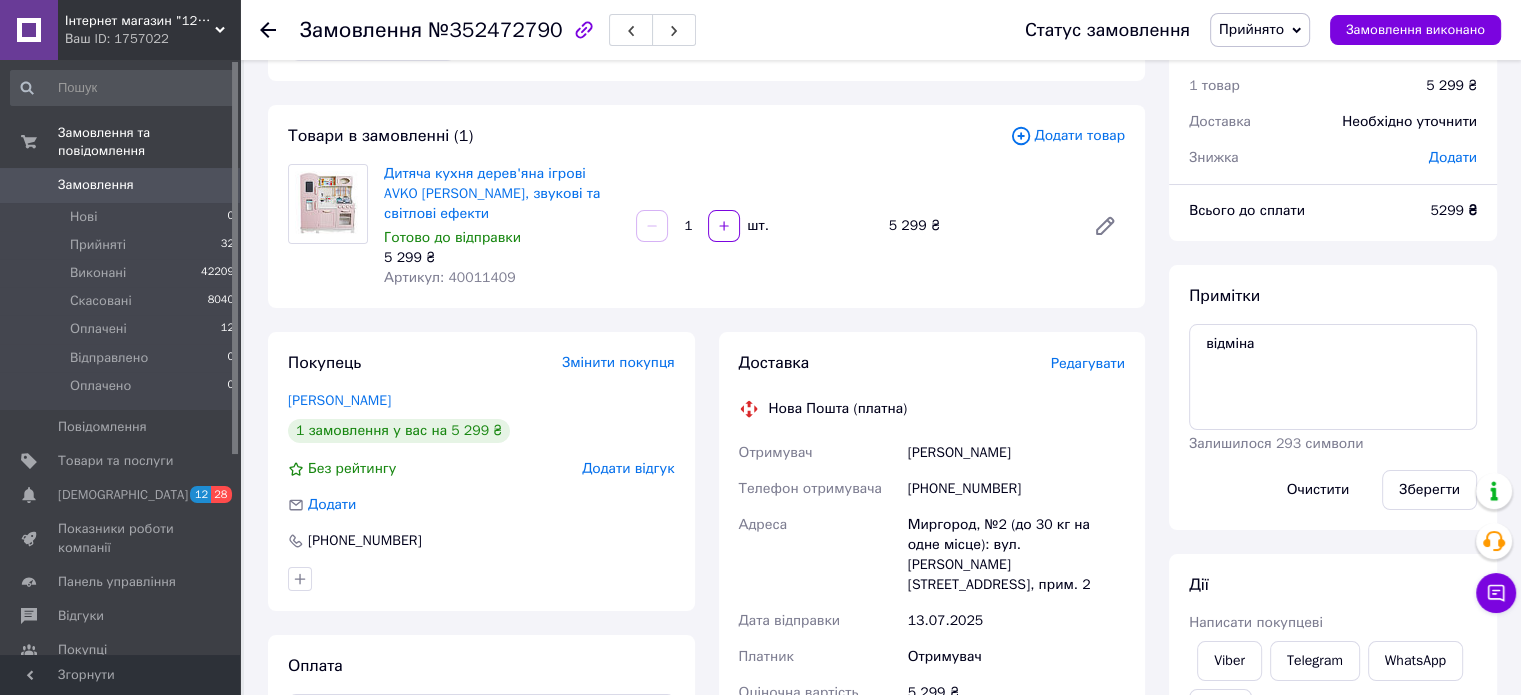 scroll, scrollTop: 0, scrollLeft: 0, axis: both 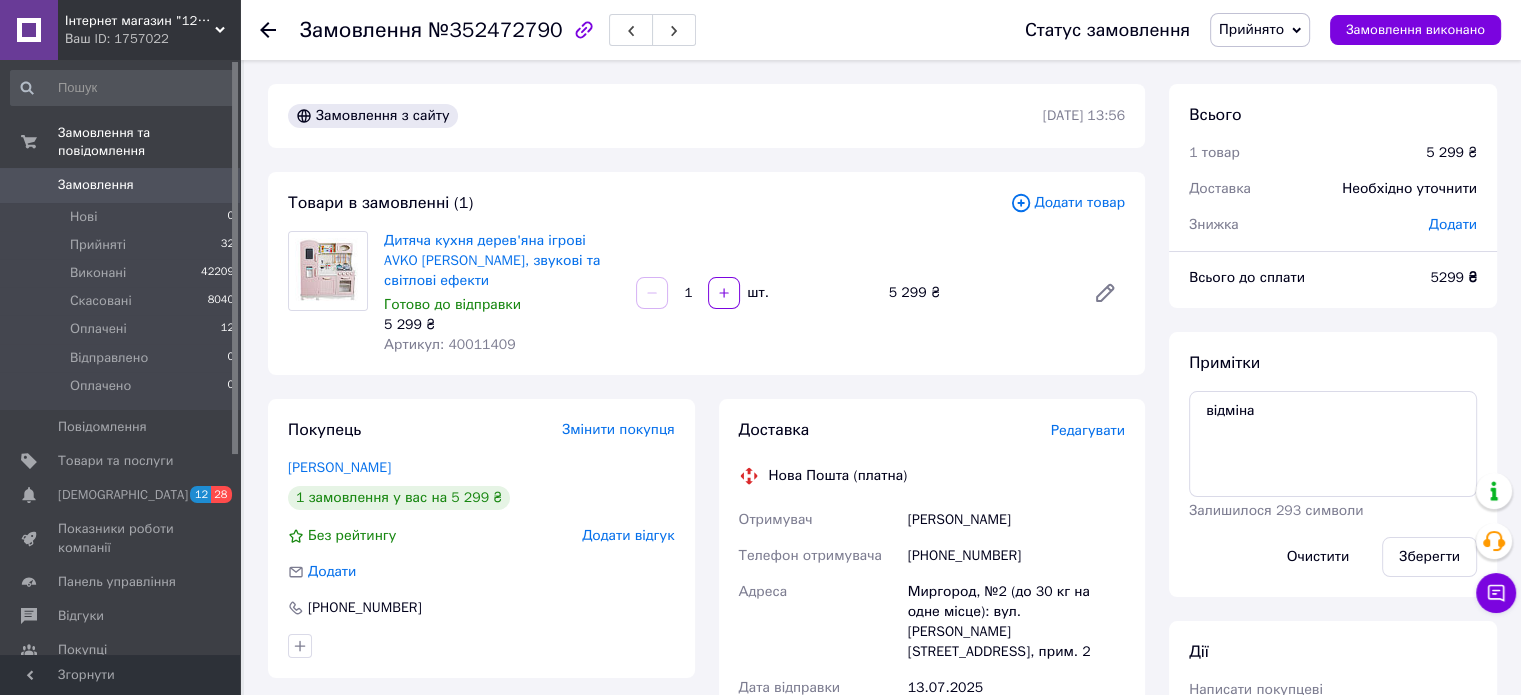 click on "Прийнято" at bounding box center [1251, 29] 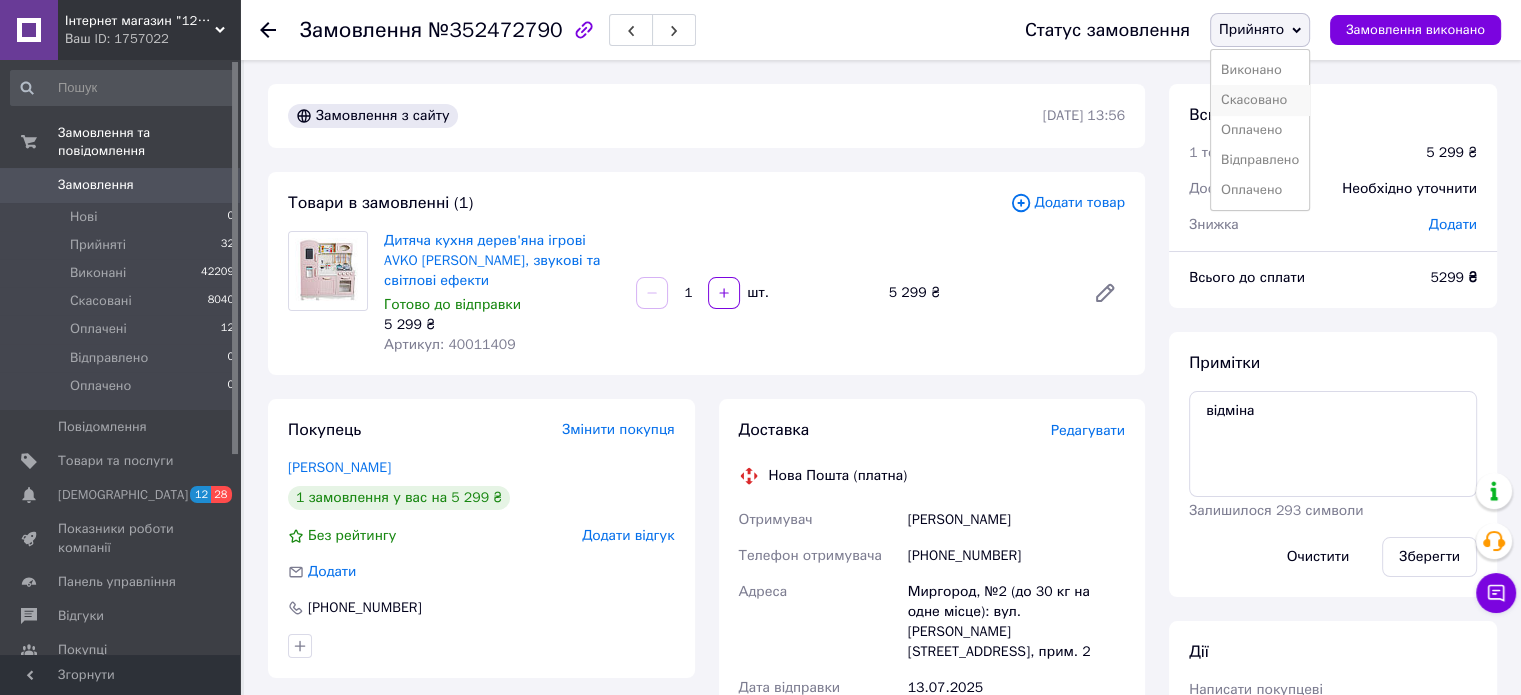 click on "Скасовано" at bounding box center (1260, 100) 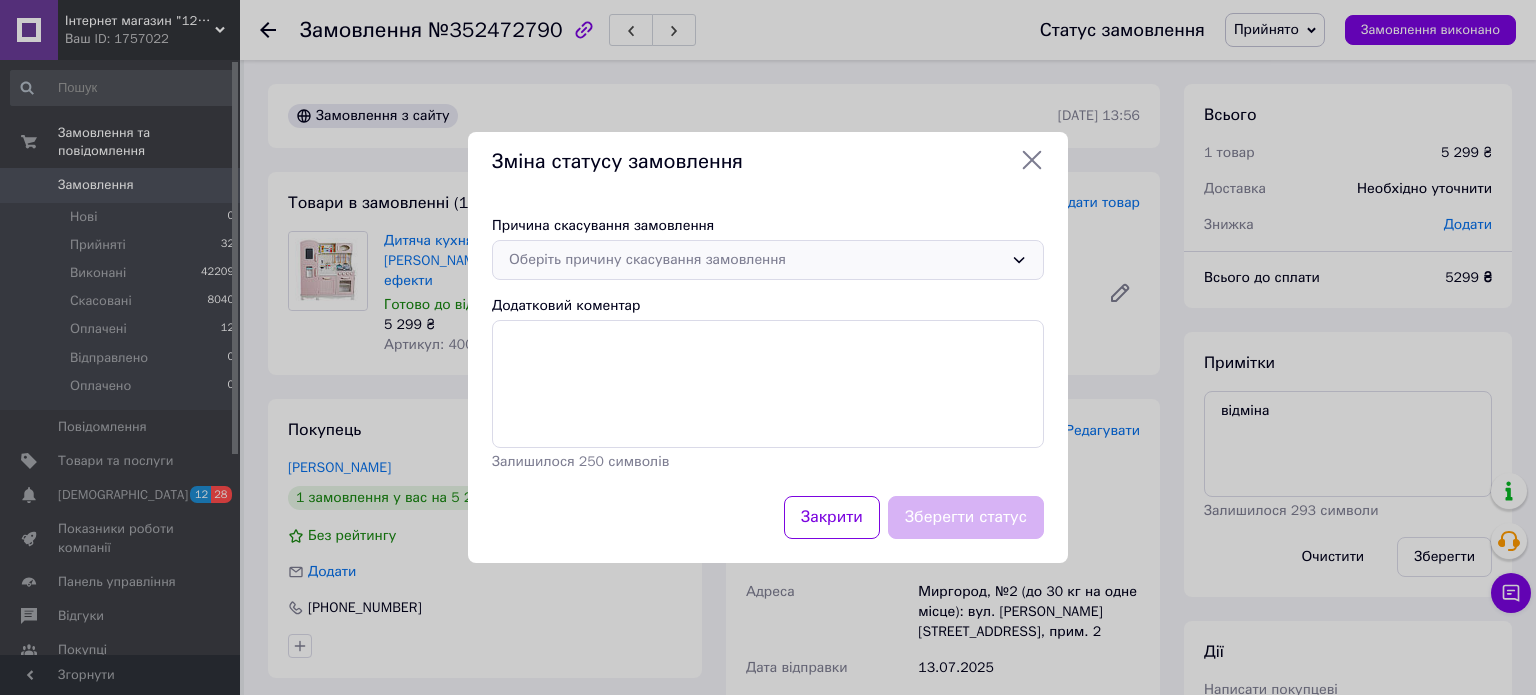 click on "Оберіть причину скасування замовлення" at bounding box center [768, 260] 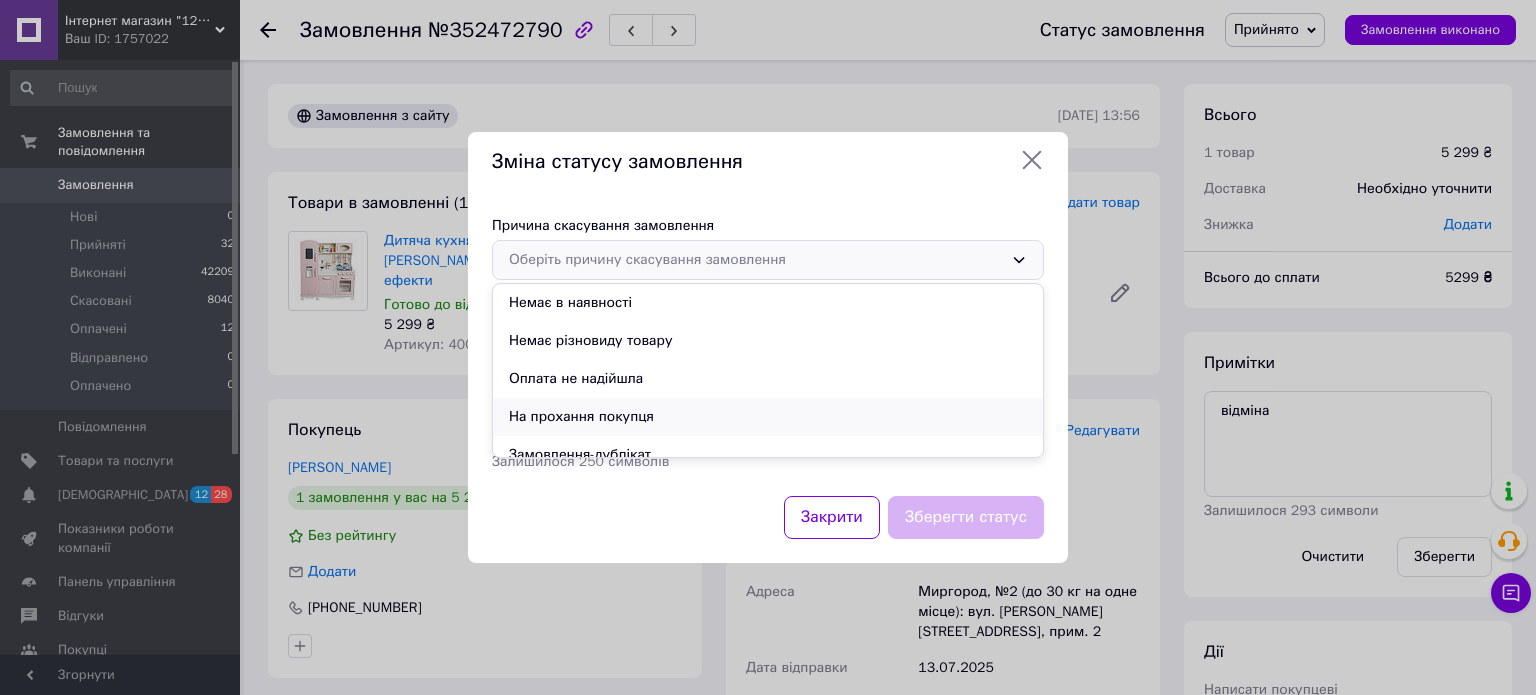 click on "На прохання покупця" at bounding box center [768, 417] 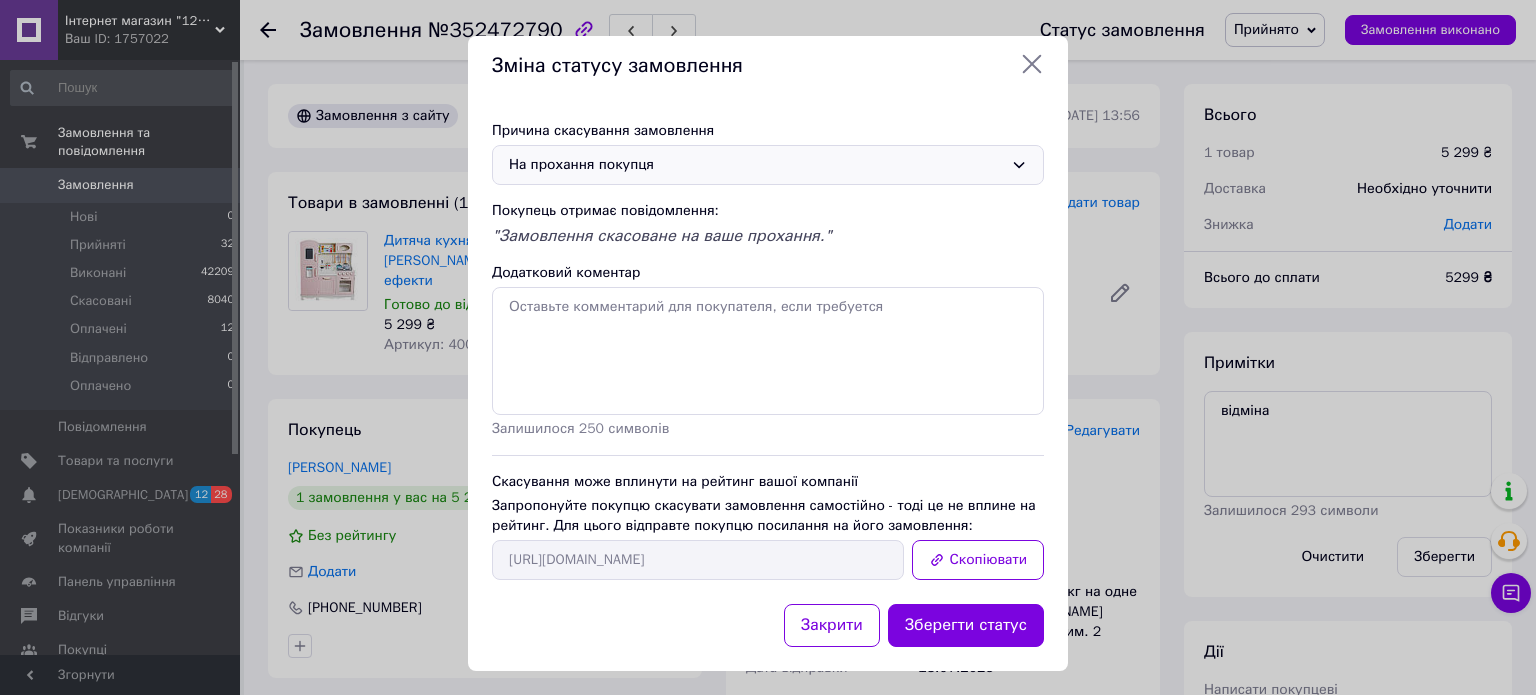click on "Зберегти статус" at bounding box center [966, 625] 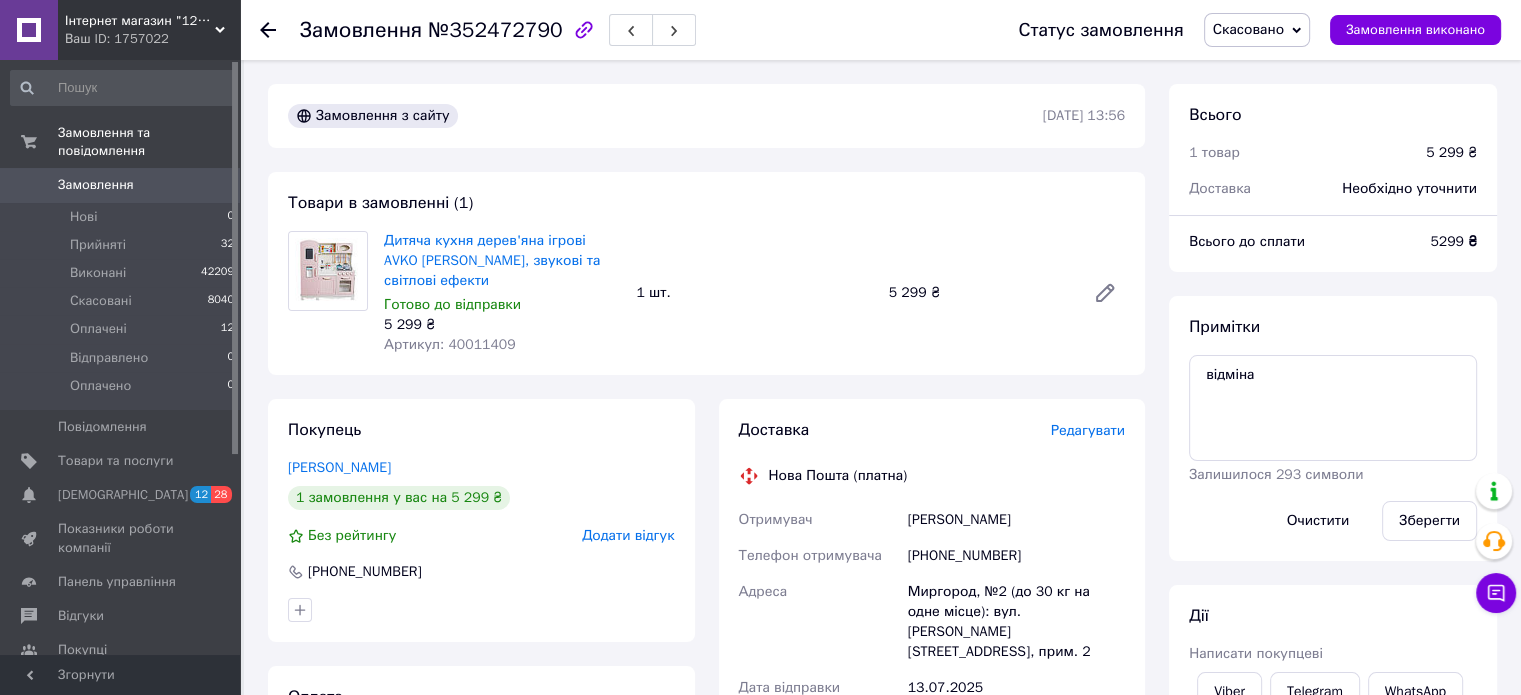 click 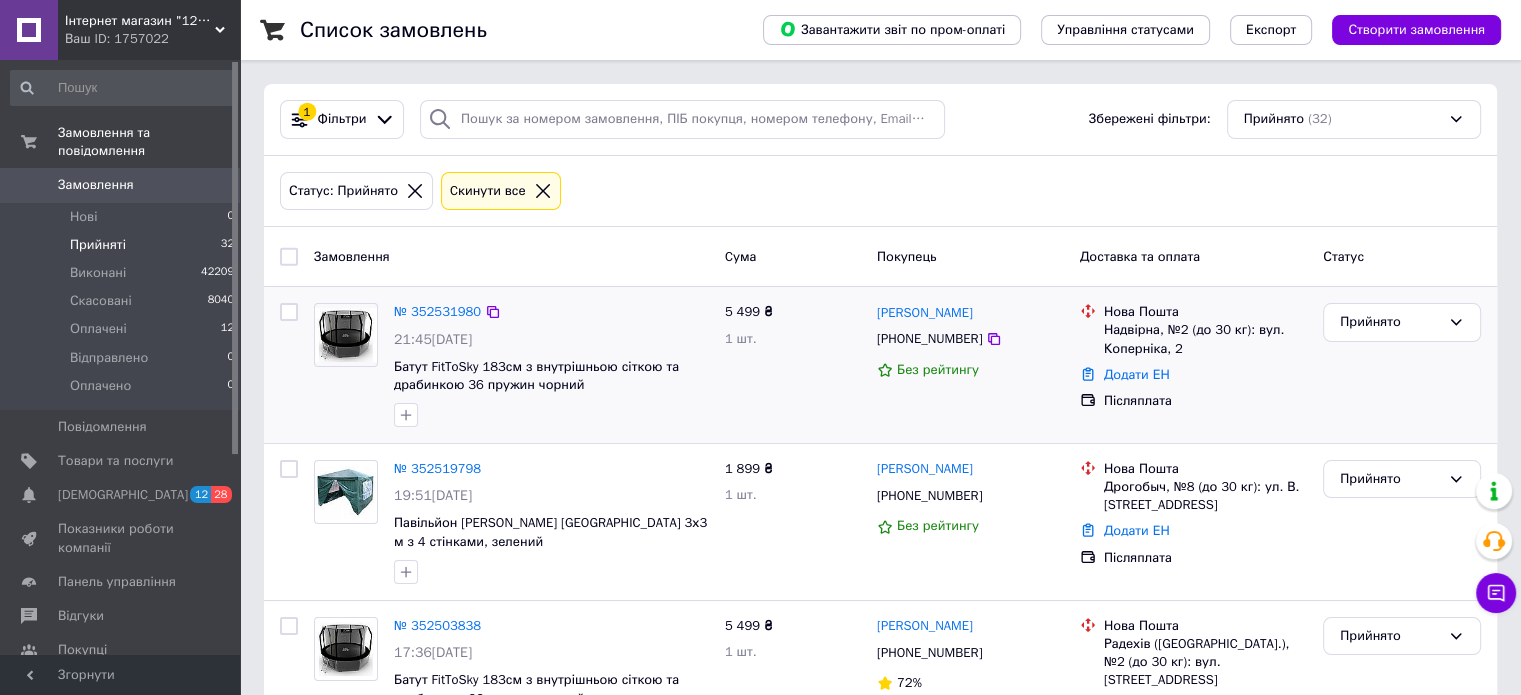 scroll, scrollTop: 400, scrollLeft: 0, axis: vertical 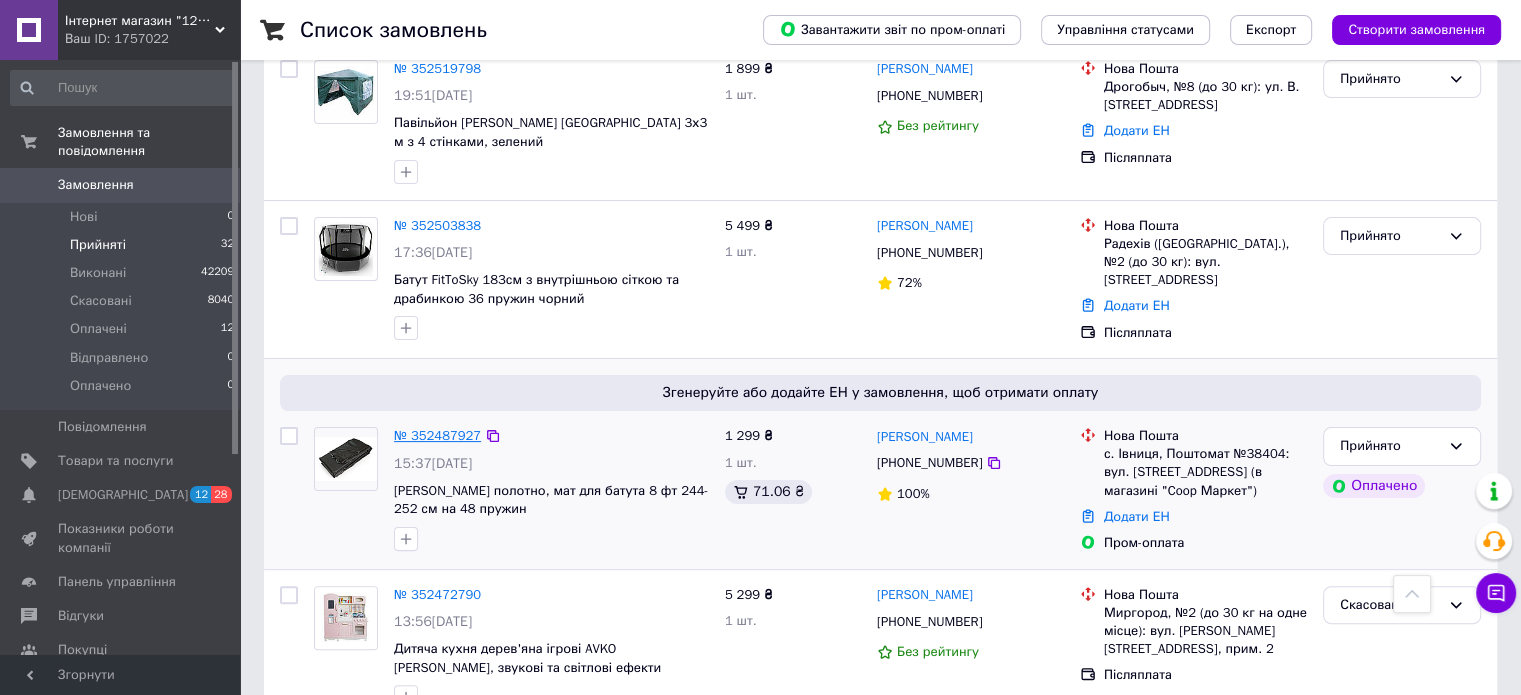 click on "№ 352487927" at bounding box center [437, 435] 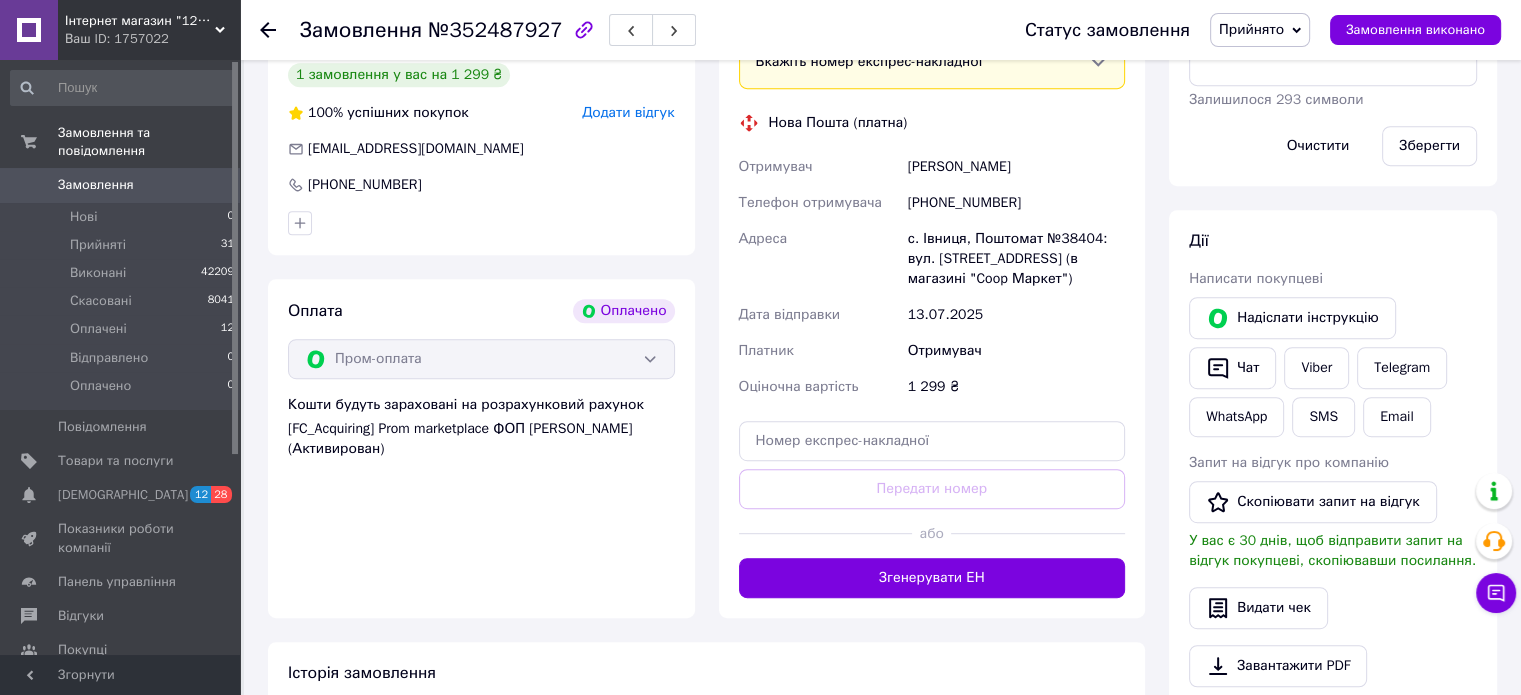 scroll, scrollTop: 800, scrollLeft: 0, axis: vertical 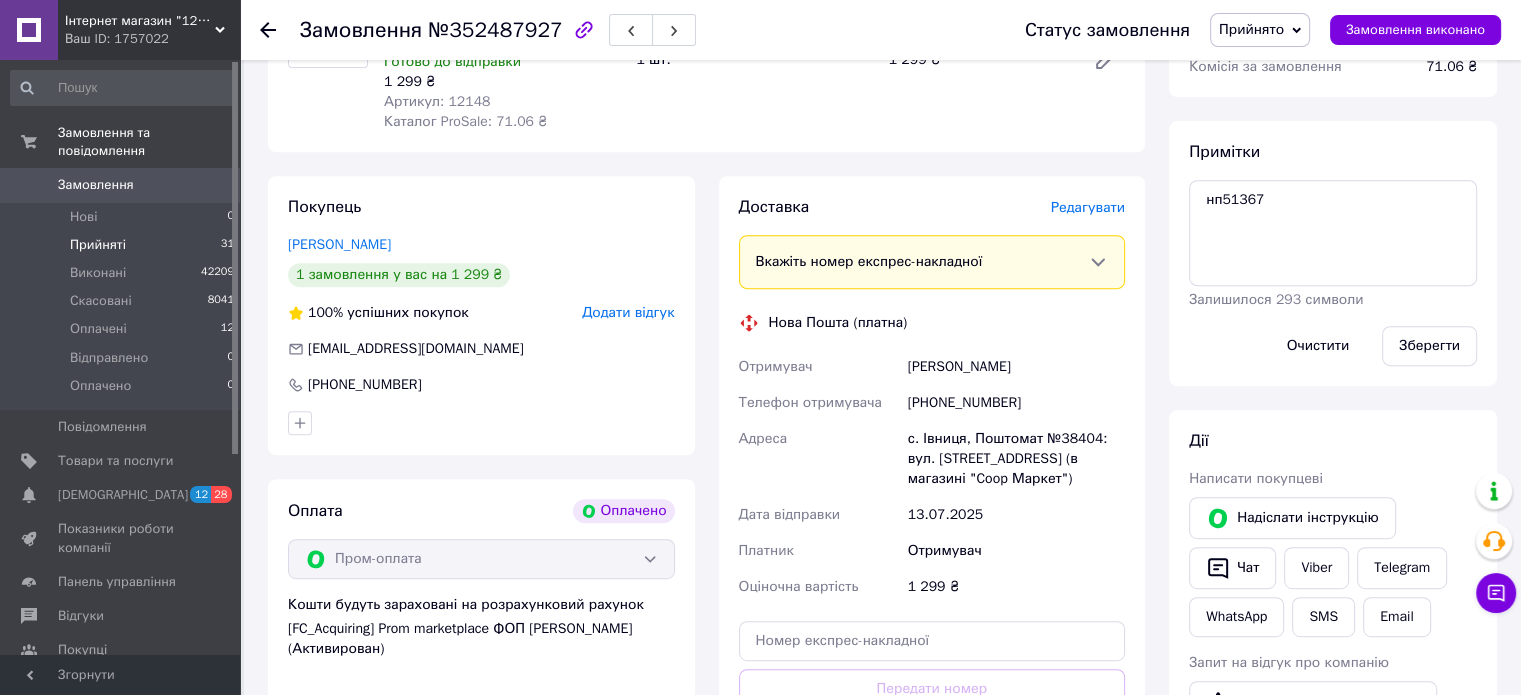 click on "Прийняті 31" at bounding box center (123, 245) 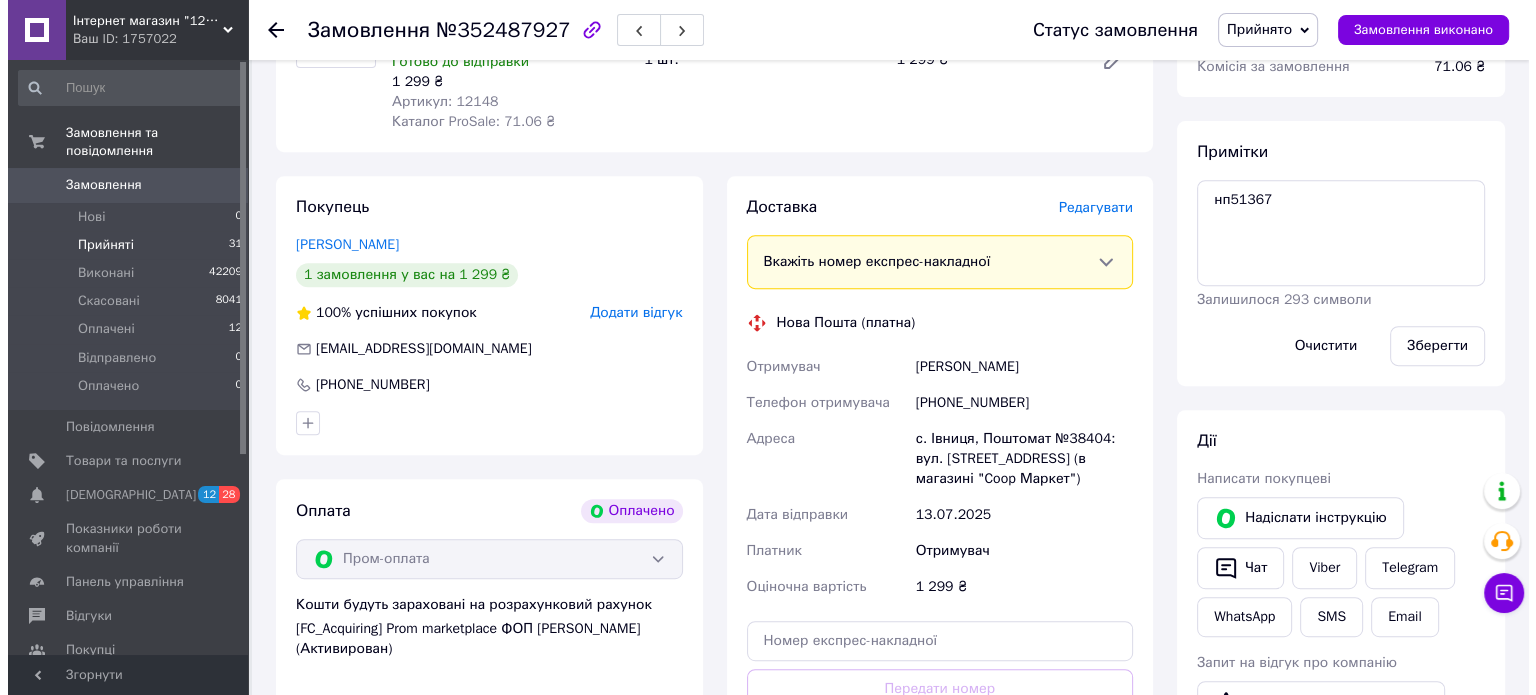 scroll, scrollTop: 0, scrollLeft: 0, axis: both 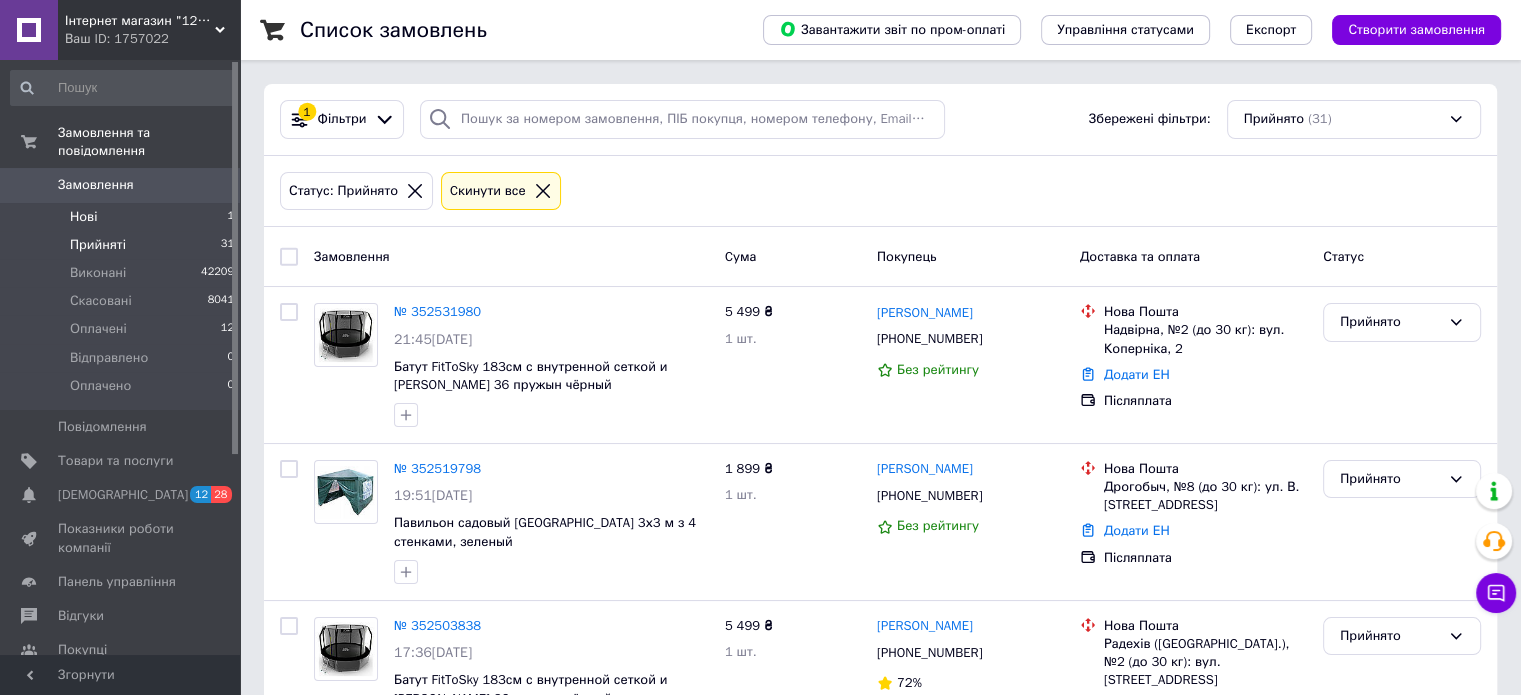 click on "Нові 1" at bounding box center [123, 217] 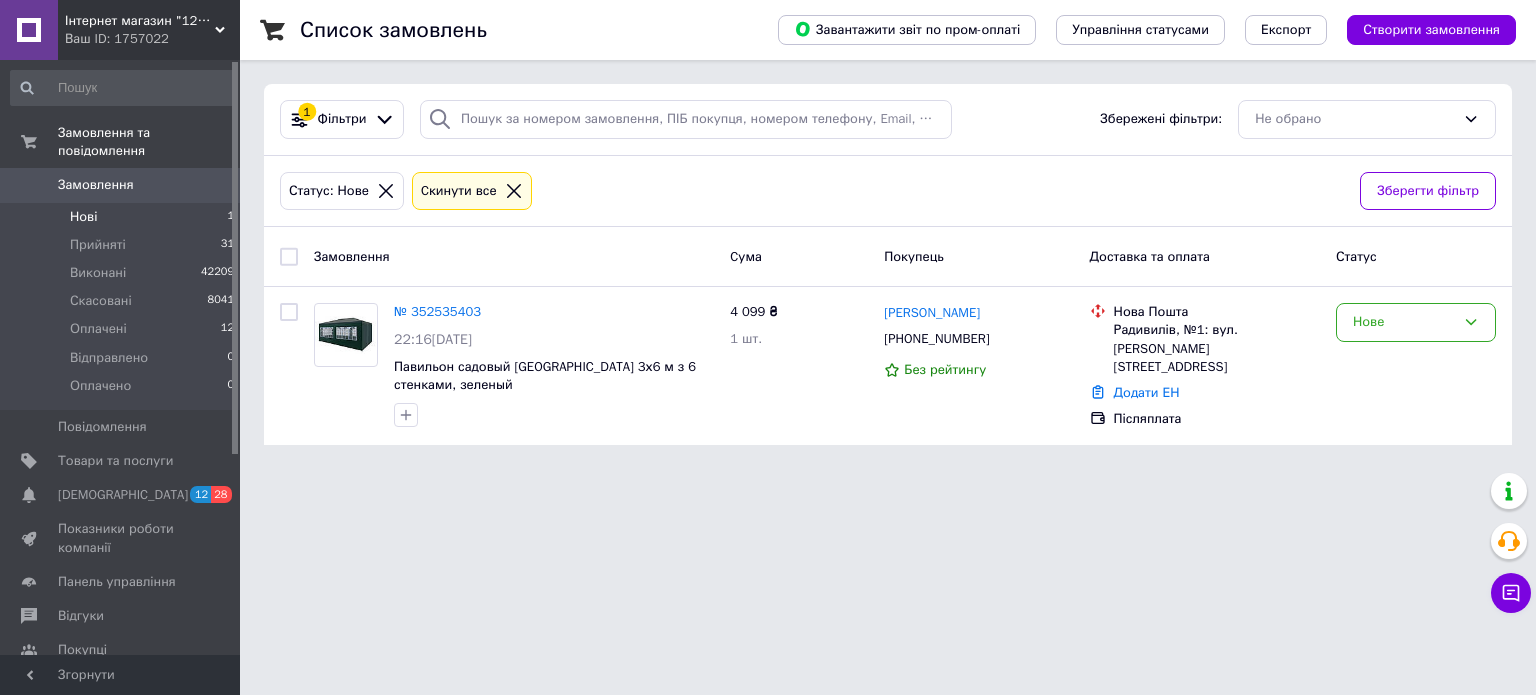 click on "Нові 1" at bounding box center (123, 217) 